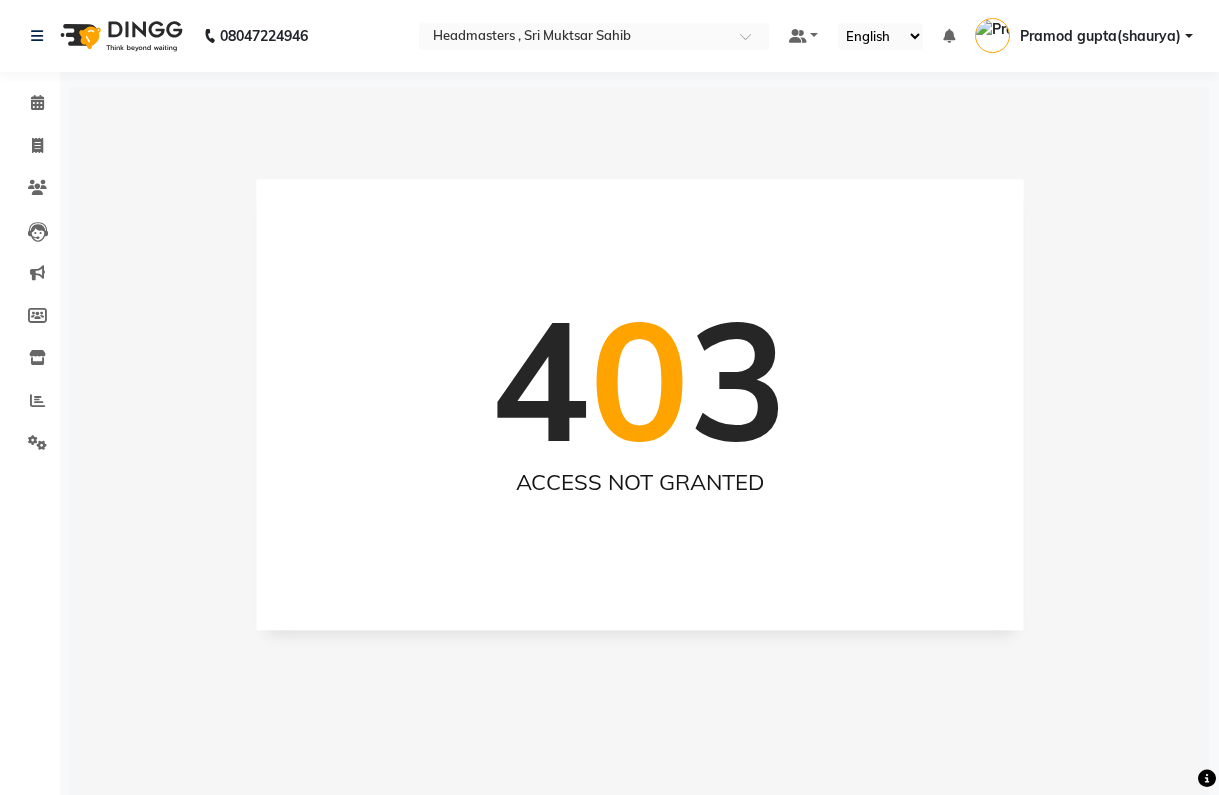 scroll, scrollTop: 0, scrollLeft: 0, axis: both 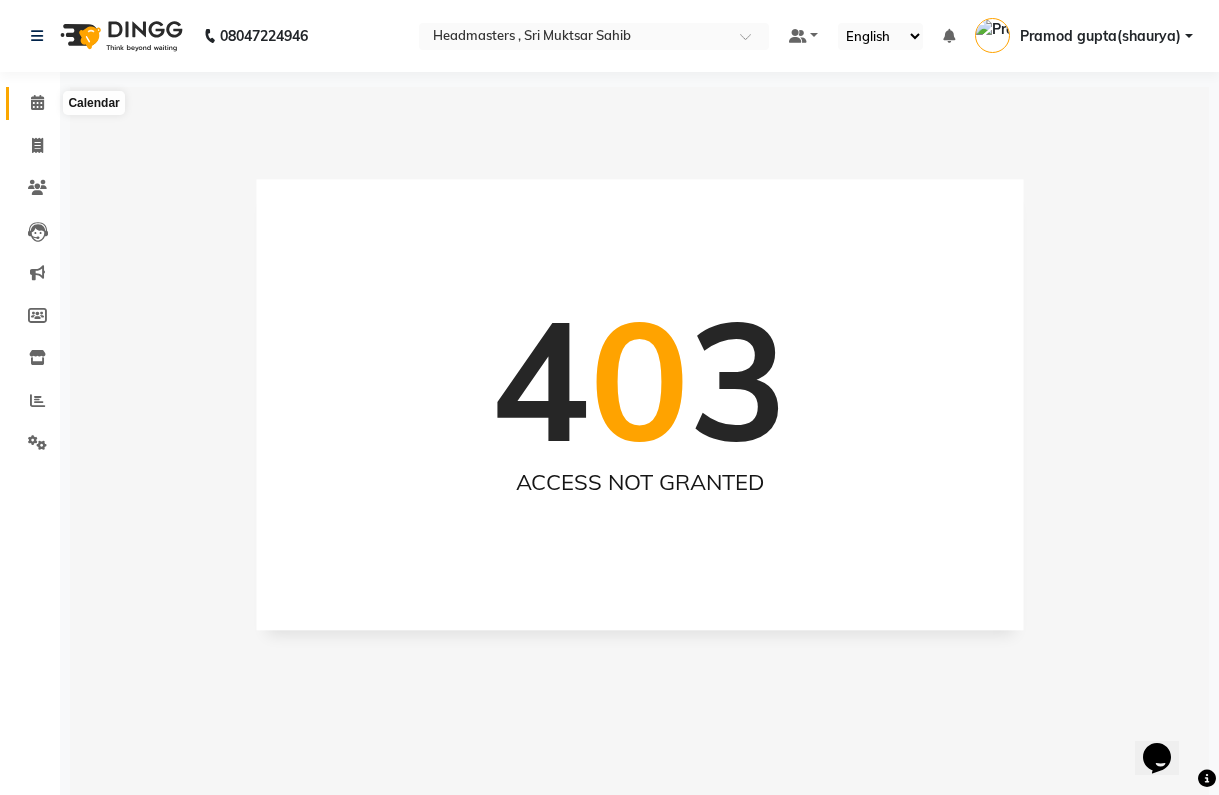 click 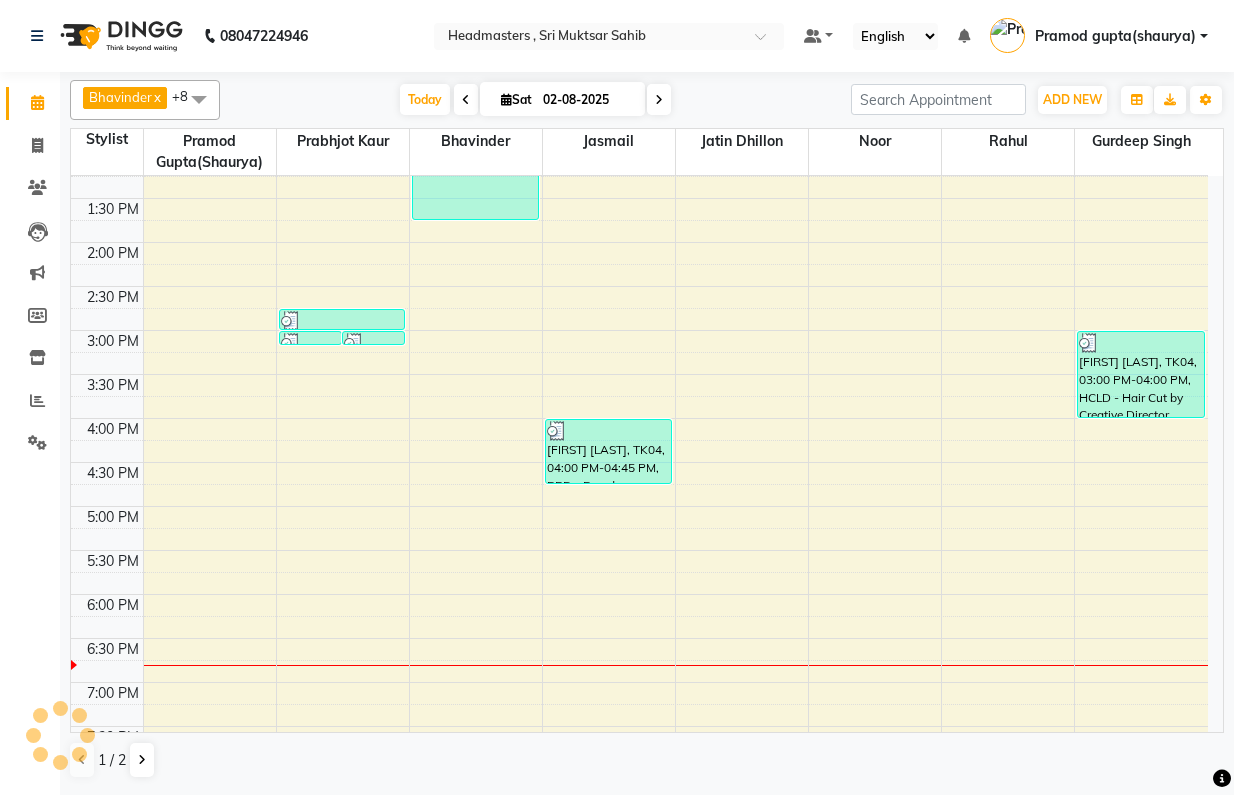 scroll, scrollTop: 0, scrollLeft: 0, axis: both 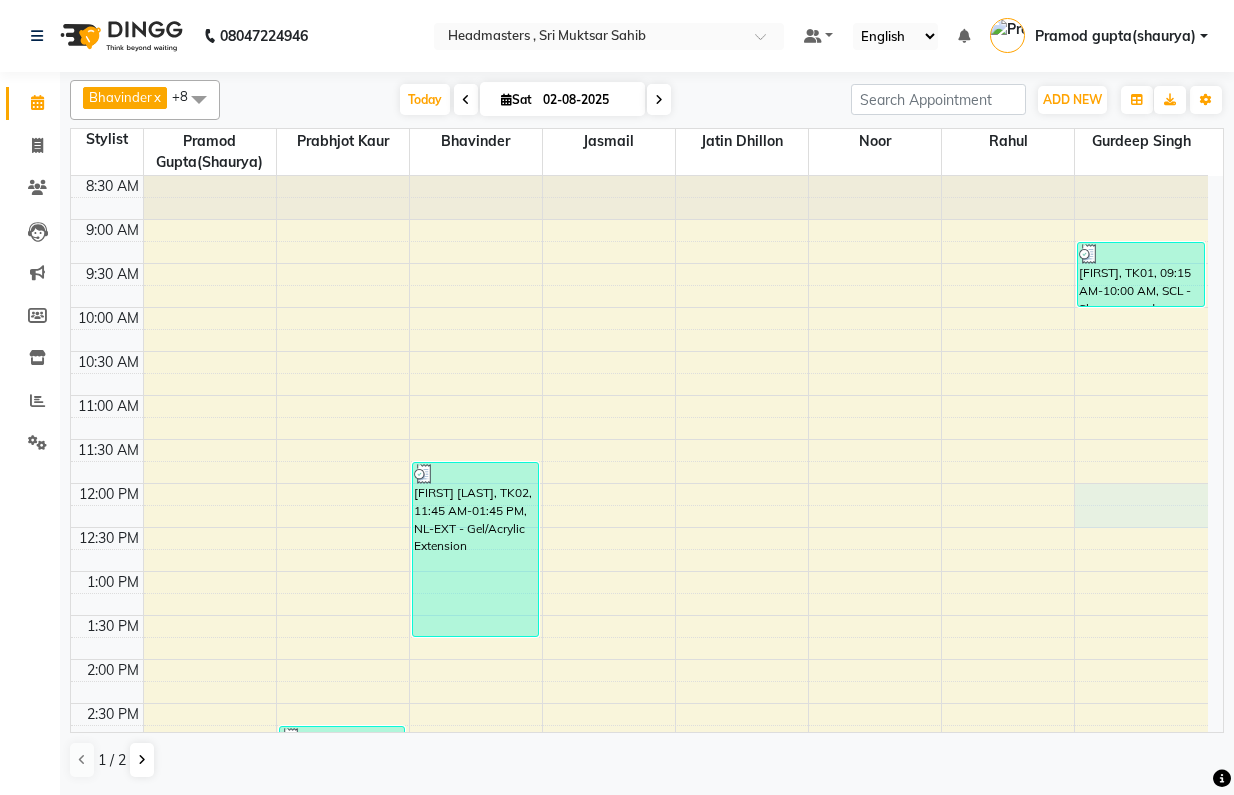 click on "8:00 AM 8:30 AM 9:00 AM 9:30 AM 10:00 AM 10:30 AM 11:00 AM 11:30 AM 12:00 PM 12:30 PM 1:00 PM 1:30 PM 2:00 PM 2:30 PM 3:00 PM 3:30 PM 4:00 PM 4:30 PM 5:00 PM 5:30 PM 6:00 PM 6:30 PM 7:00 PM 7:30 PM 8:00 PM 8:30 PM     [FIRST] [LAST], TK03, 03:00 PM-03:05 PM, TH-FH - Forehead     [FIRST] [LAST], TK03, 03:00 PM-03:05 PM, TH-UL - Upper lips     [FIRST] [LAST], TK03, 02:45 PM-03:00 PM, TH-EB - Eyebrows     [FIRST] [LAST], TK02, 11:45 AM-01:45 PM, NL-EXT - Gel/Acrylic Extension     [FIRST] [LAST], TK04, 04:00 PM-04:45 PM, BRD - Beard     [FIRST], TK01, 09:15 AM-10:00 AM, SCL - Shampoo and conditioner (with natural dry)     [FIRST] [LAST], TK04, 03:00 PM-04:00 PM, HCLD - Hair Cut by Creative Director" at bounding box center [639, 703] 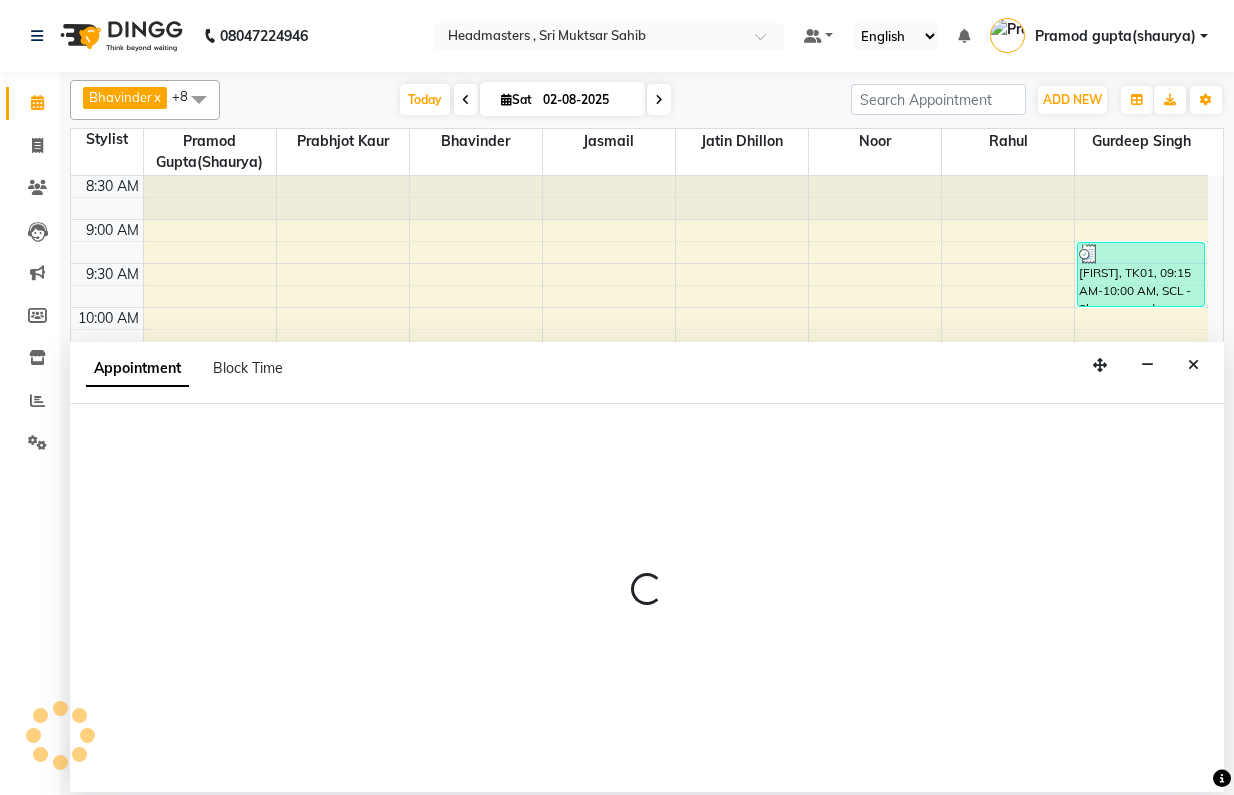 select on "86642" 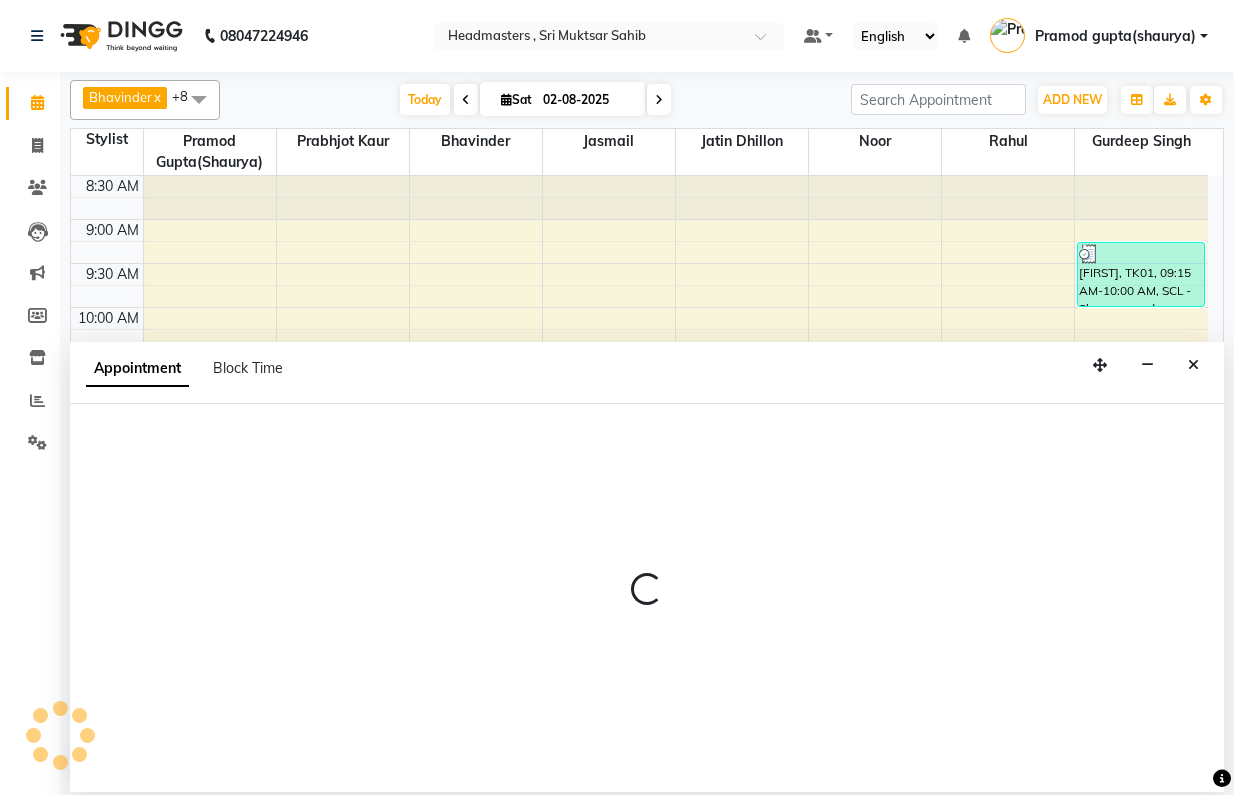select on "tentative" 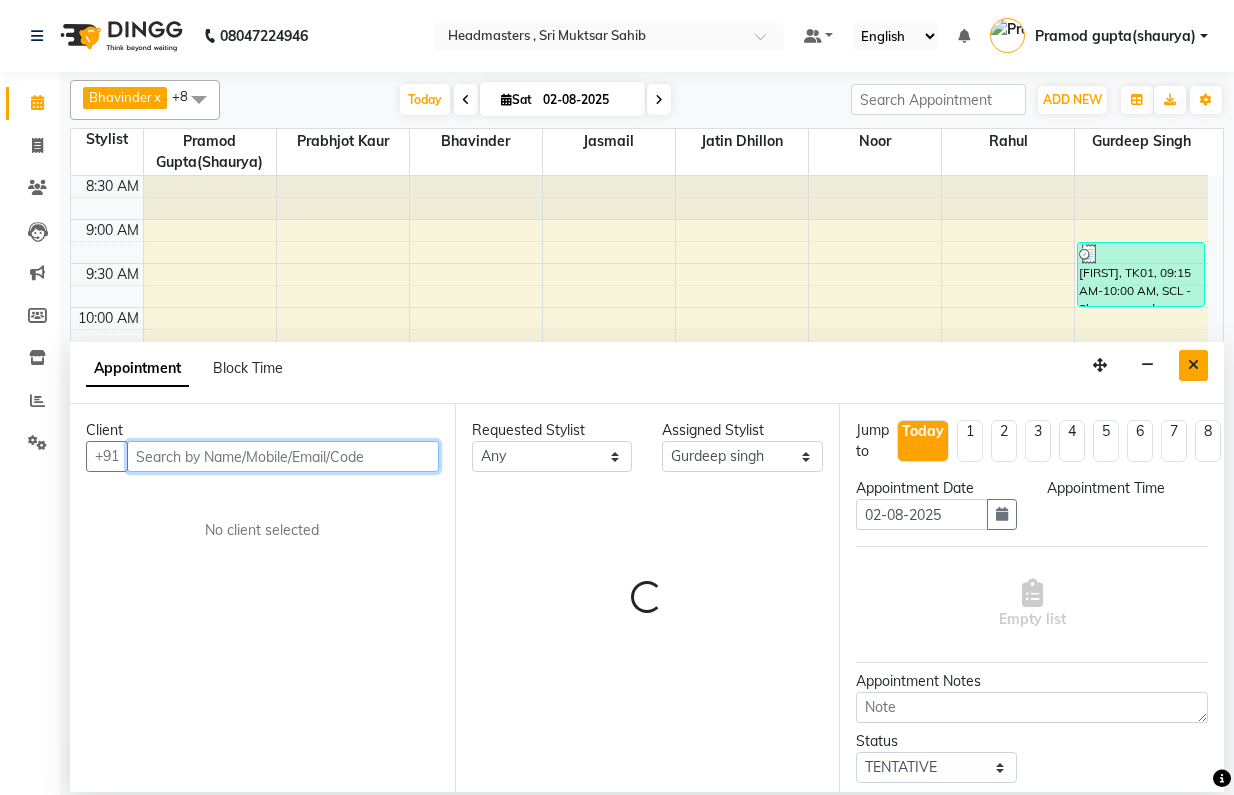 select on "720" 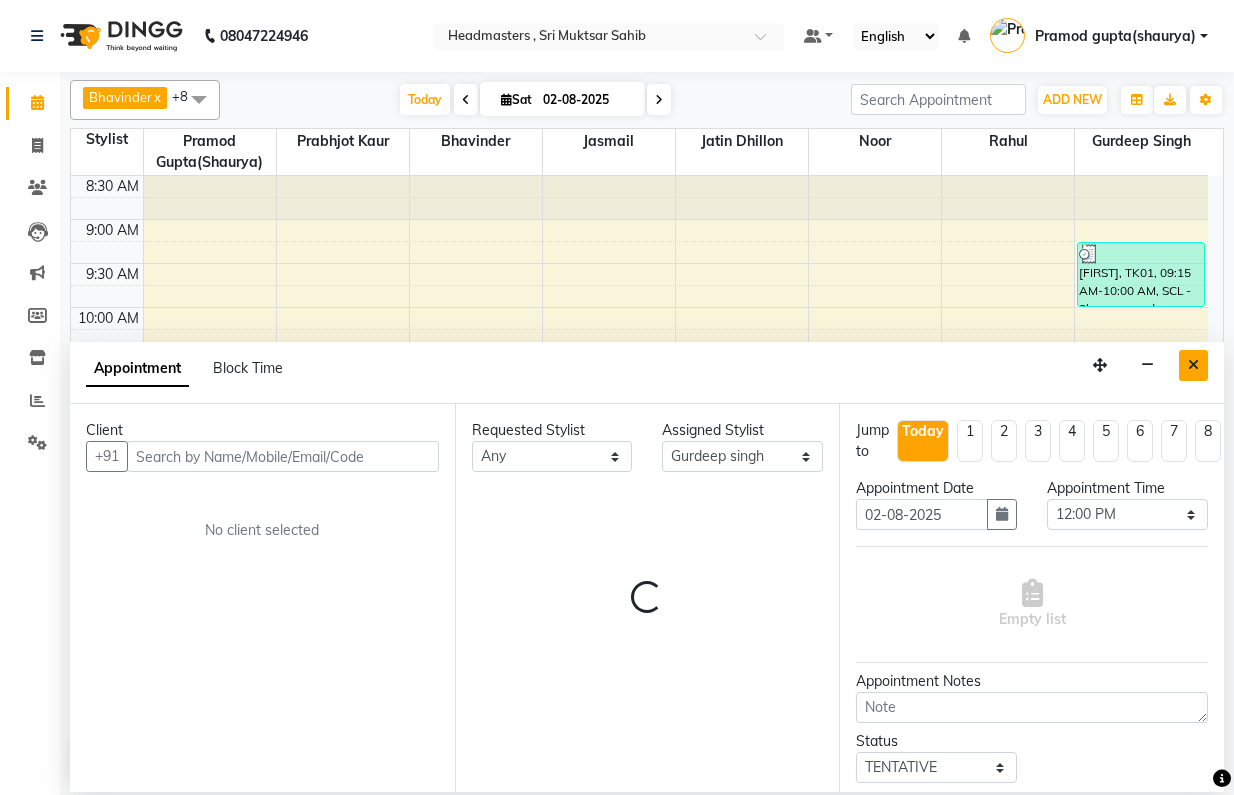 click at bounding box center [1193, 365] 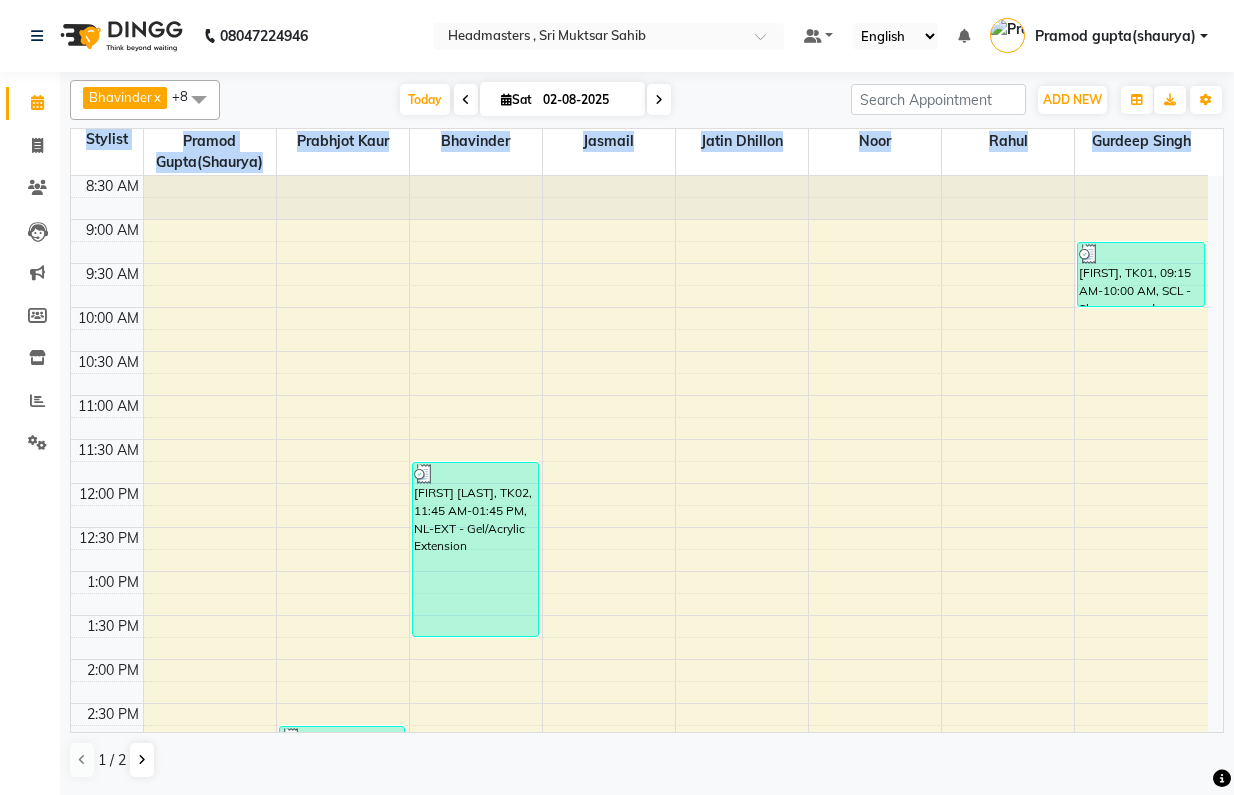 click on "[FIRST] Bhavinder   Gurdeep singh   jasmail   jatin dhillon   Noor   Prabhjot kaur   Pramod gupta(shaurya)   Rahul   Sewak singh  HCG - Hair Cut by Senior Hair Stylist  x SSL - Shampoo SCL - Shampoo and conditioner (with natural dry) HML - Head massage(with natural dry) HCLD - Hair Cut by Creative Director HCL - Hair Cut by Senior Hair Stylist Trim - Trimming (one Length) Spt - Split ends/short/candle cut BD - Blow dry OS - Open styling GL-igora - Igora Global GL-essensity - Essensity Global Hlts-L - Highlights Bal - Balayage Chunks - Chunks CR - Color removal CRF - Color refresh Stk - Per streak RT-IG - Igora Root Touchup(one inch only) RT-ES - Essensity Root Touchup(one inch only) Reb - Rebonding ST - Straight therapy Krt-L - Keratin Krt-BB -L - Keratin Blow Out HR-BTX -L - Hair Botox NanoP -L - Nanoplastia K-Bond -L - Kerabond H-EXT - Hair Extensions PH-EXT - Premium Hair Extensions CEXT - Clip on Extensions SSM - Shampoo HS - Styling HCGD - Hair Cut by Creative Director HCG - Hair Cut by Senior Hair Stylist 1 0" 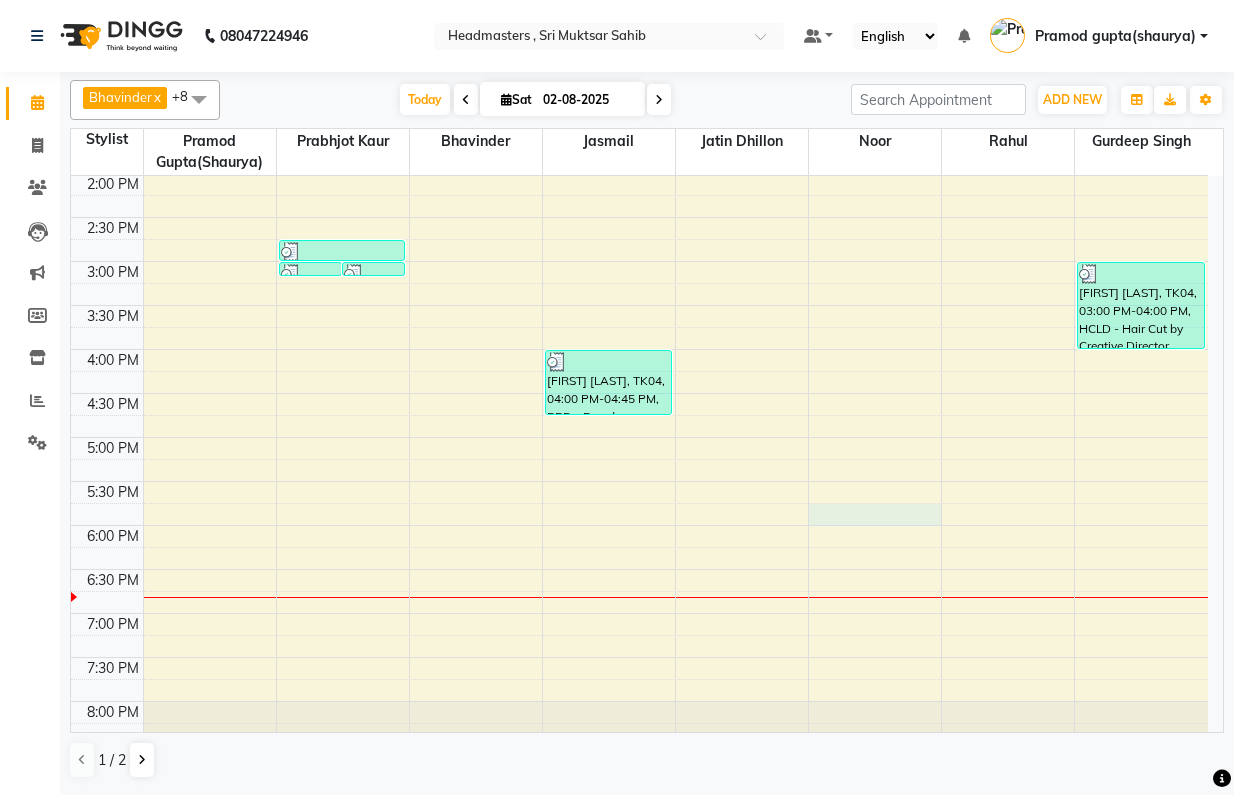 click on "8:00 AM 8:30 AM 9:00 AM 9:30 AM 10:00 AM 10:30 AM 11:00 AM 11:30 AM 12:00 PM 12:30 PM 1:00 PM 1:30 PM 2:00 PM 2:30 PM 3:00 PM 3:30 PM 4:00 PM 4:30 PM 5:00 PM 5:30 PM 6:00 PM 6:30 PM 7:00 PM 7:30 PM 8:00 PM 8:30 PM     [FIRST] [LAST], TK03, 03:00 PM-03:05 PM, TH-FH - Forehead     [FIRST] [LAST], TK03, 03:00 PM-03:05 PM, TH-UL - Upper lips     [FIRST] [LAST], TK03, 02:45 PM-03:00 PM, TH-EB - Eyebrows     [FIRST] [LAST], TK02, 11:45 AM-01:45 PM, NL-EXT - Gel/Acrylic Extension     [FIRST] [LAST], TK04, 04:00 PM-04:45 PM, BRD - Beard     [FIRST], TK01, 09:15 AM-10:00 AM, SCL - Shampoo and conditioner (with natural dry)     [FIRST] [LAST], TK04, 03:00 PM-04:00 PM, HCLD - Hair Cut by Creative Director" at bounding box center [639, 217] 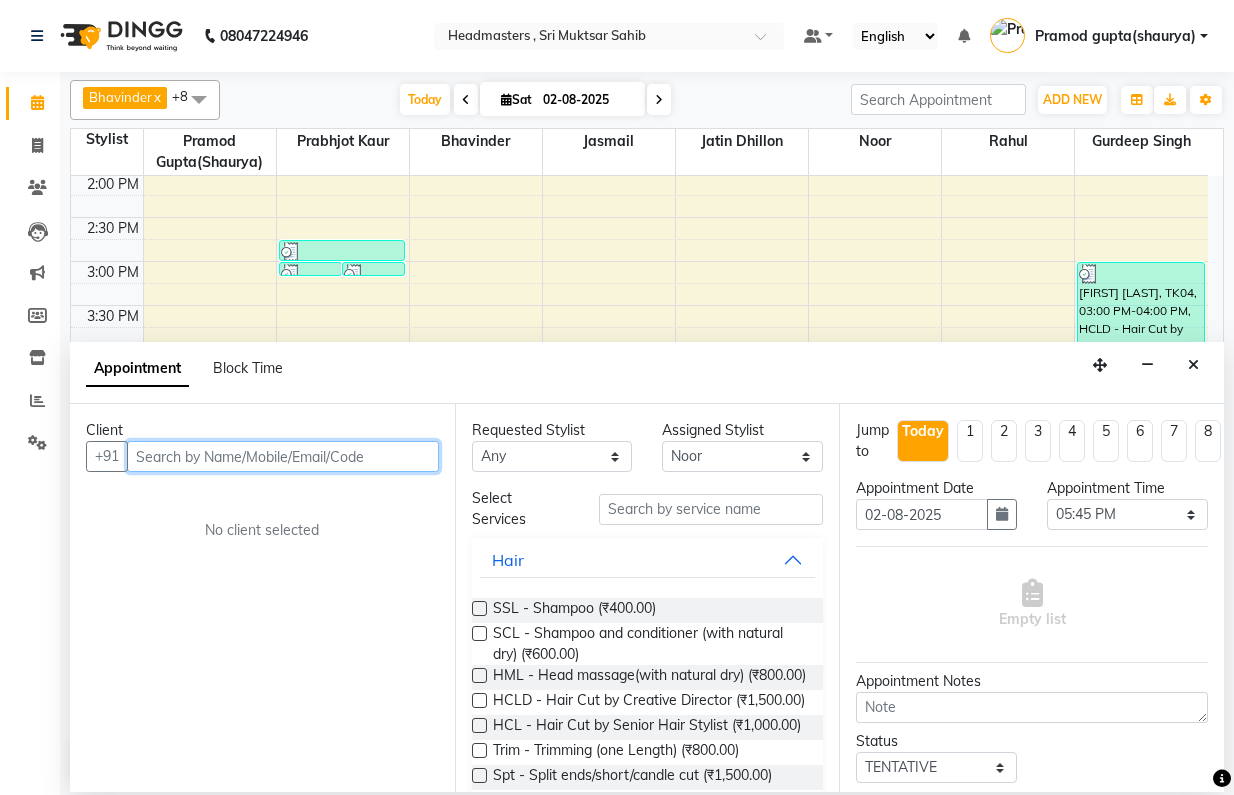 paste on "[PHONE]" 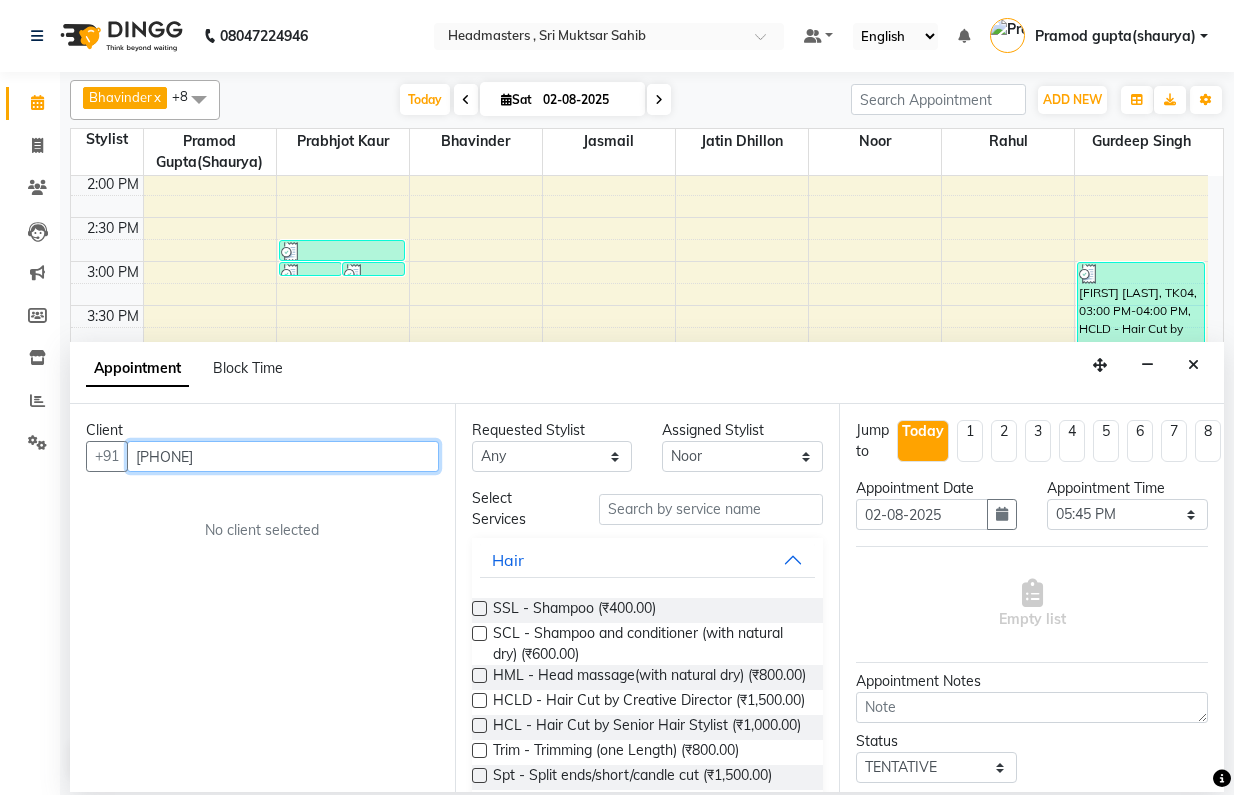 type on "[PHONE]" 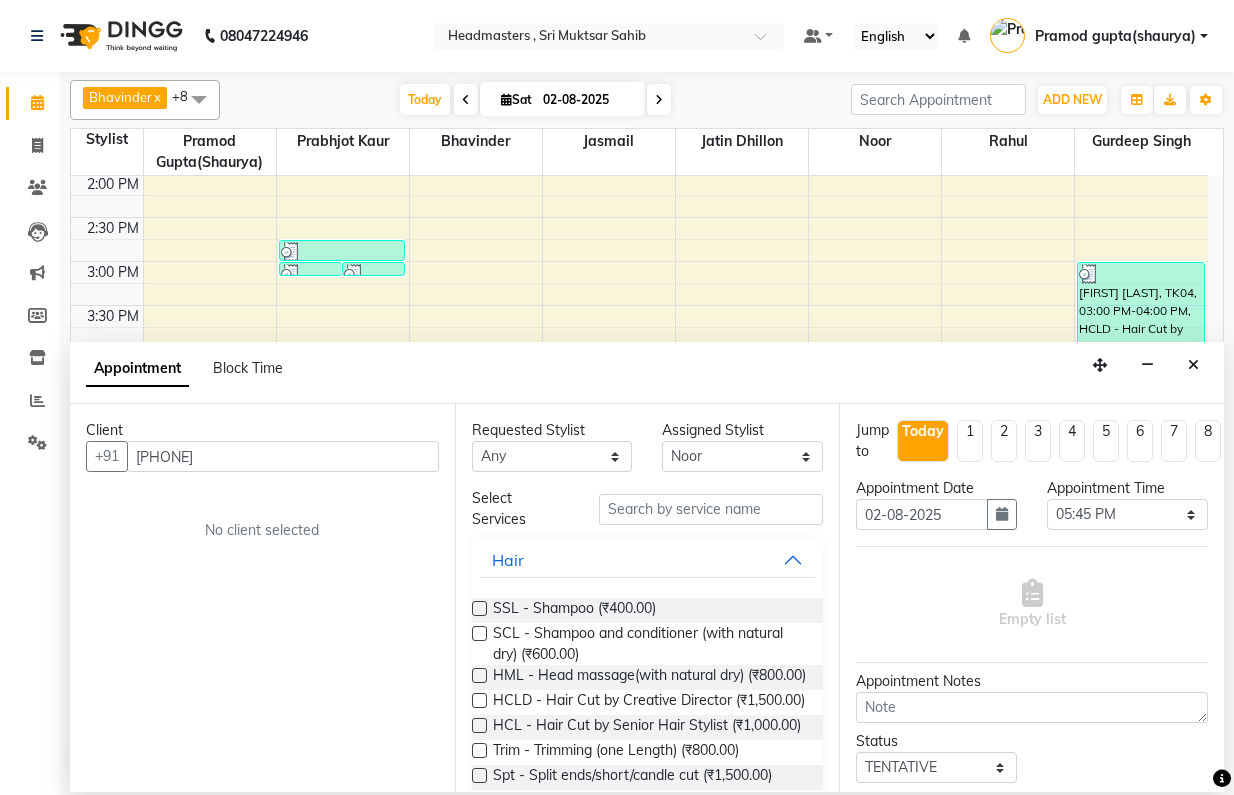 click on "Client +91 9915251620  No client selected" at bounding box center [262, 598] 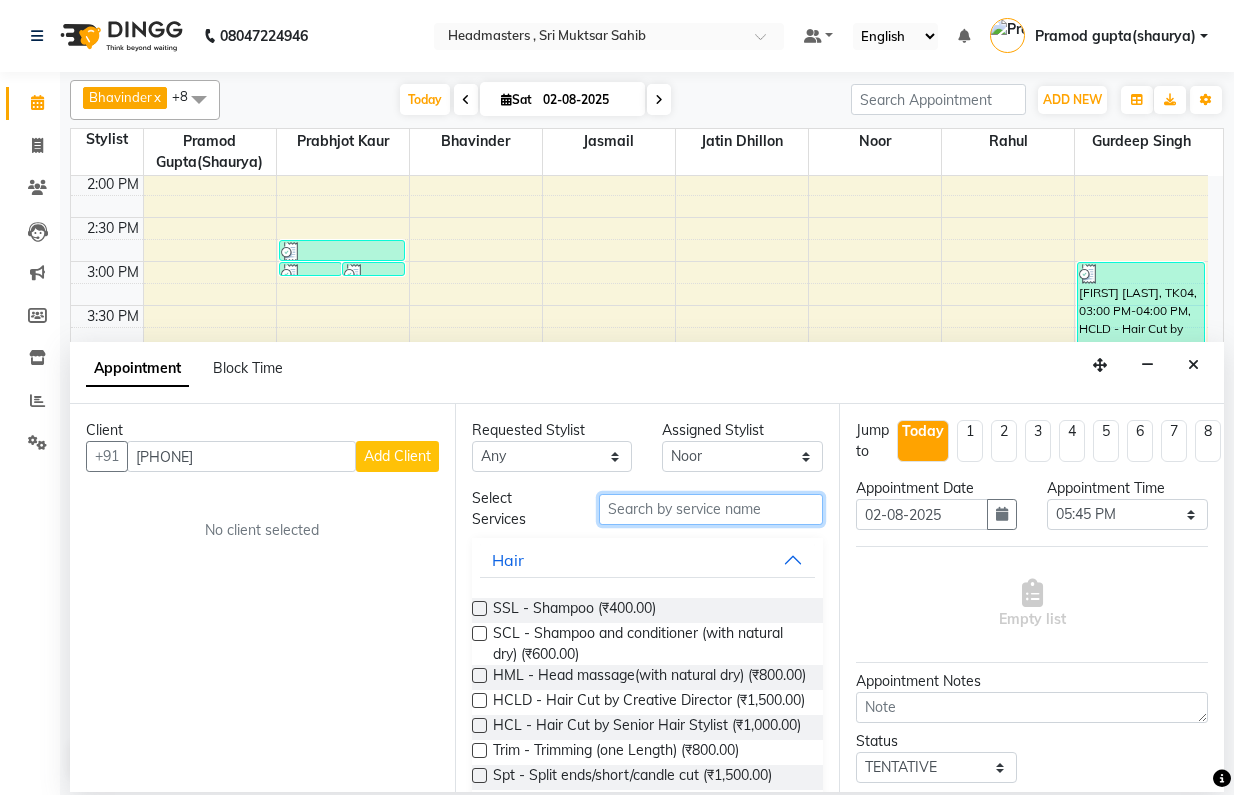 click at bounding box center (711, 509) 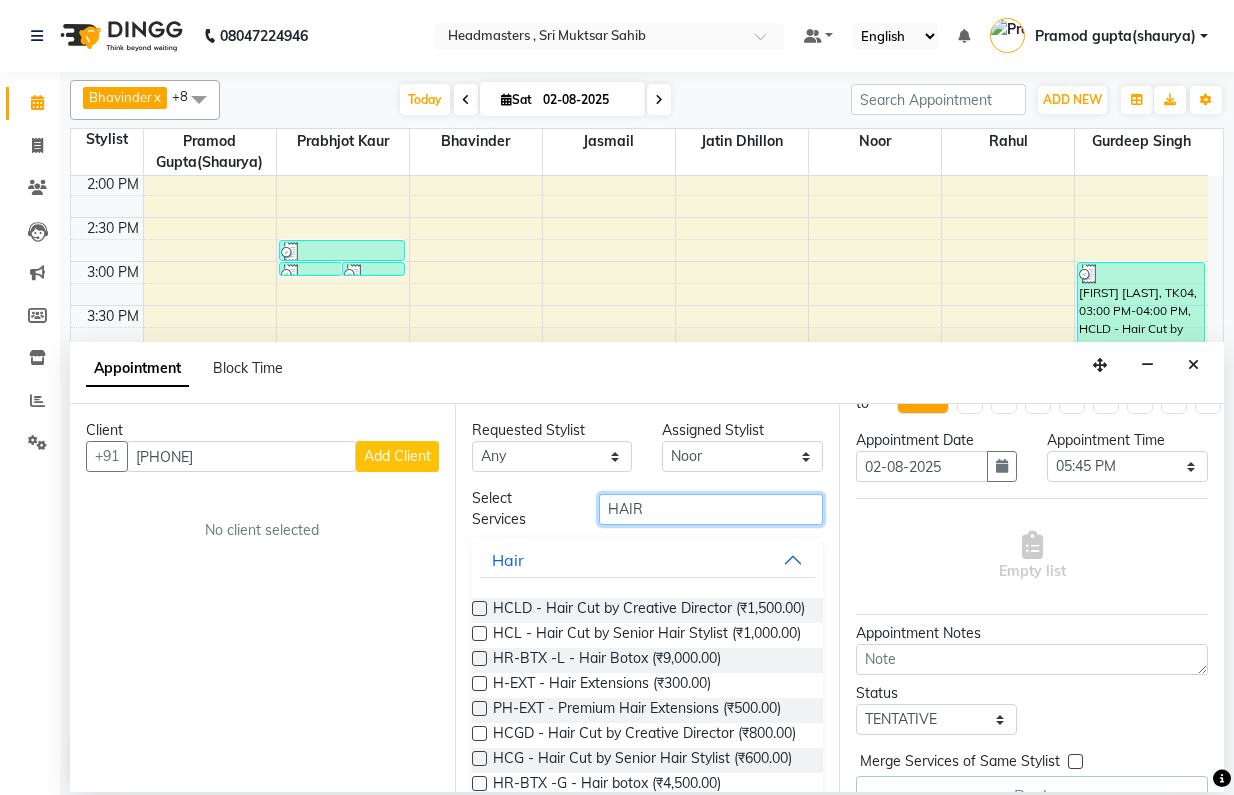 scroll, scrollTop: 60, scrollLeft: 0, axis: vertical 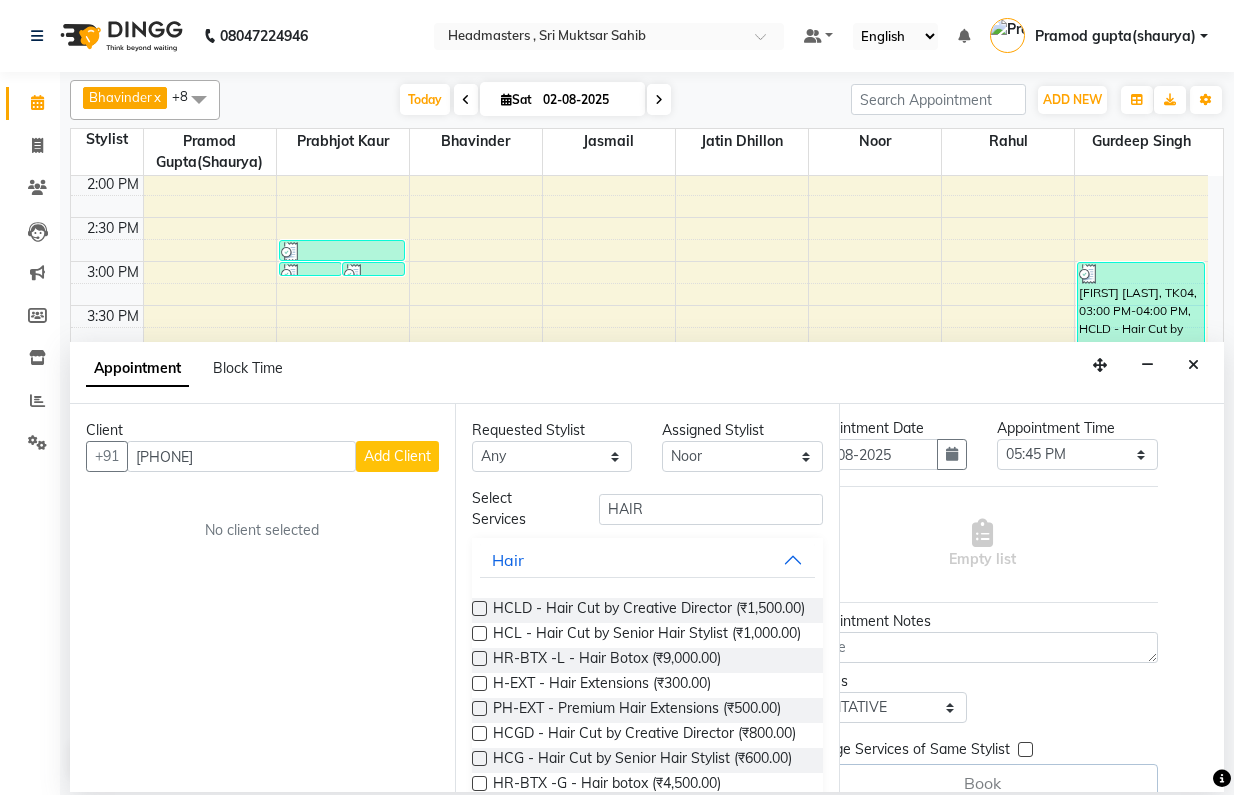 drag, startPoint x: 1204, startPoint y: 673, endPoint x: 1202, endPoint y: 708, distance: 35.057095 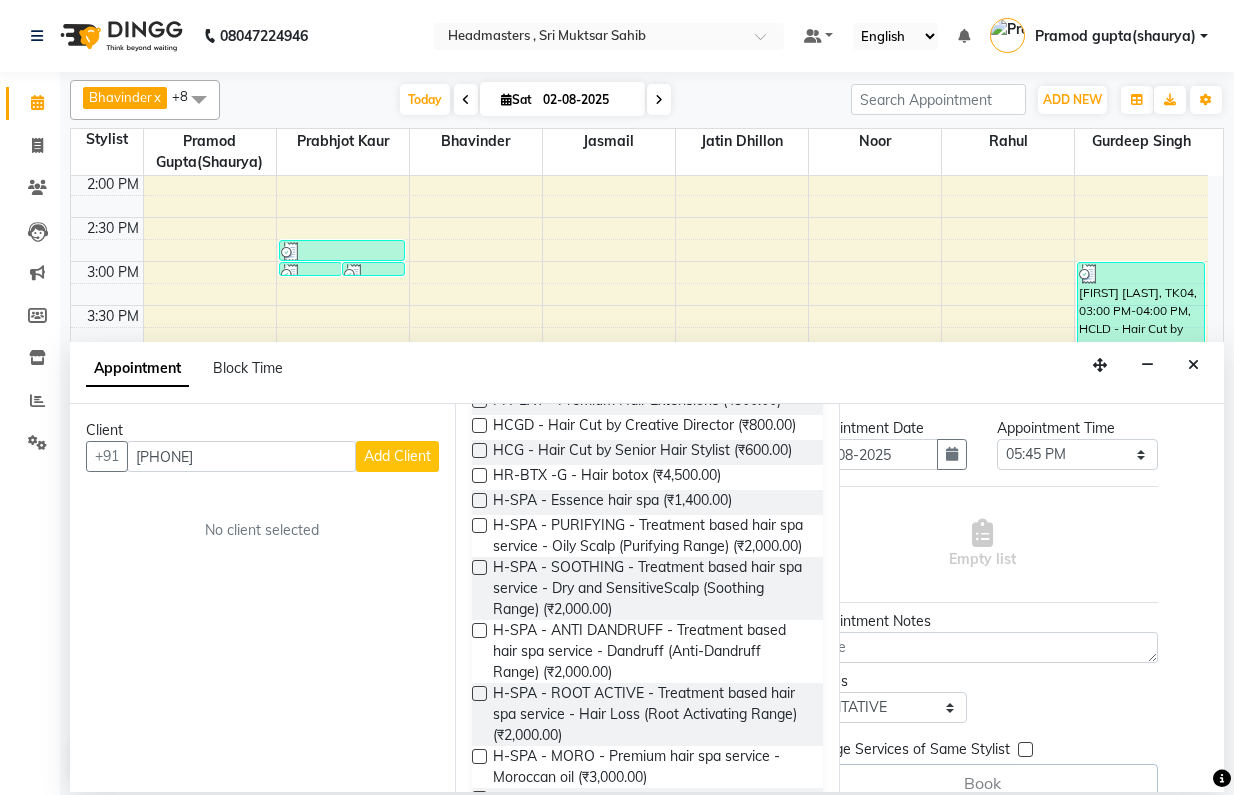 scroll, scrollTop: 209, scrollLeft: 0, axis: vertical 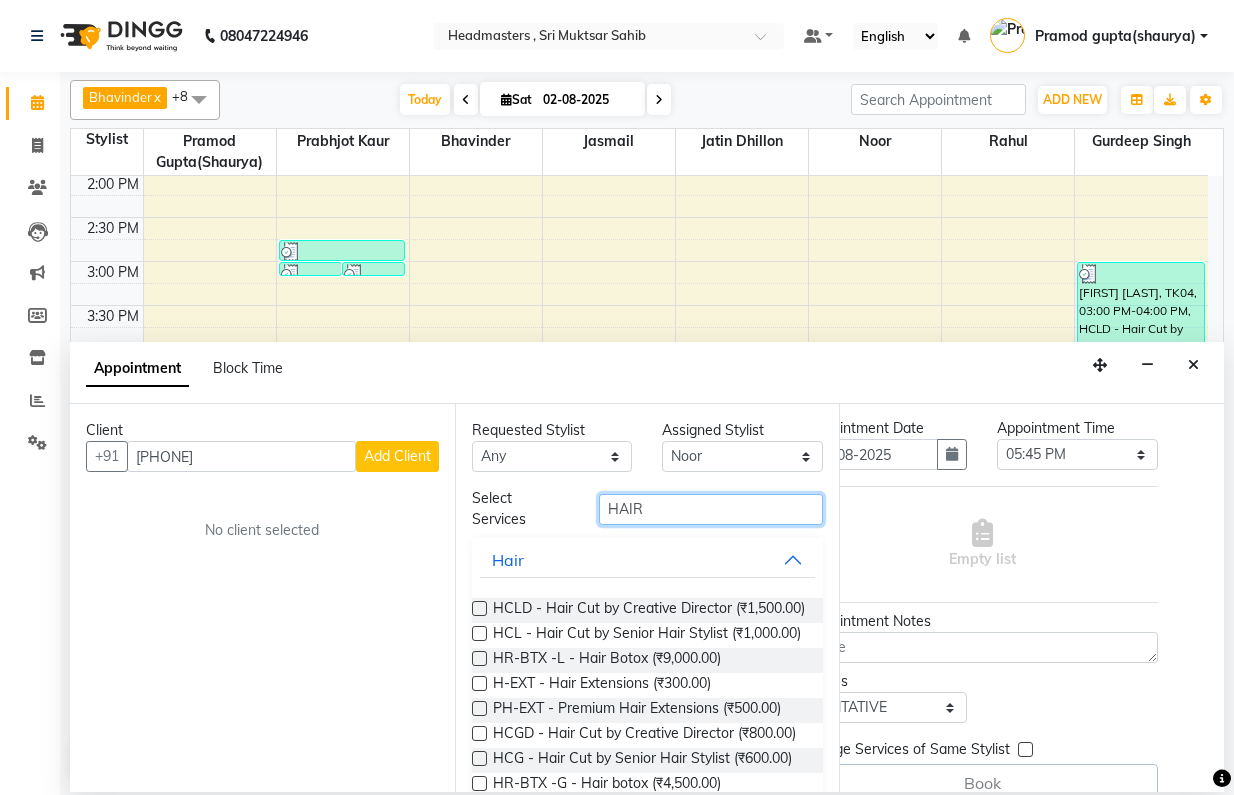click on "HAIR" at bounding box center [711, 509] 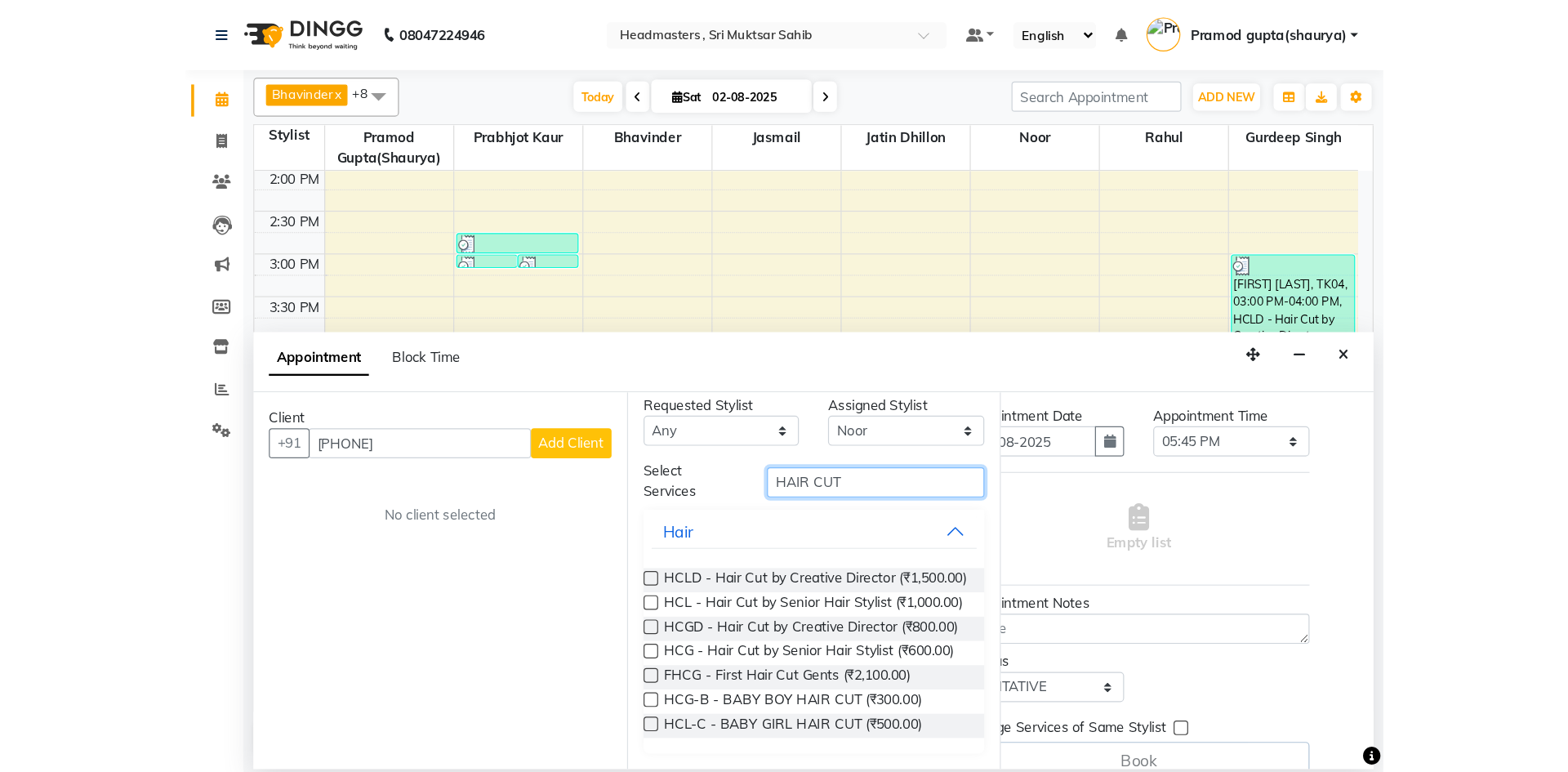 scroll, scrollTop: 44, scrollLeft: 0, axis: vertical 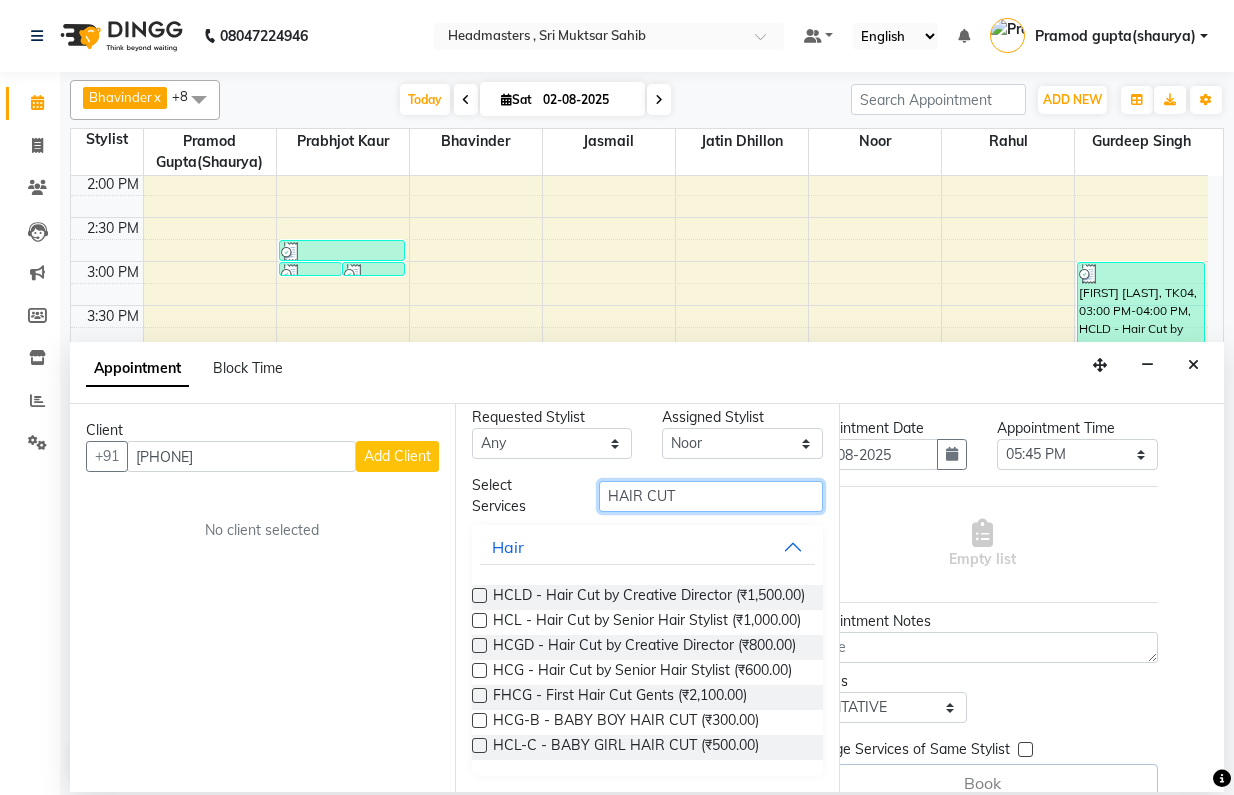 type on "HAIR CUT" 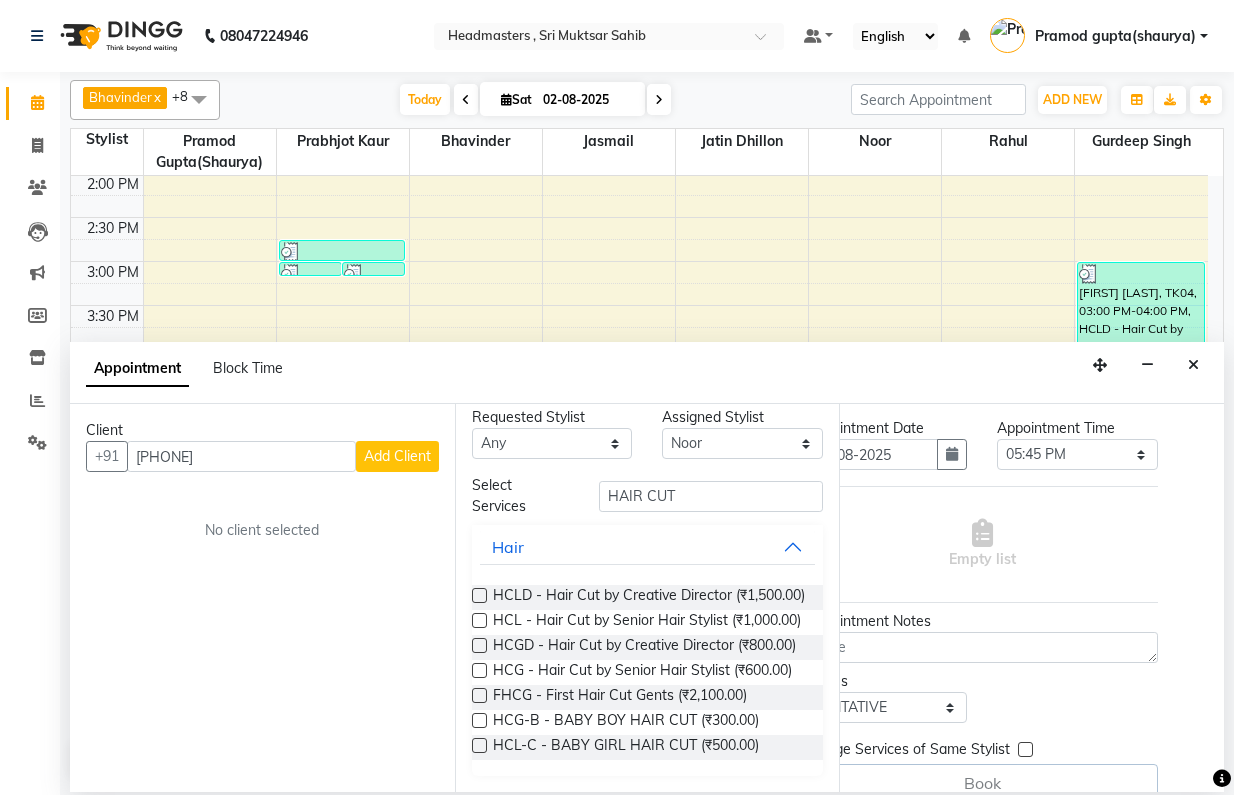 click at bounding box center (479, 670) 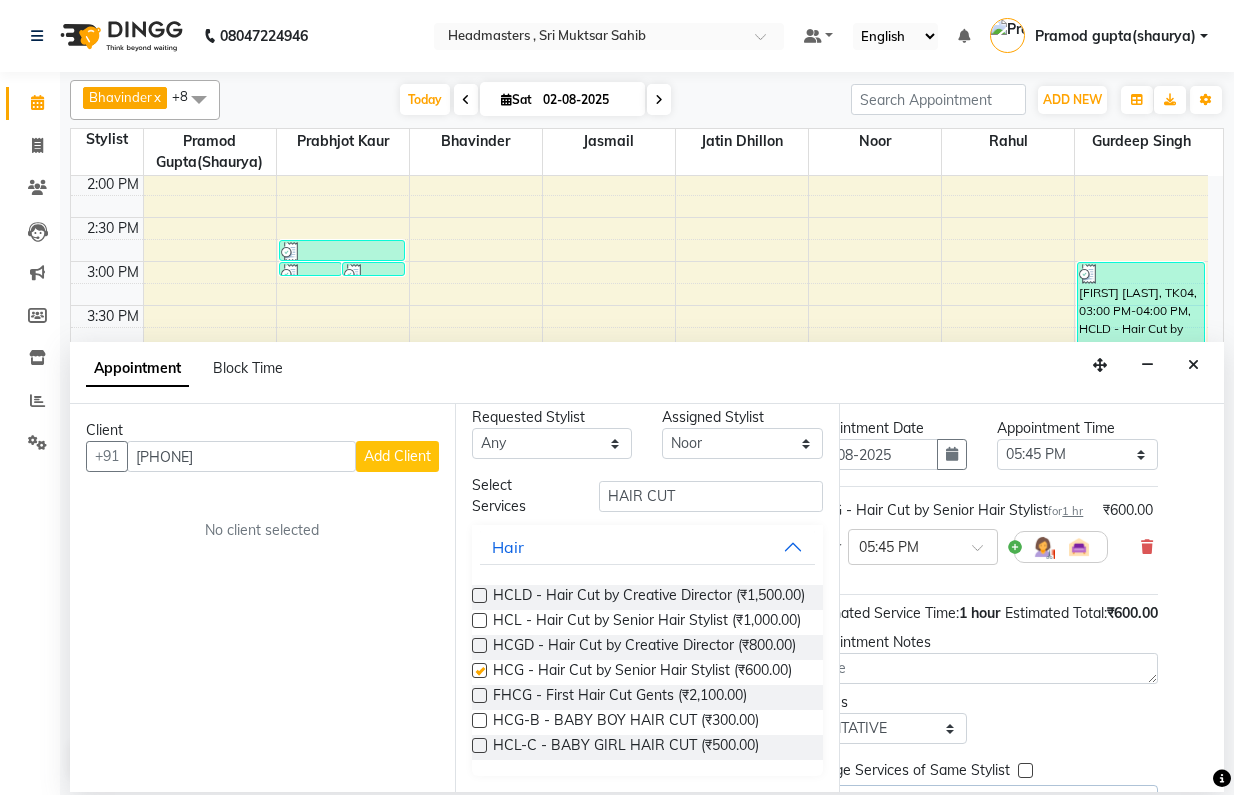 checkbox on "false" 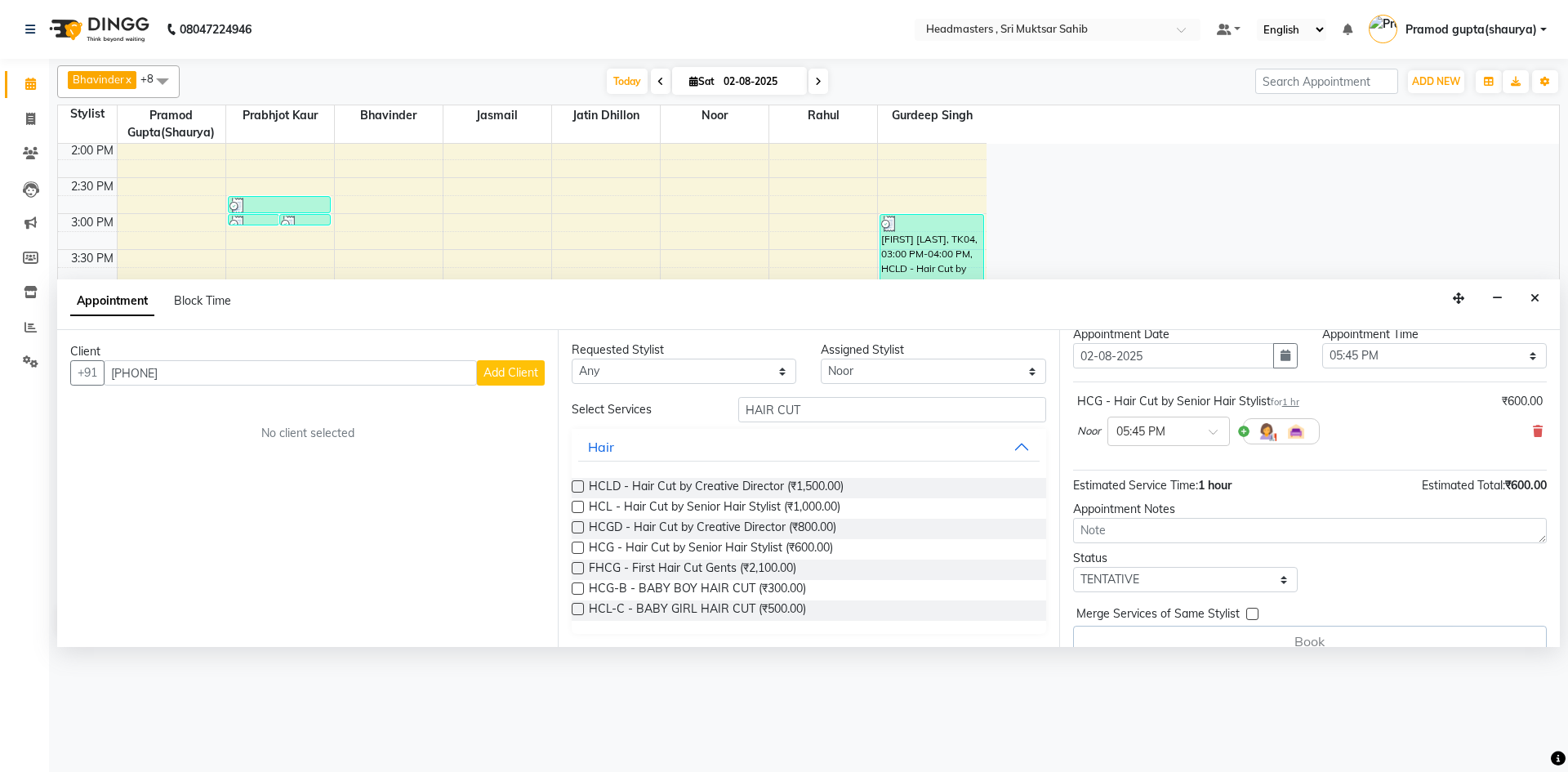 scroll, scrollTop: 2, scrollLeft: 0, axis: vertical 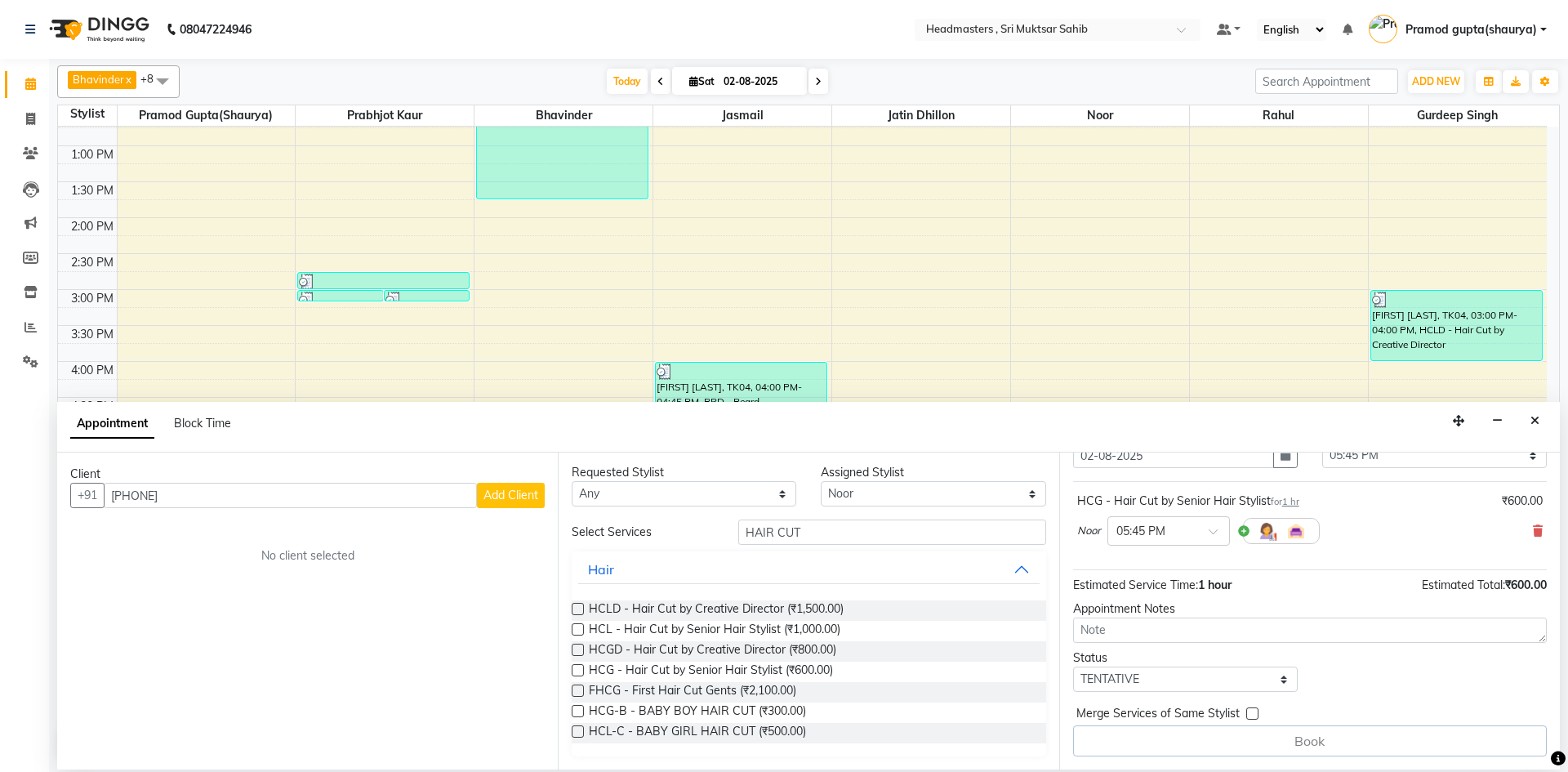 click on "Book" at bounding box center [1310, 741] 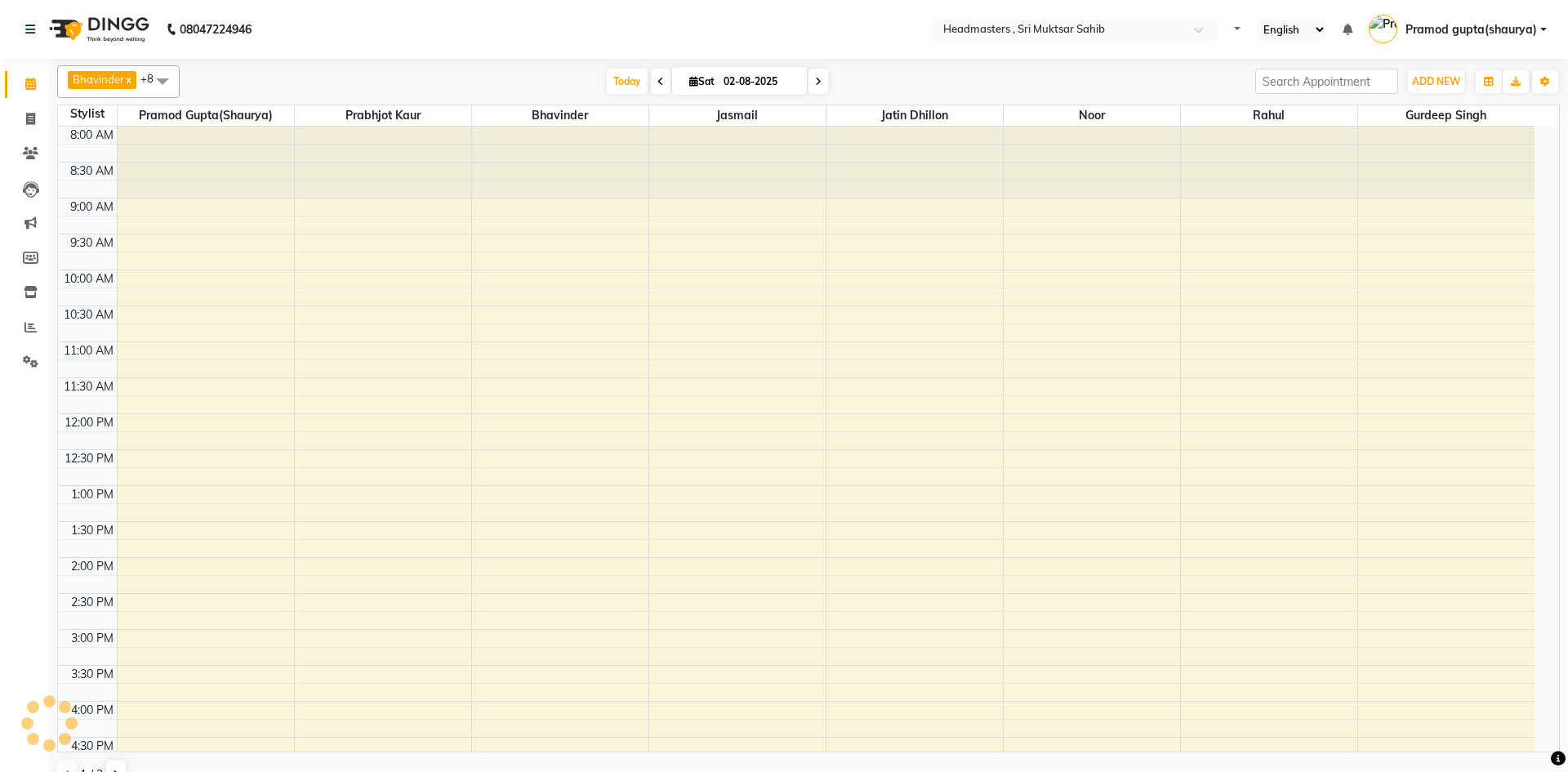 scroll, scrollTop: 0, scrollLeft: 0, axis: both 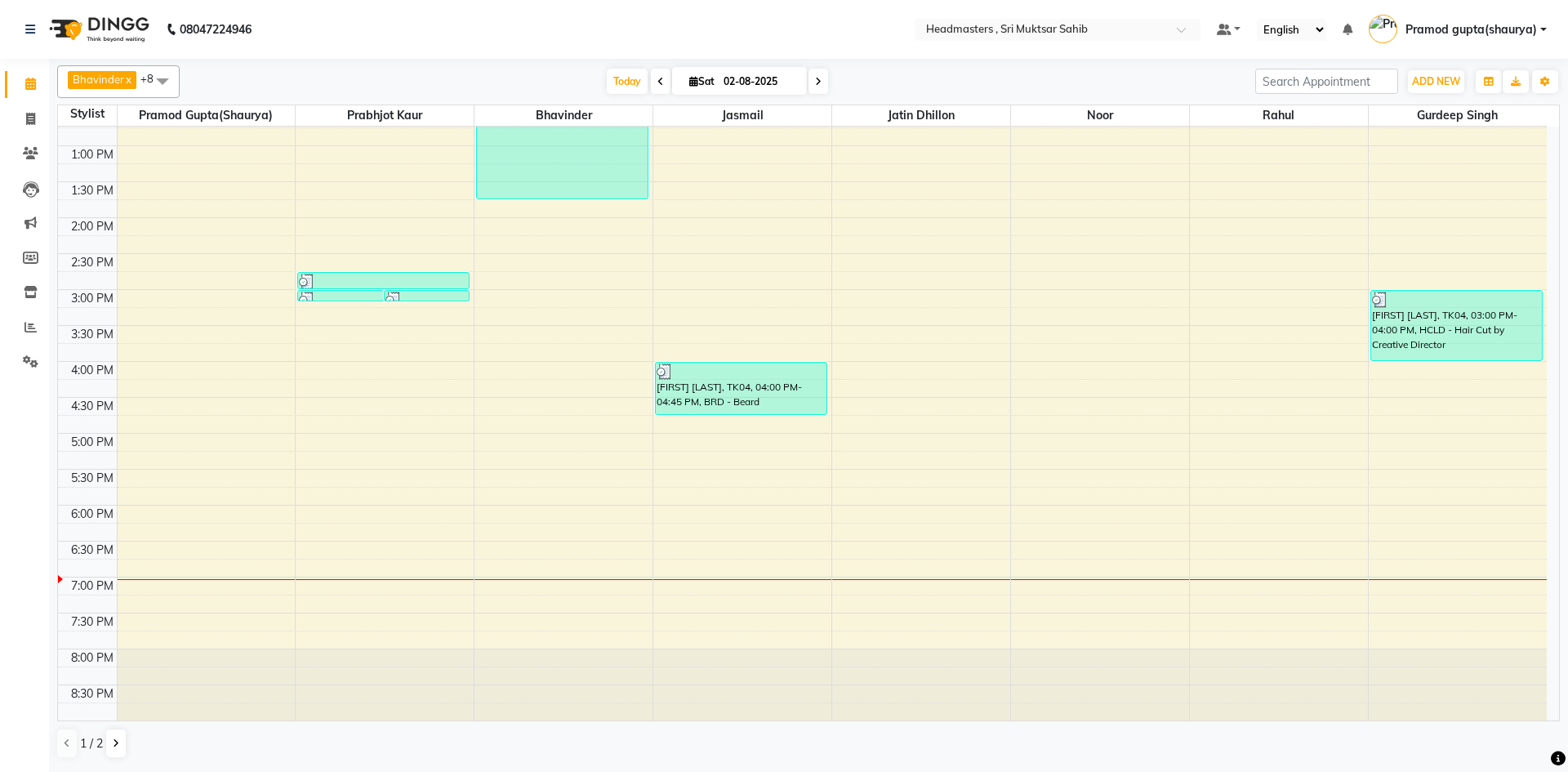 drag, startPoint x: 1560, startPoint y: 521, endPoint x: 1565, endPoint y: 565, distance: 44.28318 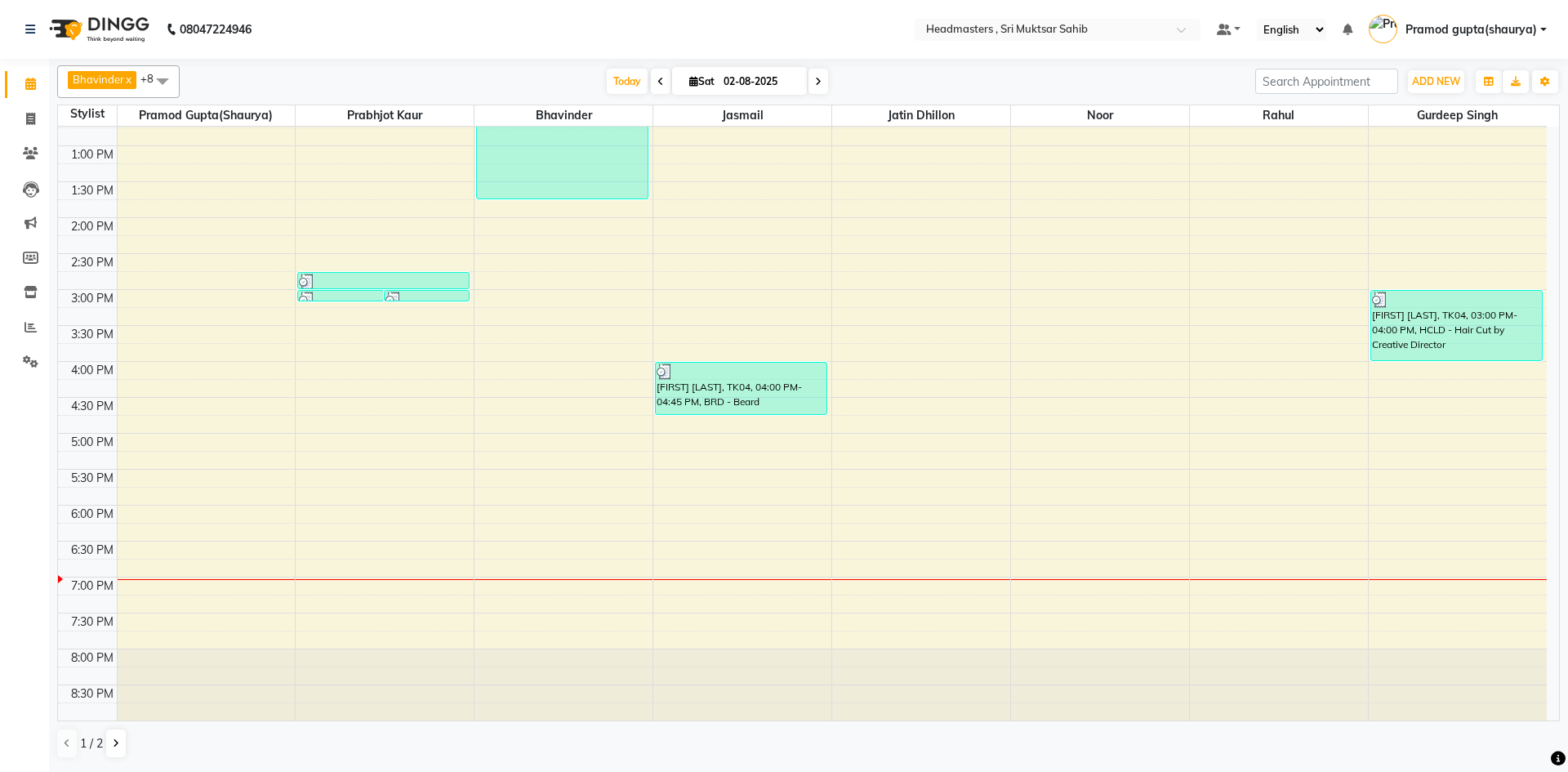 click on "8:00 AM 8:30 AM 9:00 AM 9:30 AM 10:00 AM 10:30 AM 11:00 AM 11:30 AM 12:00 PM 12:30 PM 1:00 PM 1:30 PM 2:00 PM 2:30 PM 3:00 PM 3:30 PM 4:00 PM 4:30 PM 5:00 PM 5:30 PM 6:00 PM 6:30 PM 7:00 PM 7:30 PM 8:00 PM 8:30 PM     [FIRST] [LAST], TK03, 03:00 PM-03:05 PM, TH-FH - Forehead     [FIRST] [LAST], TK03, 03:00 PM-03:05 PM, TH-UL - Upper lips     [FIRST] [LAST], TK03, 02:45 PM-03:00 PM, TH-EB - Eyebrows     [FIRST] [LAST], TK02, 11:45 AM-01:45 PM, NL-EXT - Gel/Acrylic Extension     [FIRST] [LAST], TK04, 04:00 PM-04:45 PM, BRD - Beard     [FIRST], TK01, 09:15 AM-10:00 AM, SCL - Shampoo and conditioner (with natural dry)     [FIRST] [LAST], TK04, 03:00 PM-04:00 PM, HCLD - Hair Cut by Creative Director" at bounding box center [802, 253] 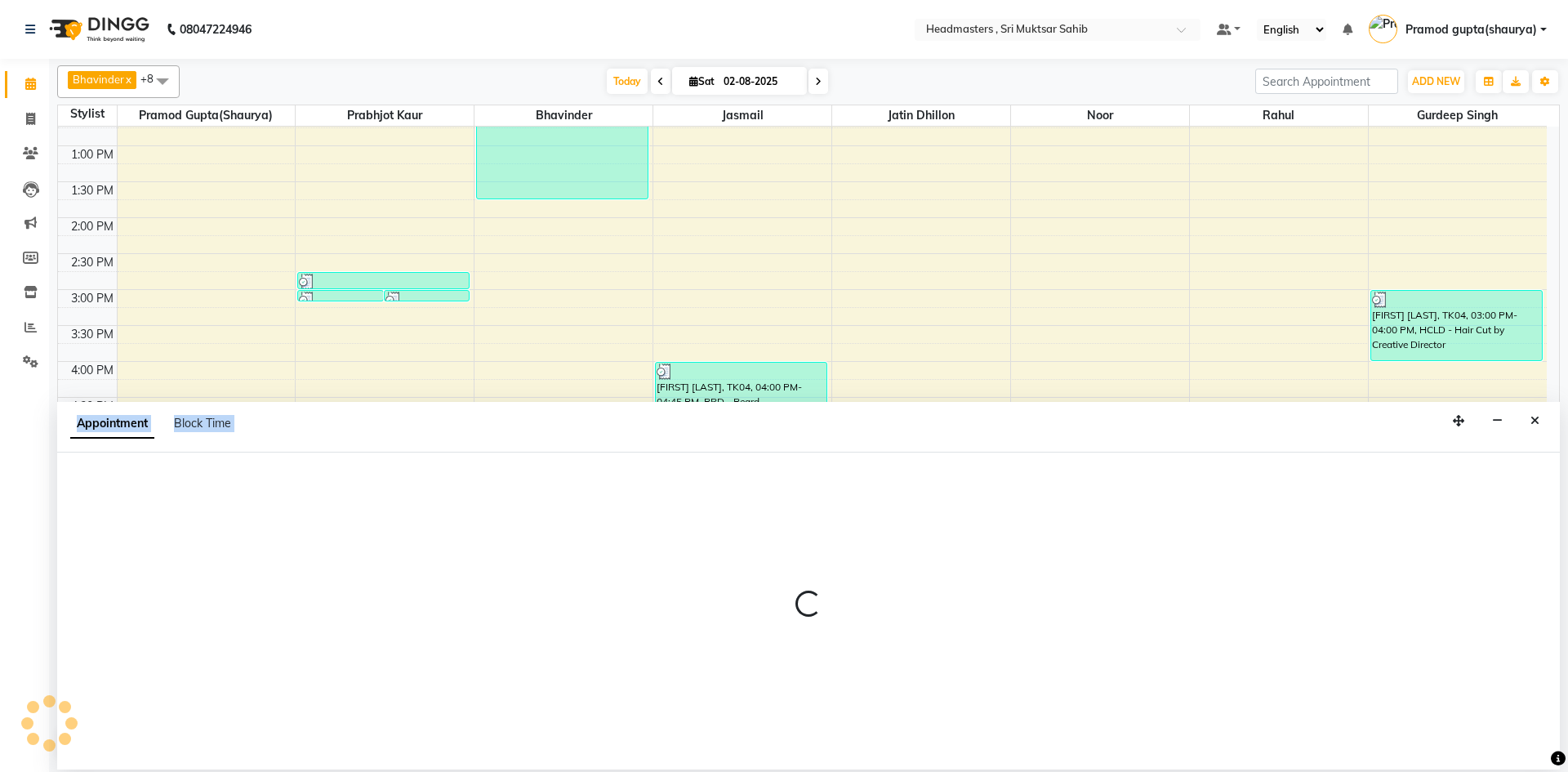 click at bounding box center (808, 611) 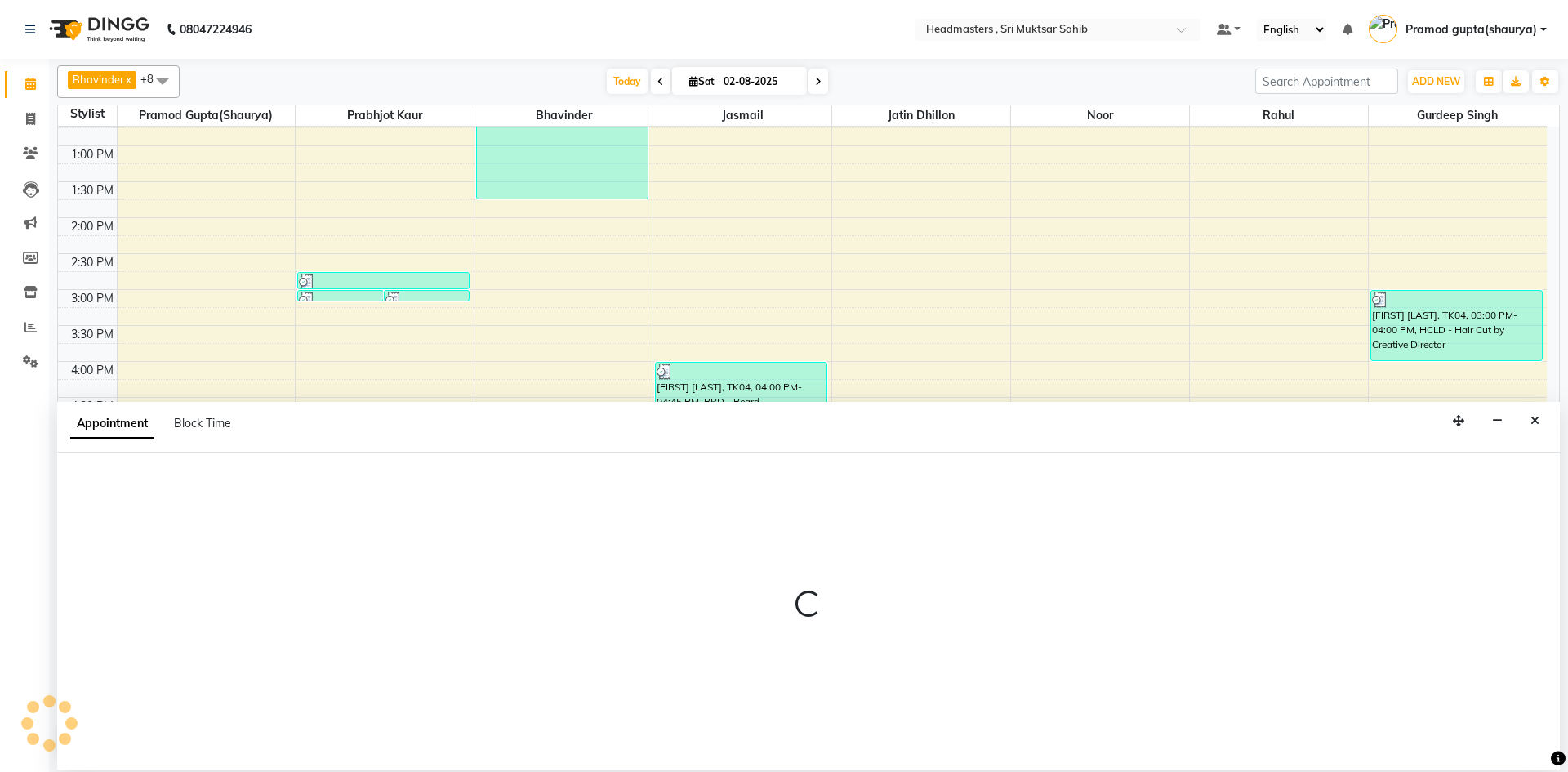 select on "85125" 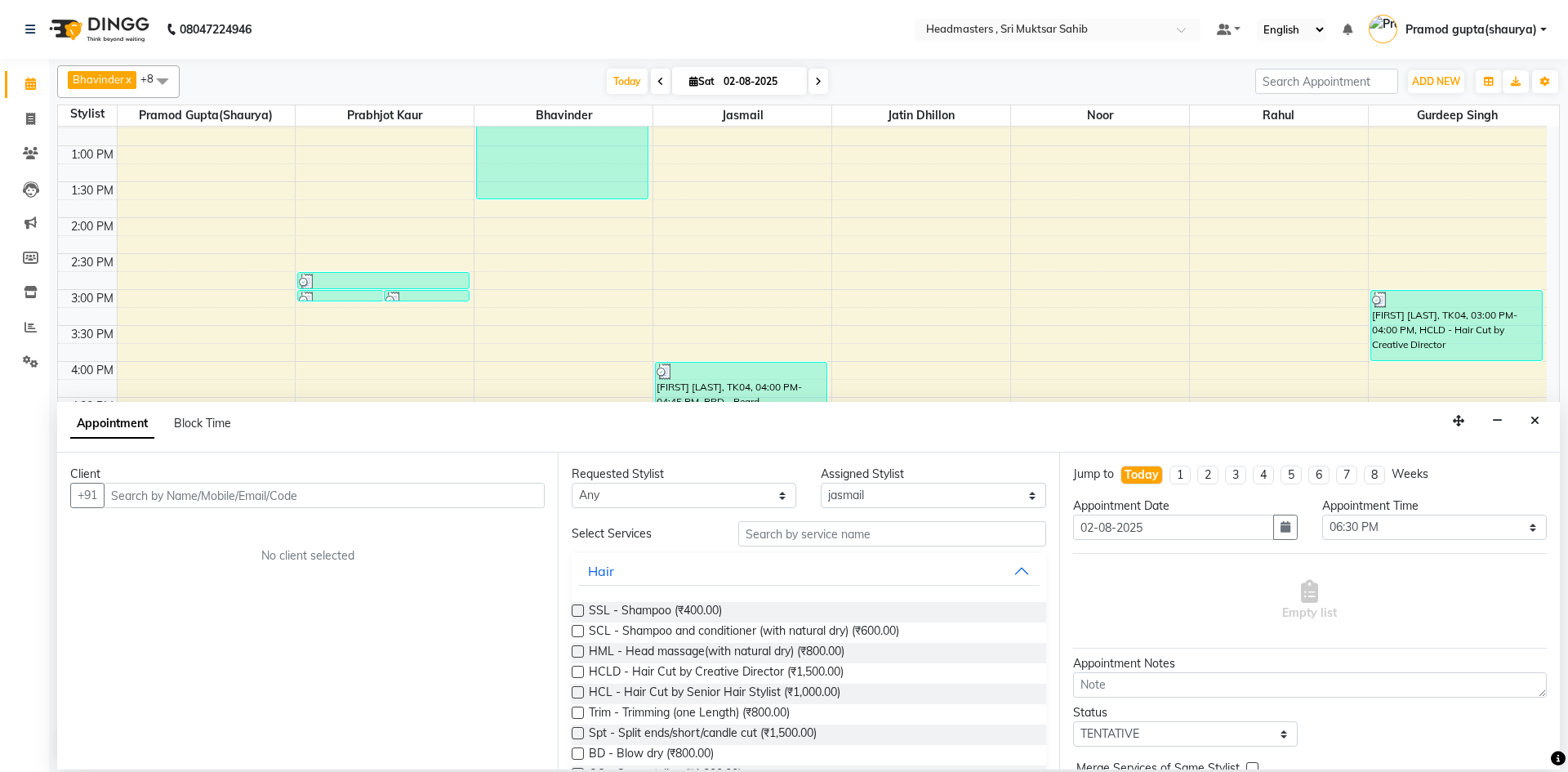 click at bounding box center (324, 495) 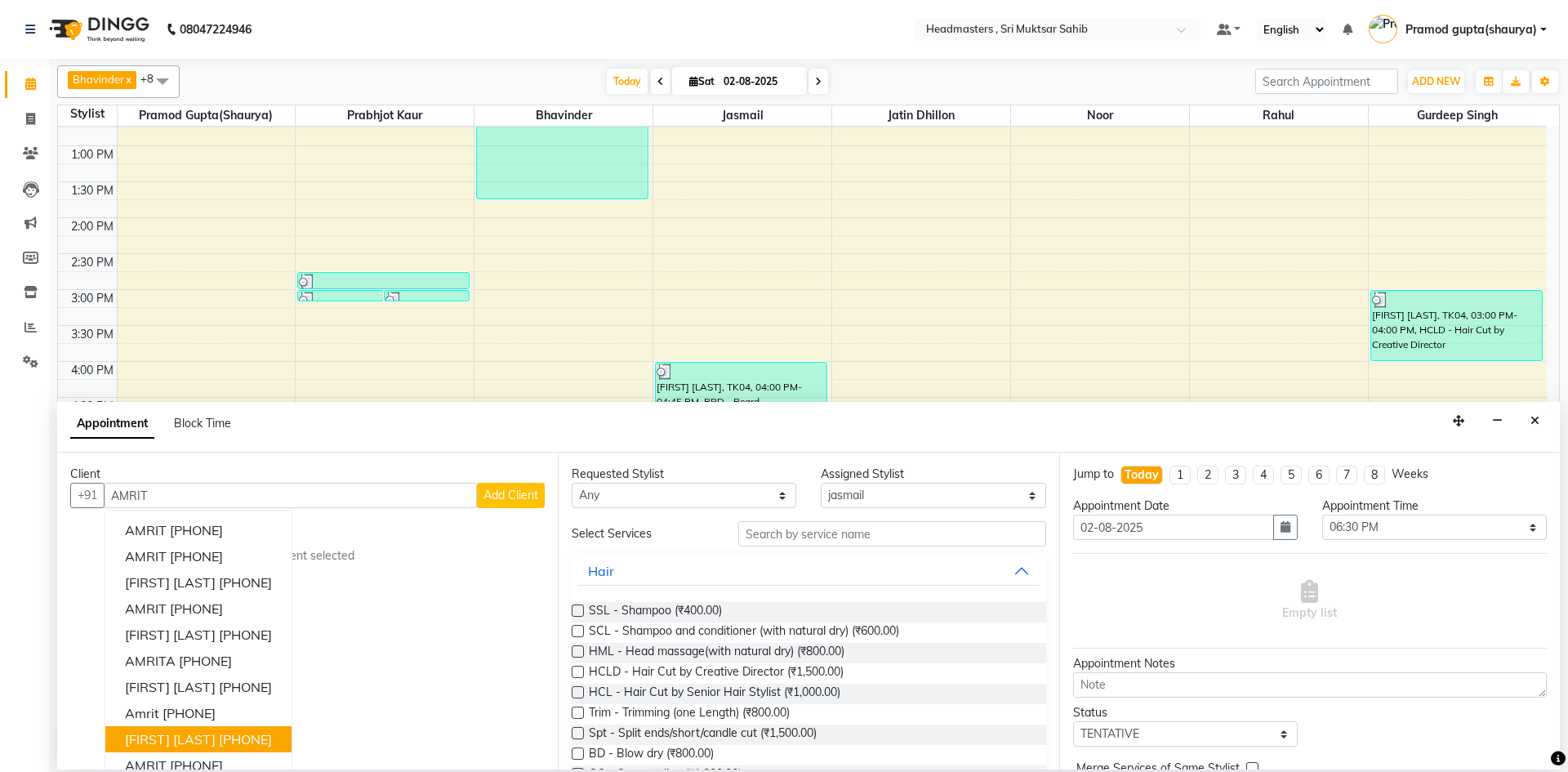 click on "[PHONE]" at bounding box center [245, 739] 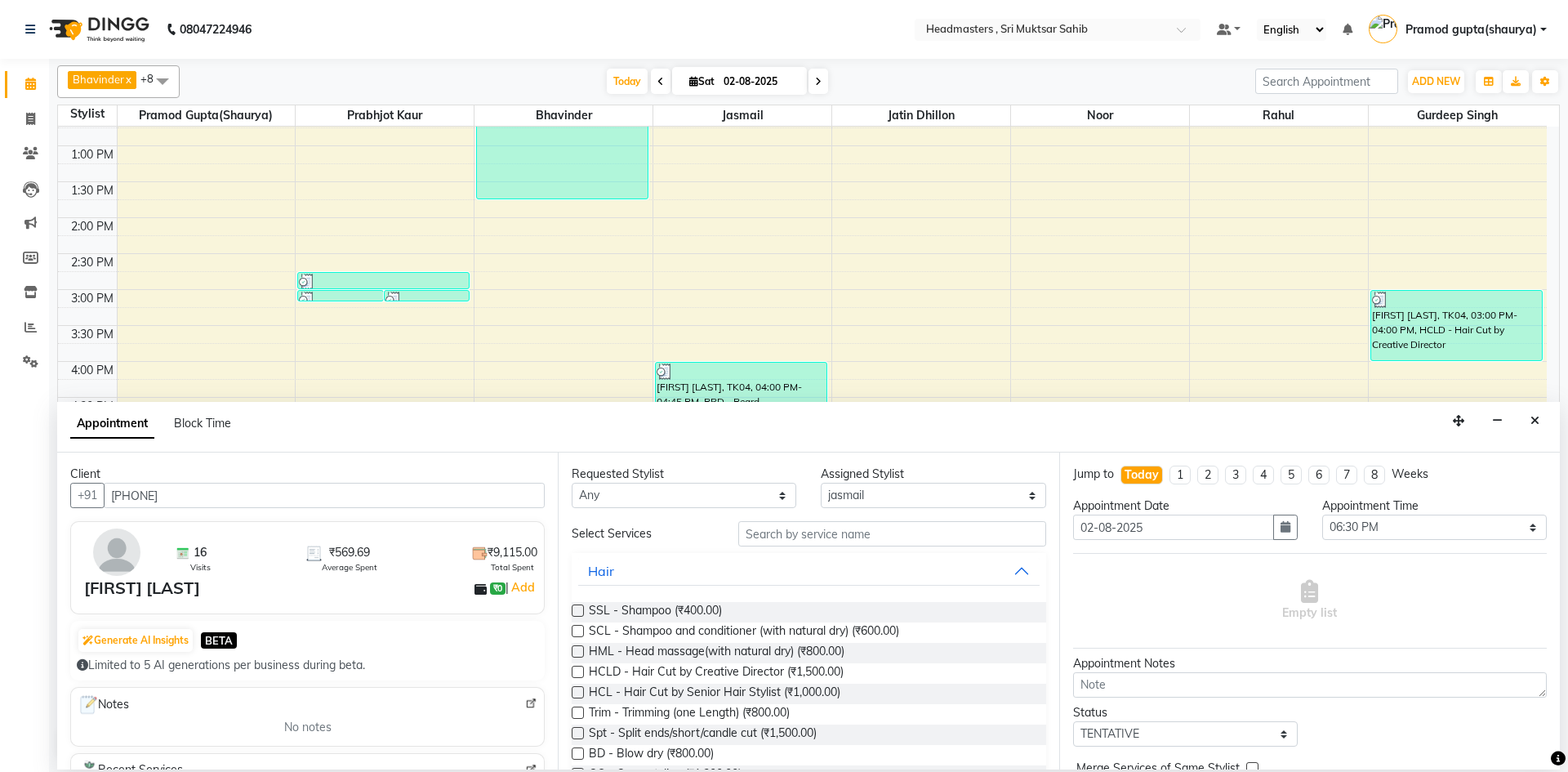type on "[PHONE]" 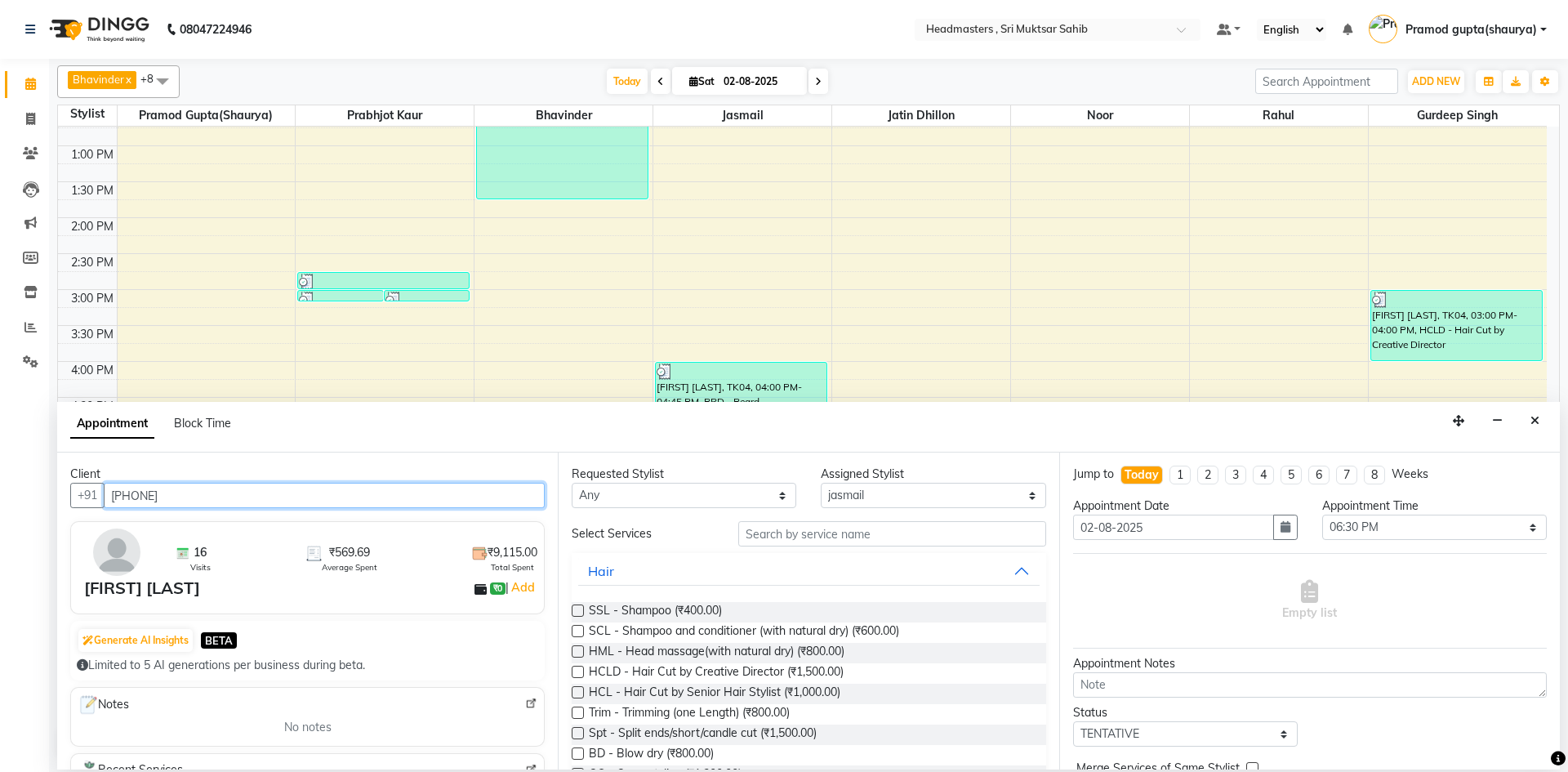 drag, startPoint x: 194, startPoint y: 498, endPoint x: 110, endPoint y: 493, distance: 84.148678 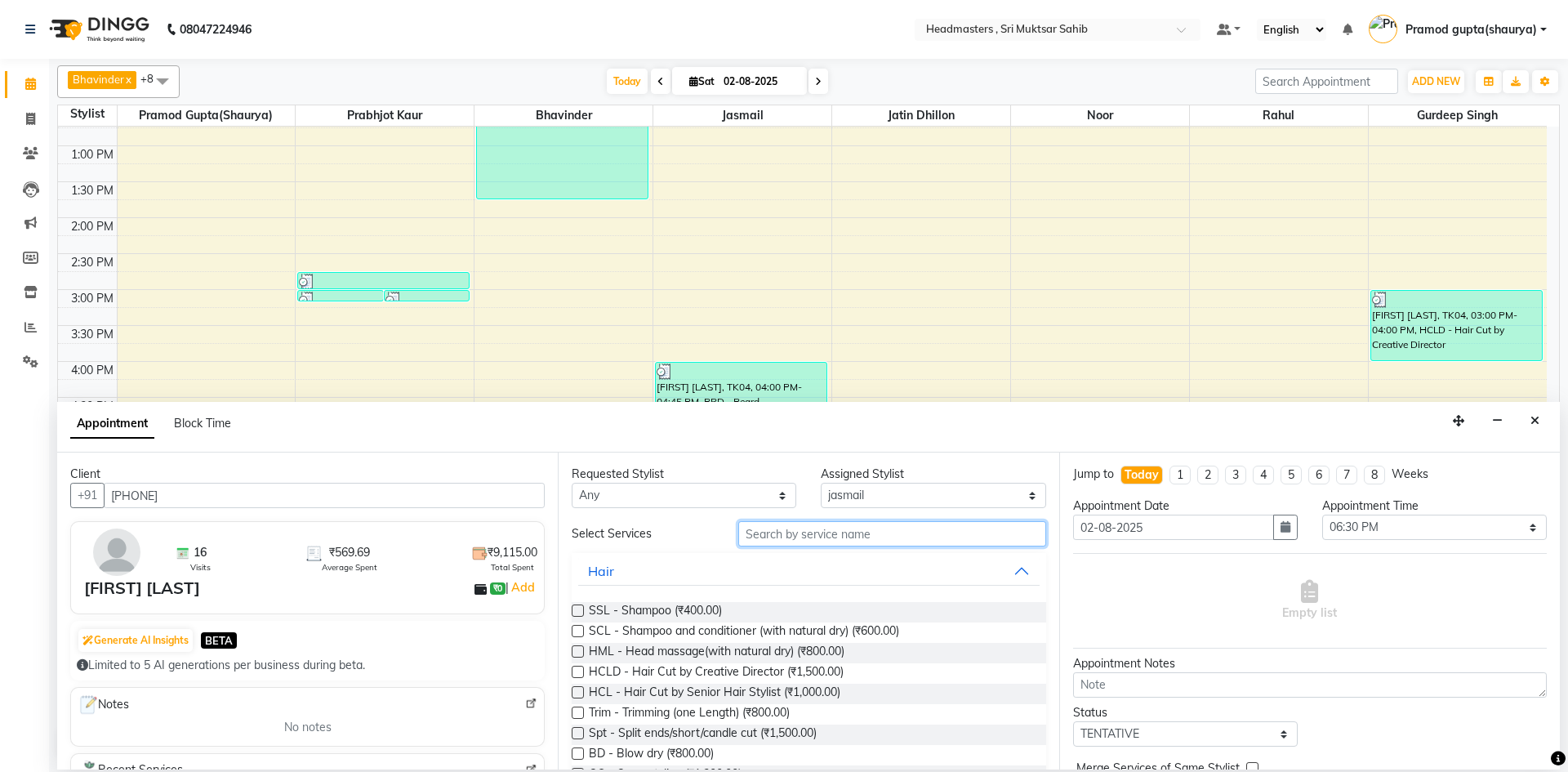 click at bounding box center (892, 533) 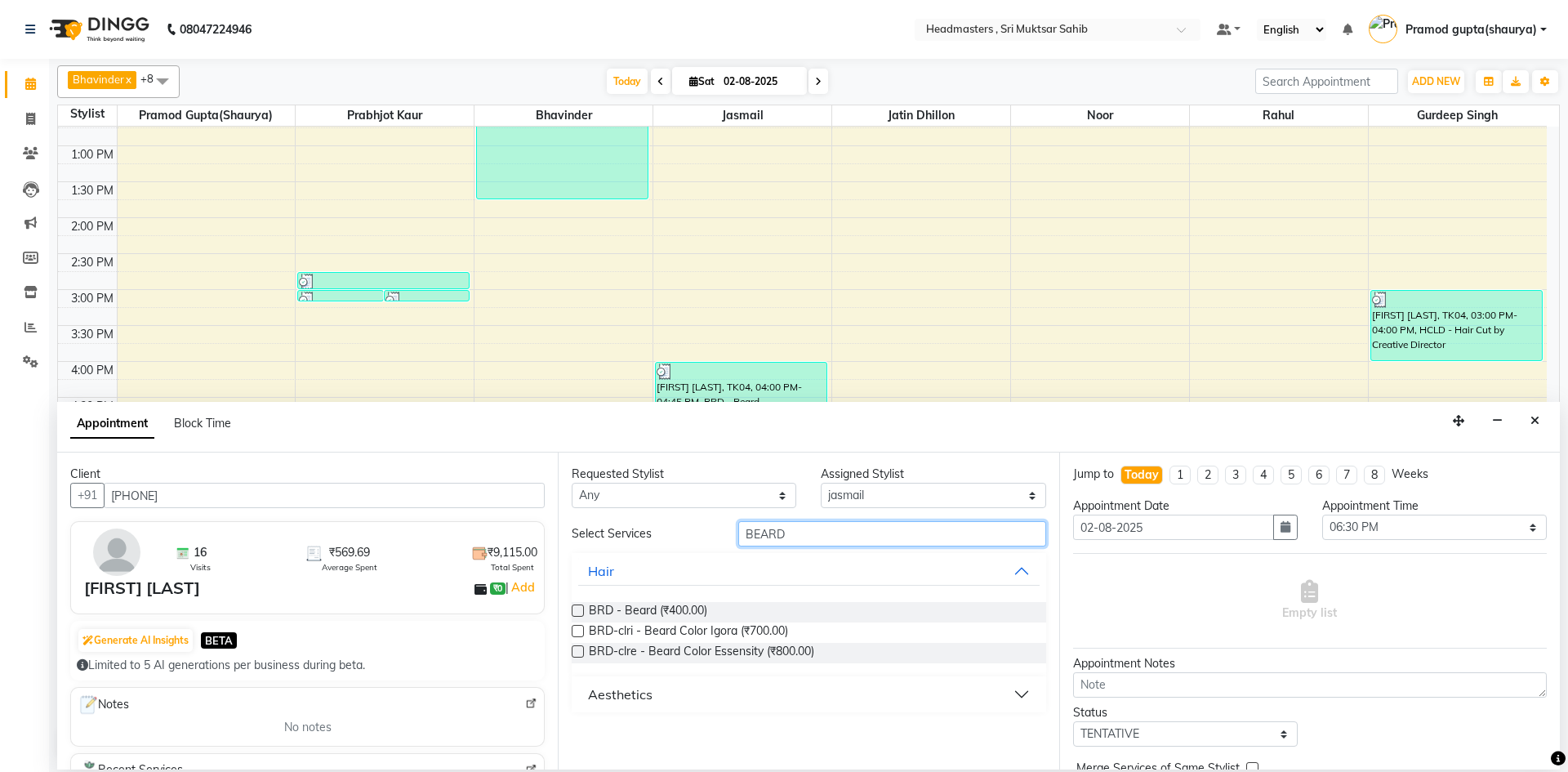 type on "BEARD" 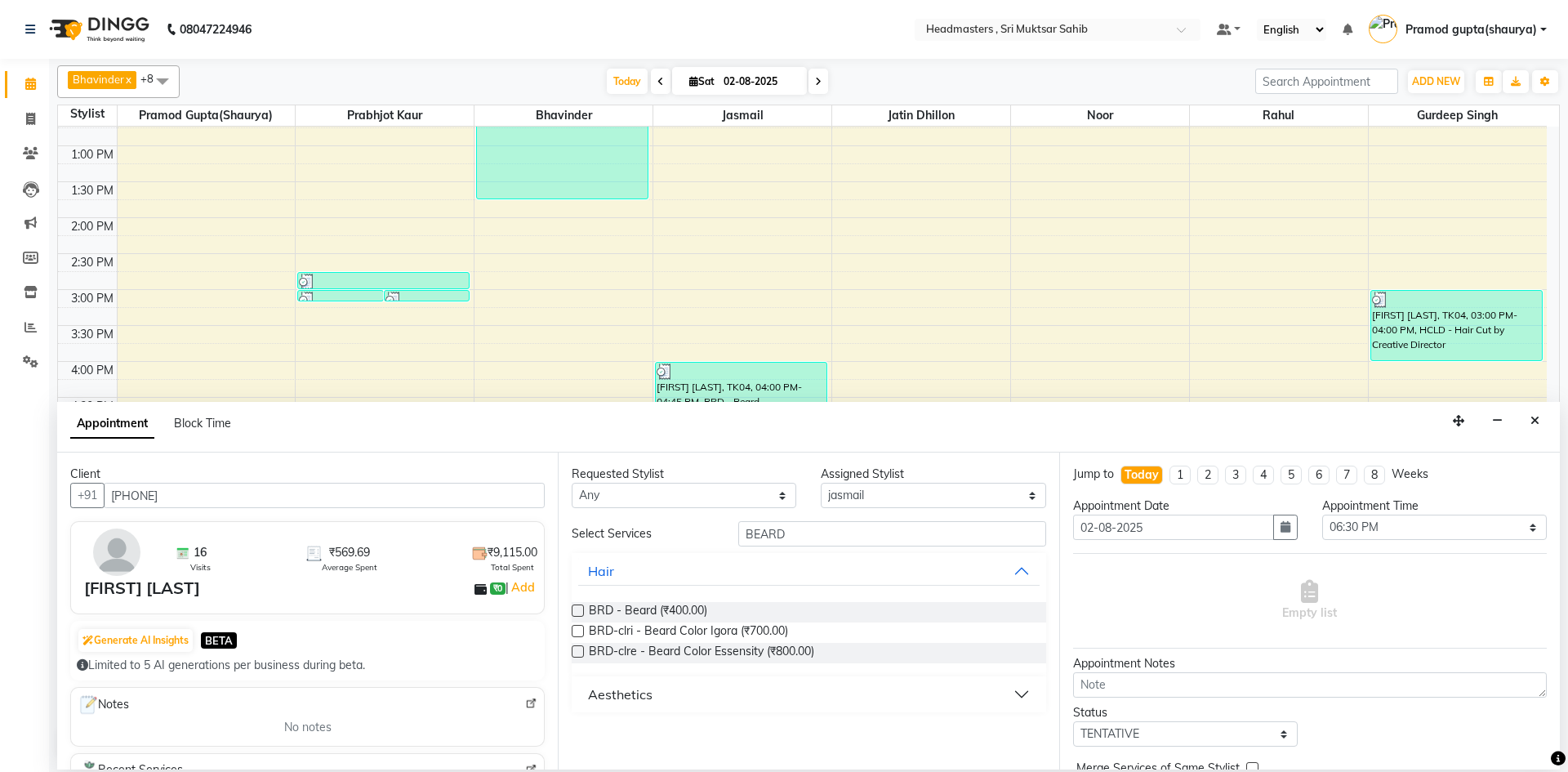 click at bounding box center [577, 610] 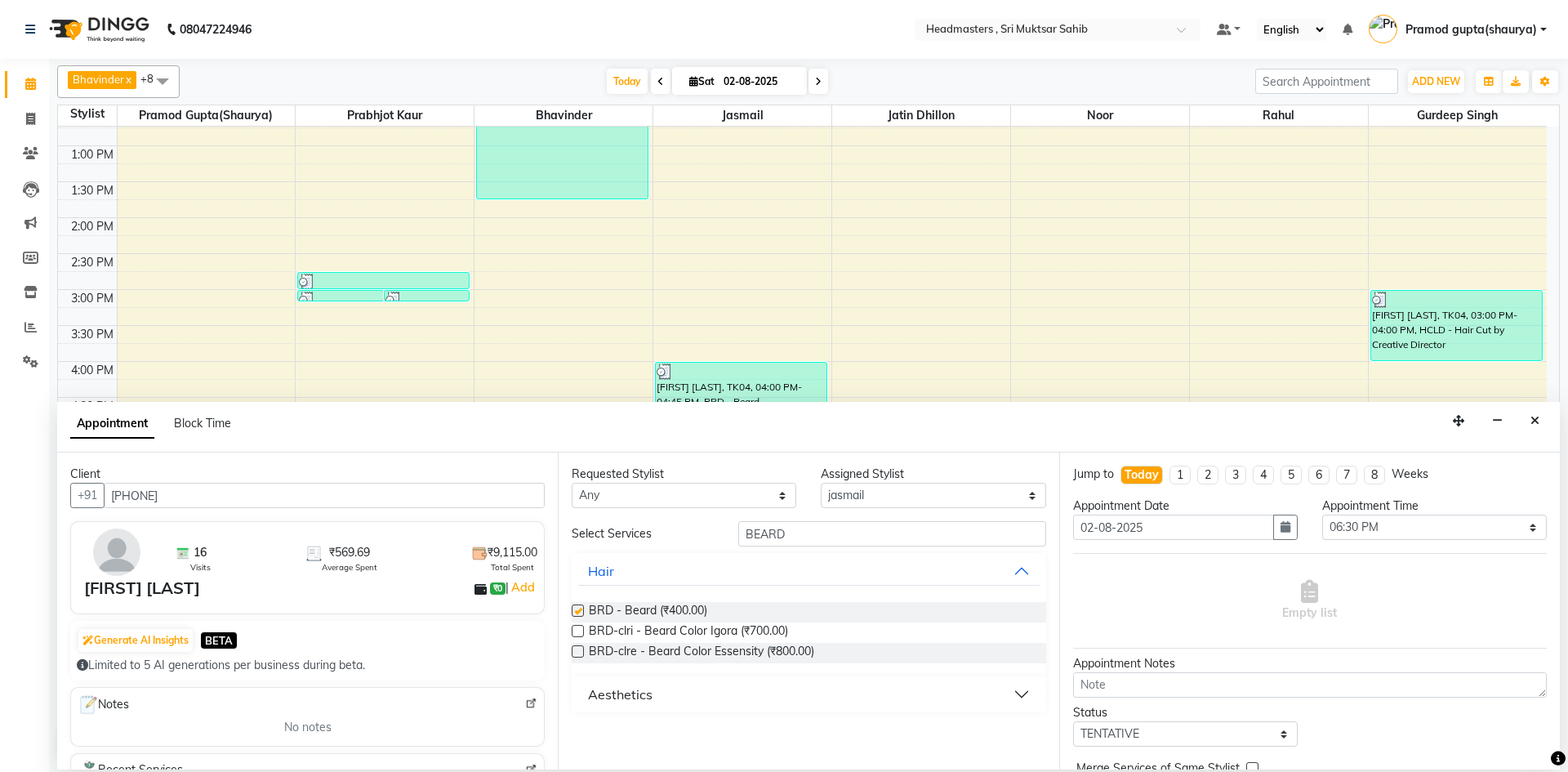 click at bounding box center [577, 610] 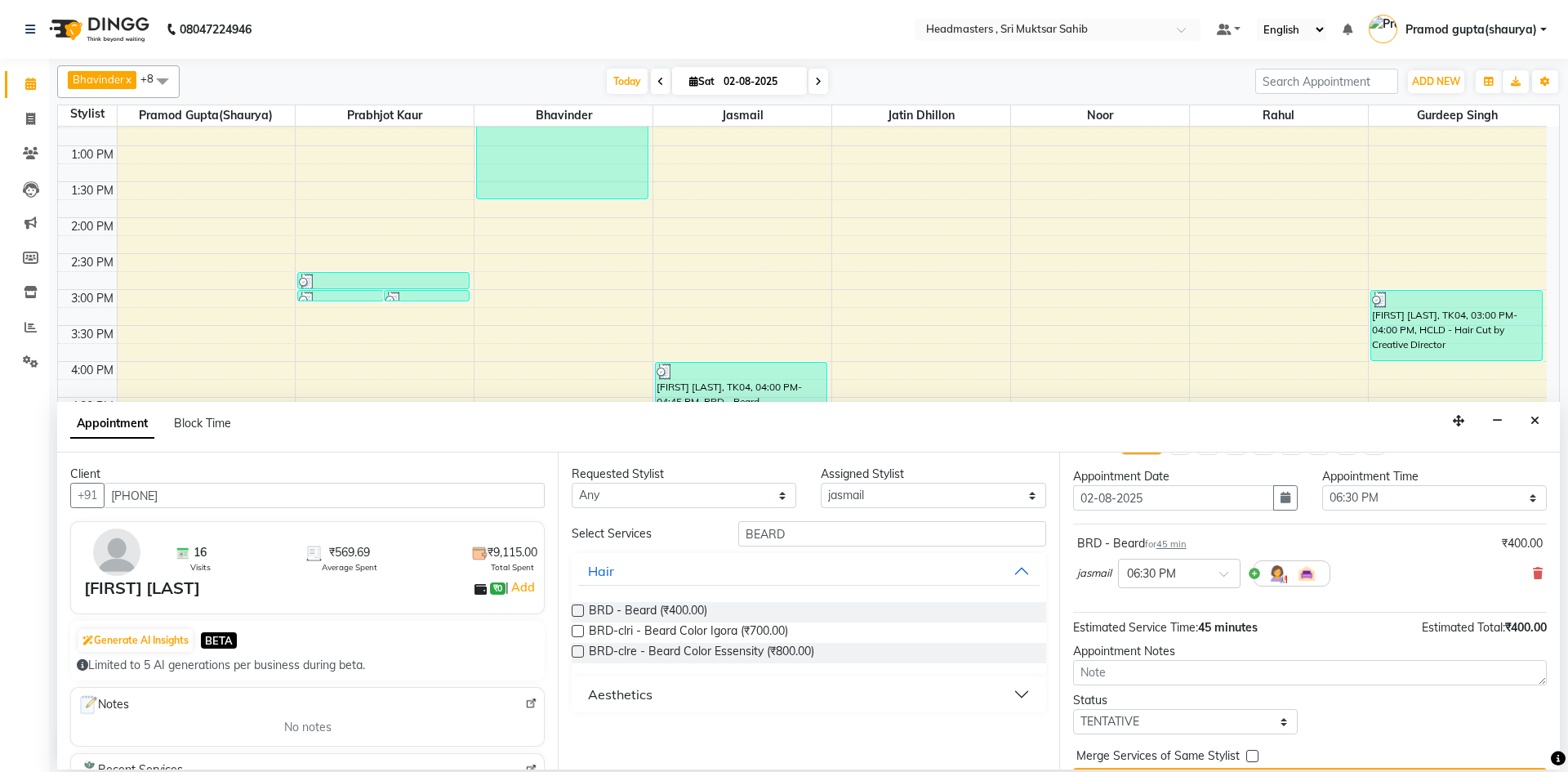 scroll, scrollTop: 70, scrollLeft: 0, axis: vertical 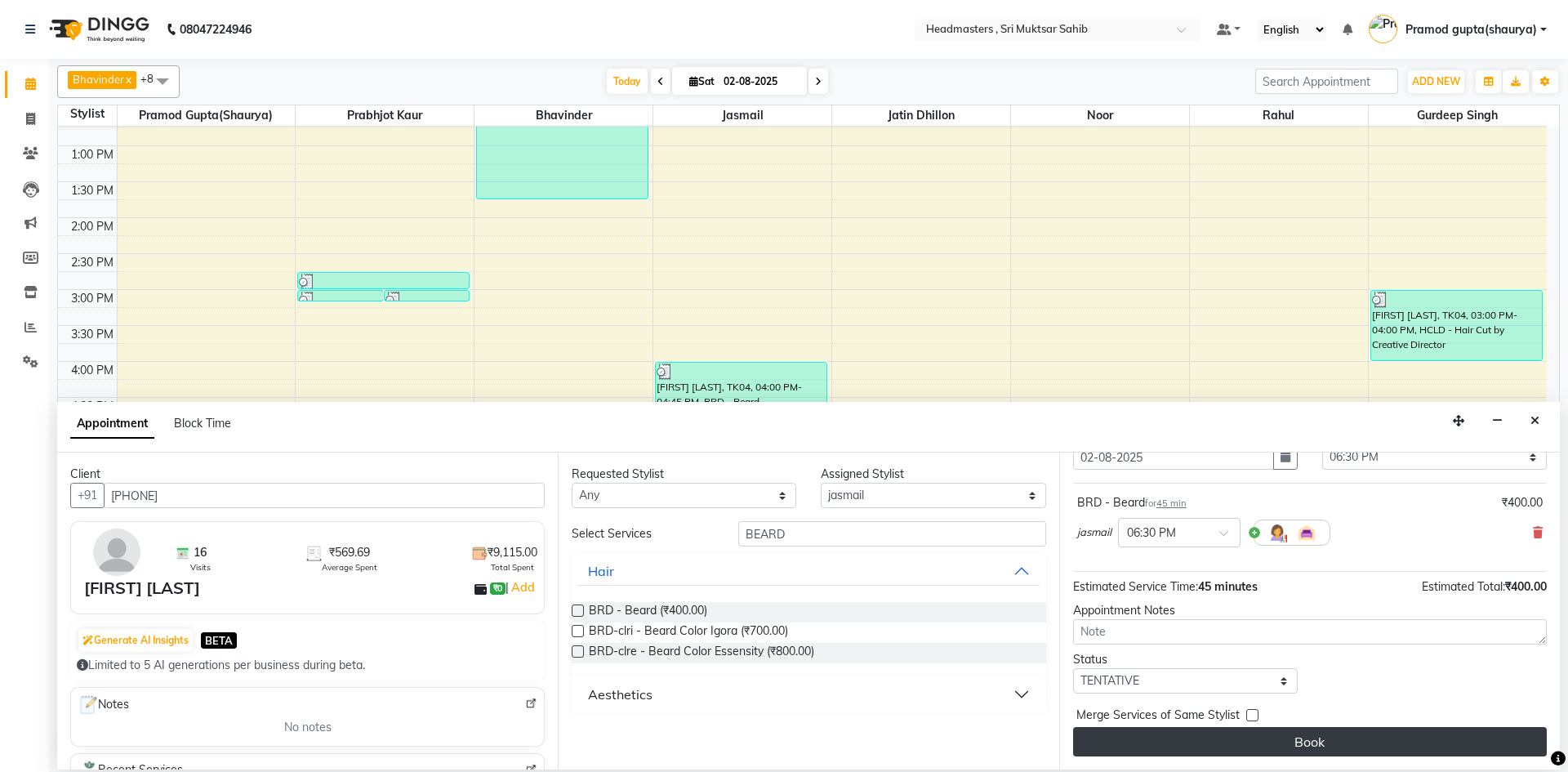 click on "Book" at bounding box center (1310, 742) 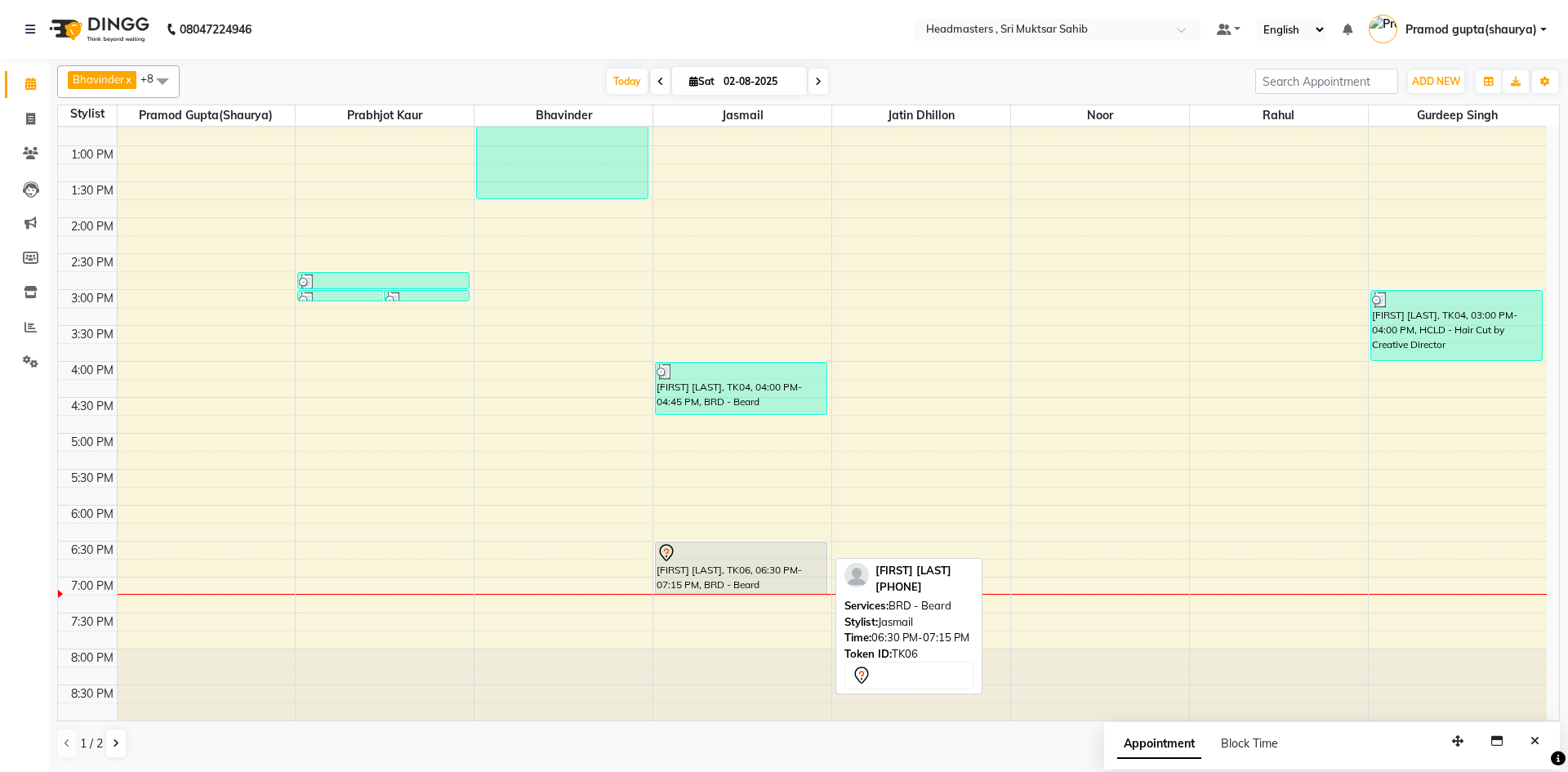 click on "[FIRST] [LAST], TK06, 06:30 PM-07:15 PM, BRD - Beard" at bounding box center (741, 568) 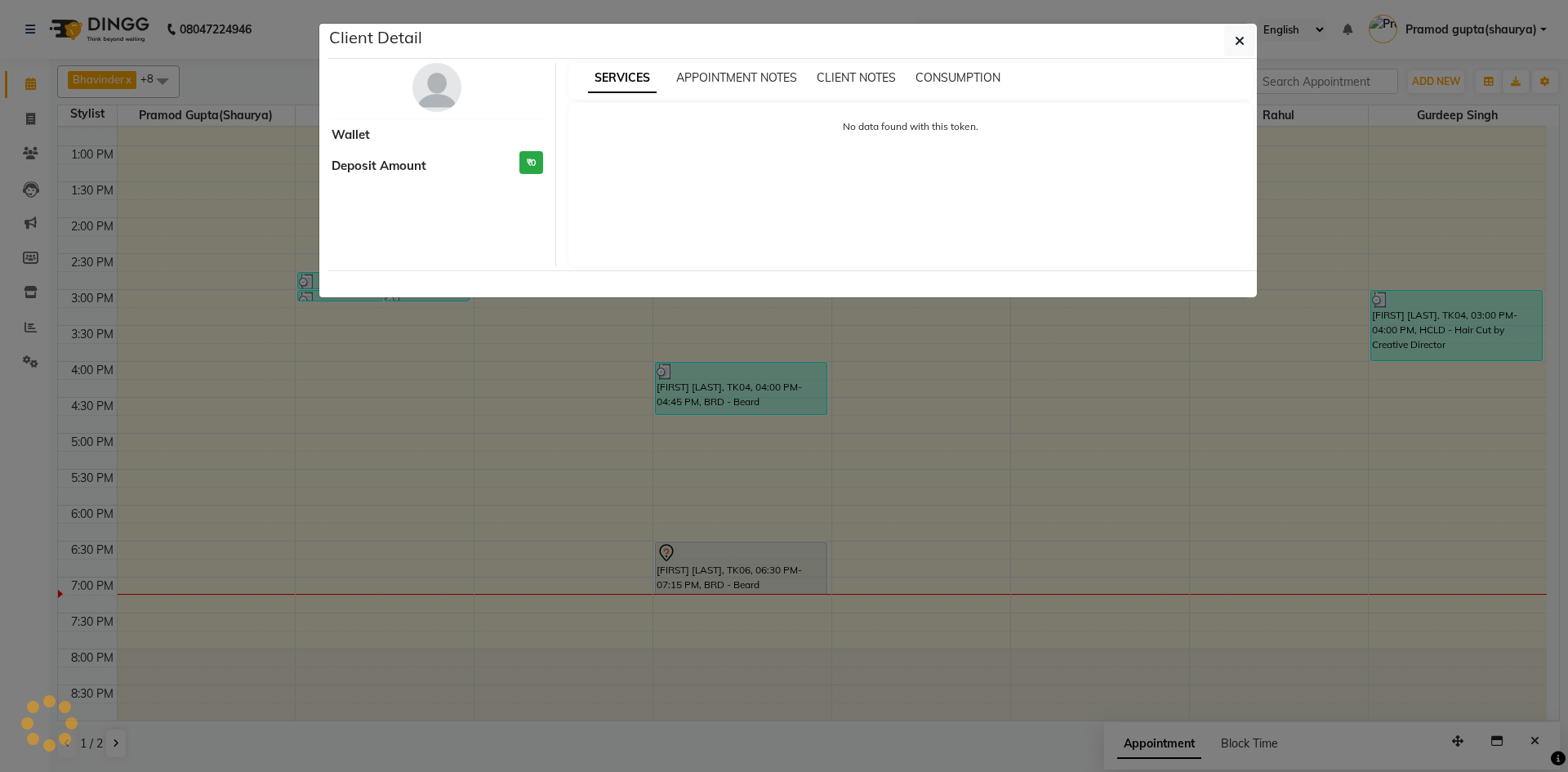 select on "7" 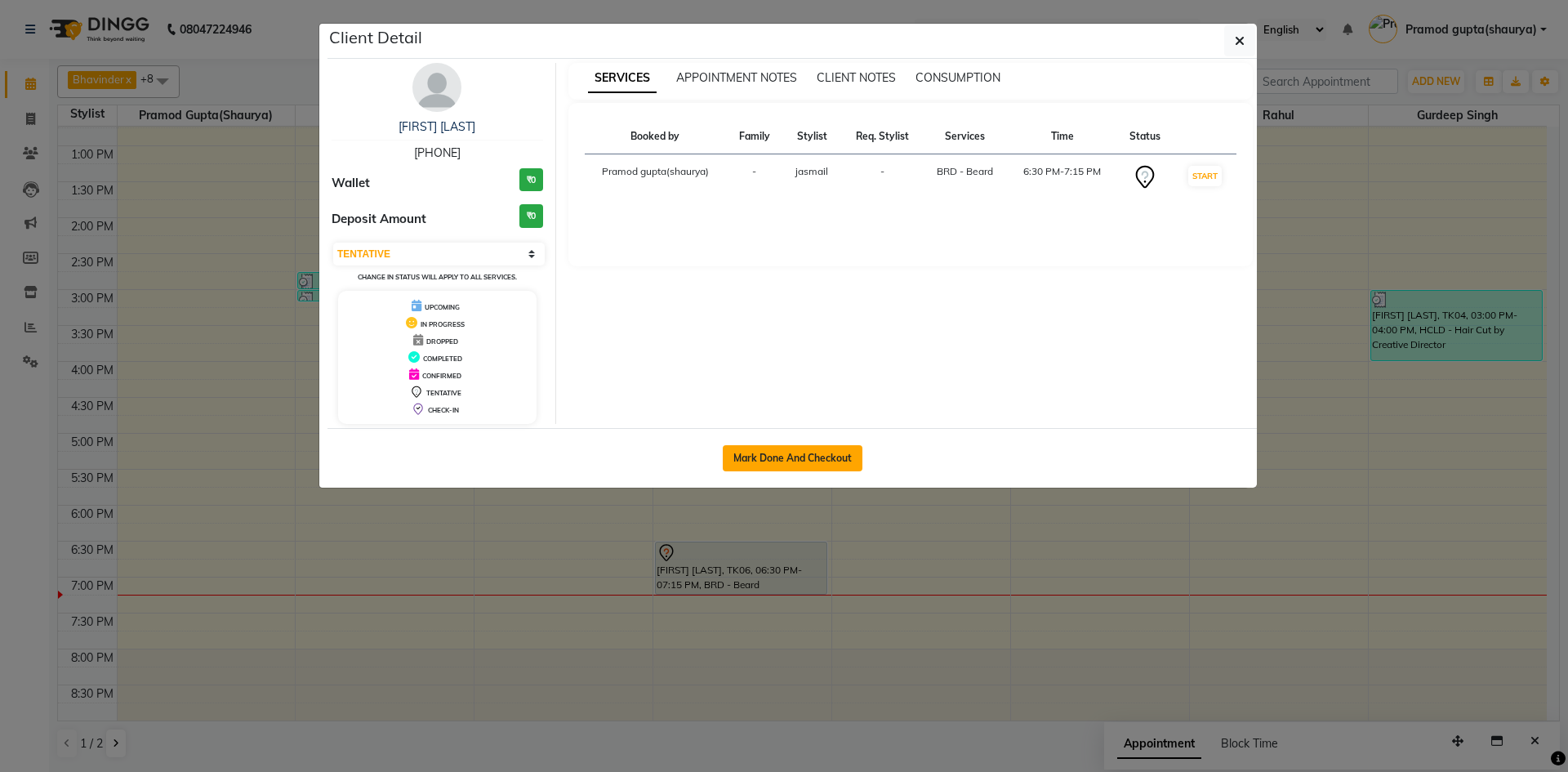 click on "Mark Done And Checkout" 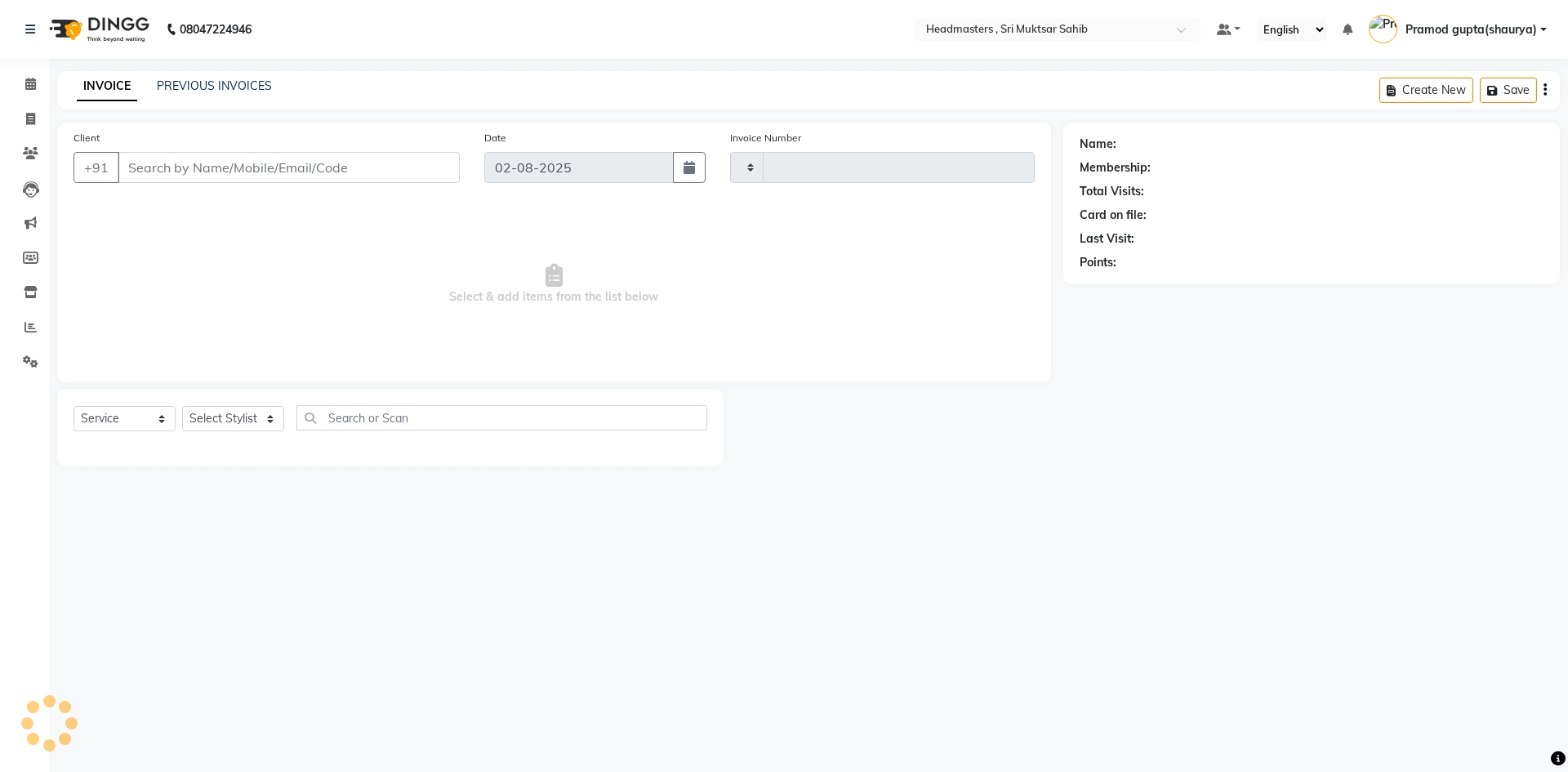 type on "0911" 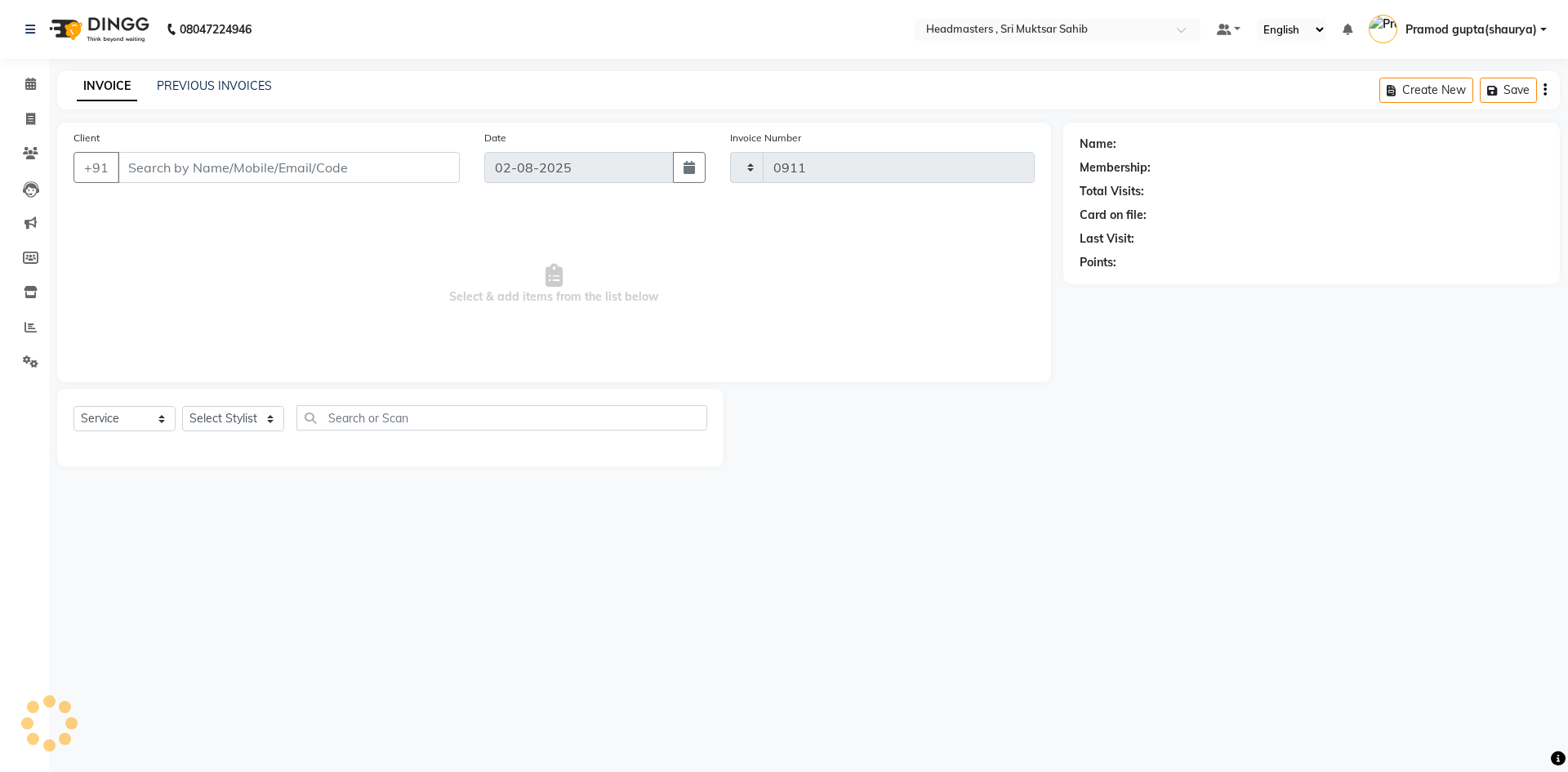 select on "8566" 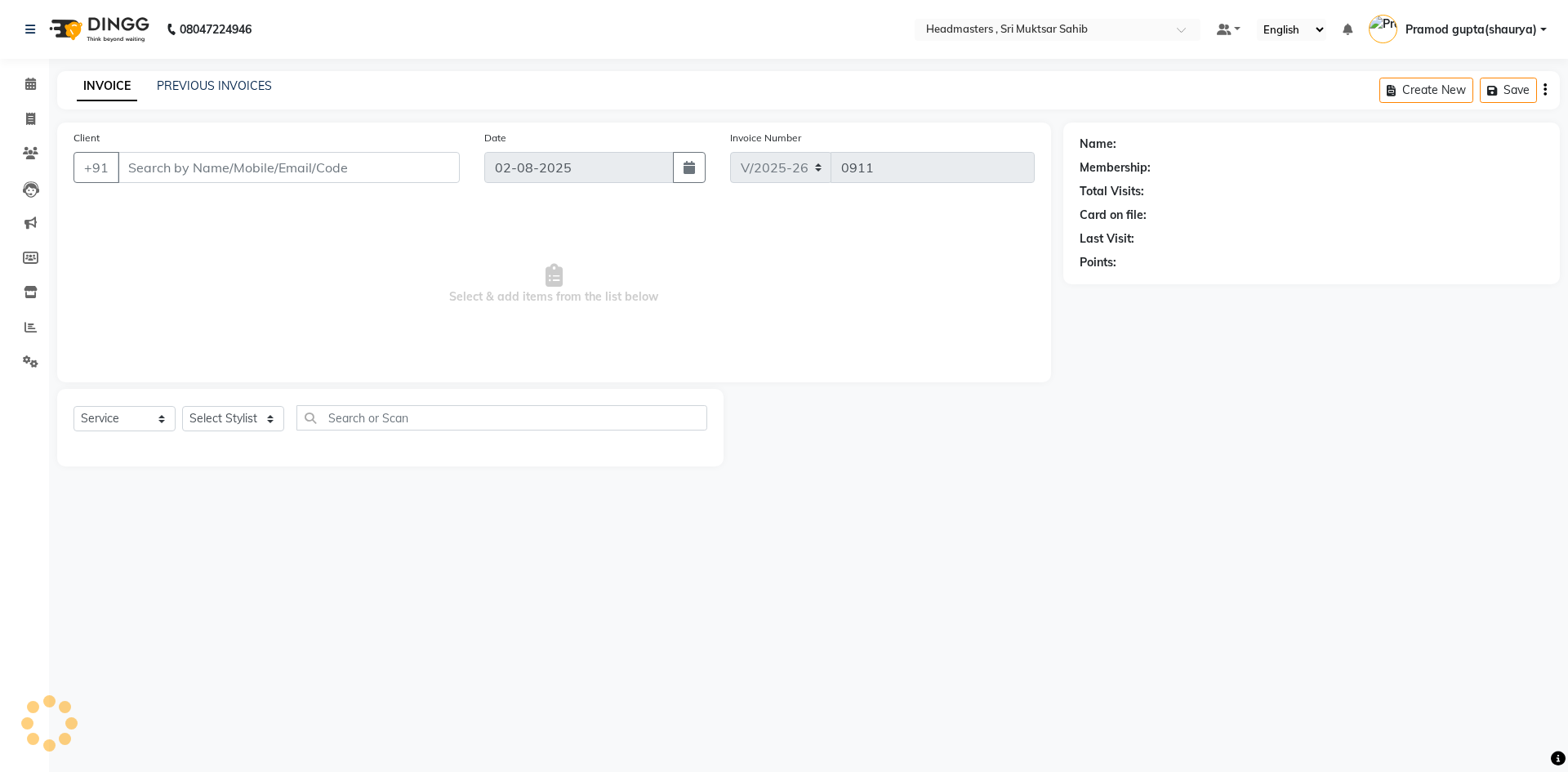 type on "[PHONE]" 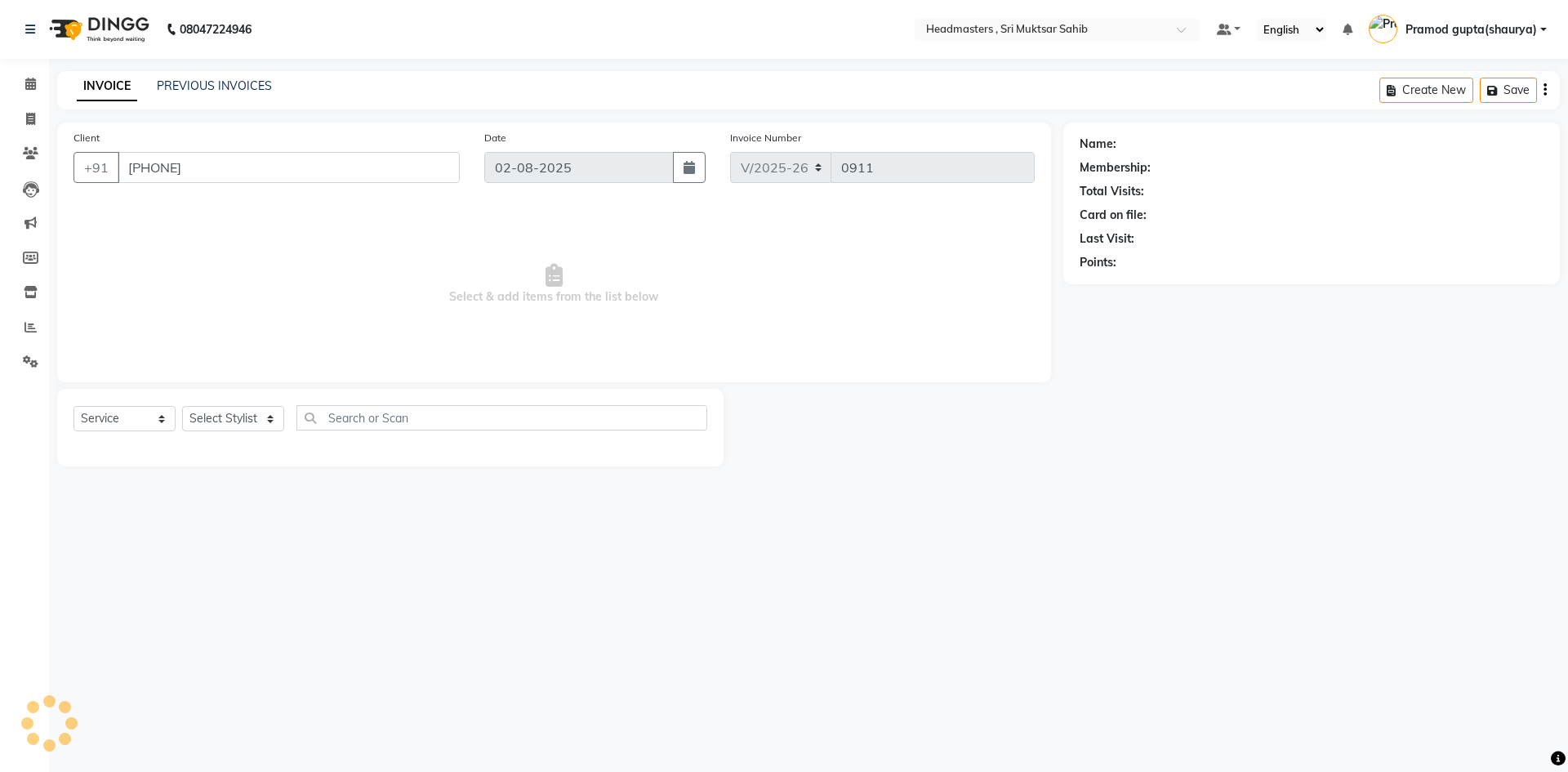 select on "85125" 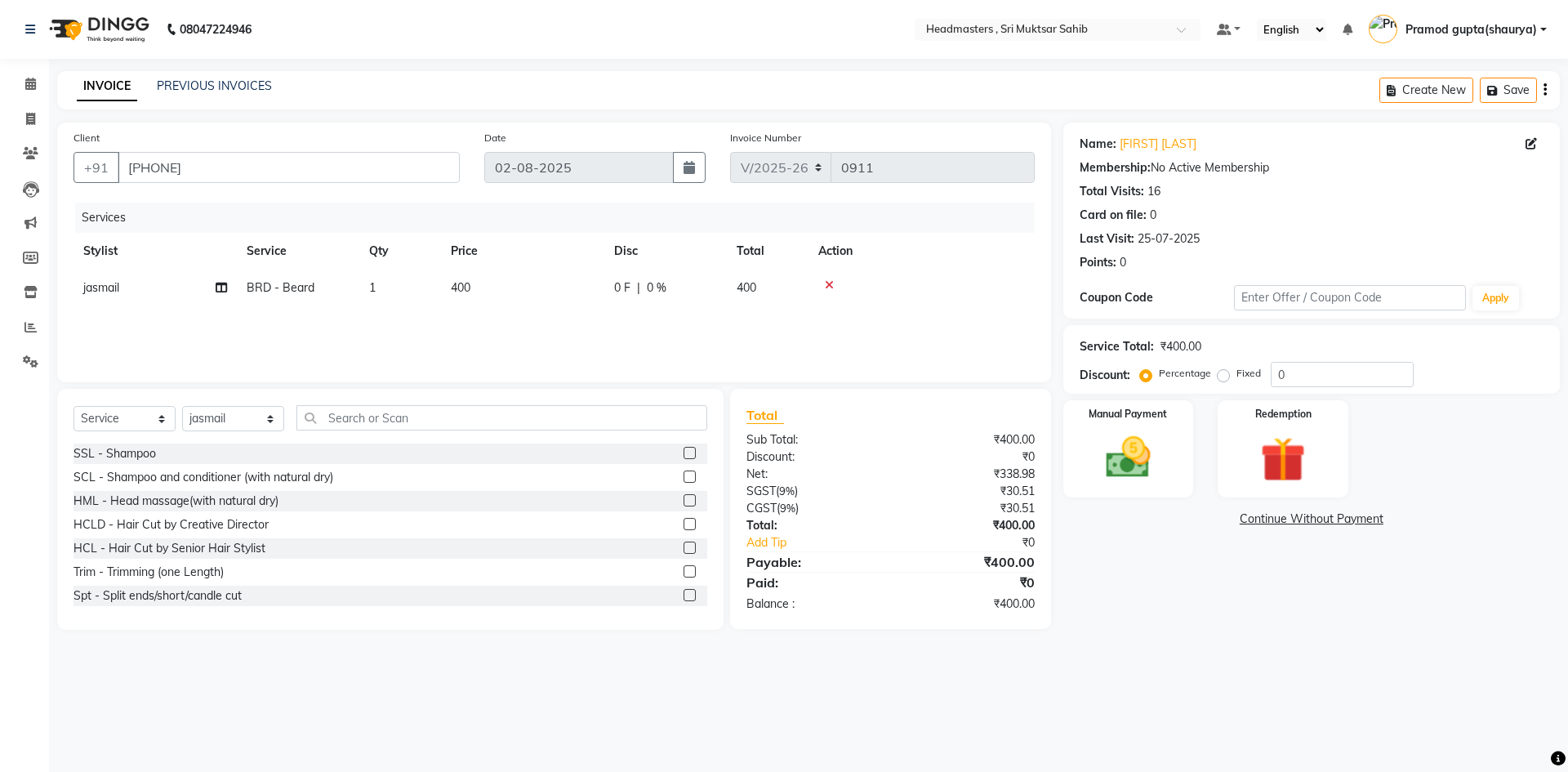 click on "0 %" 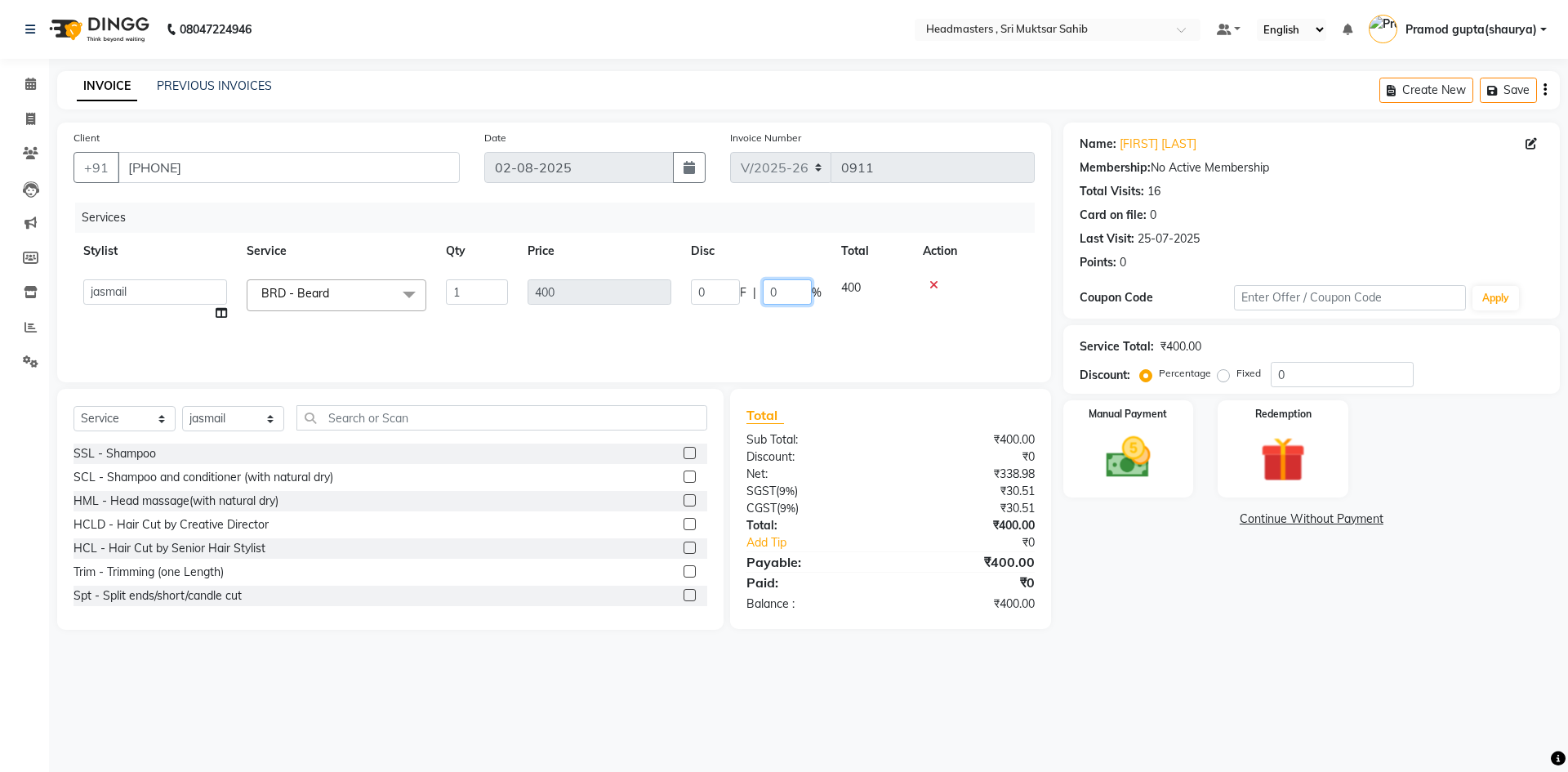 click on "0" 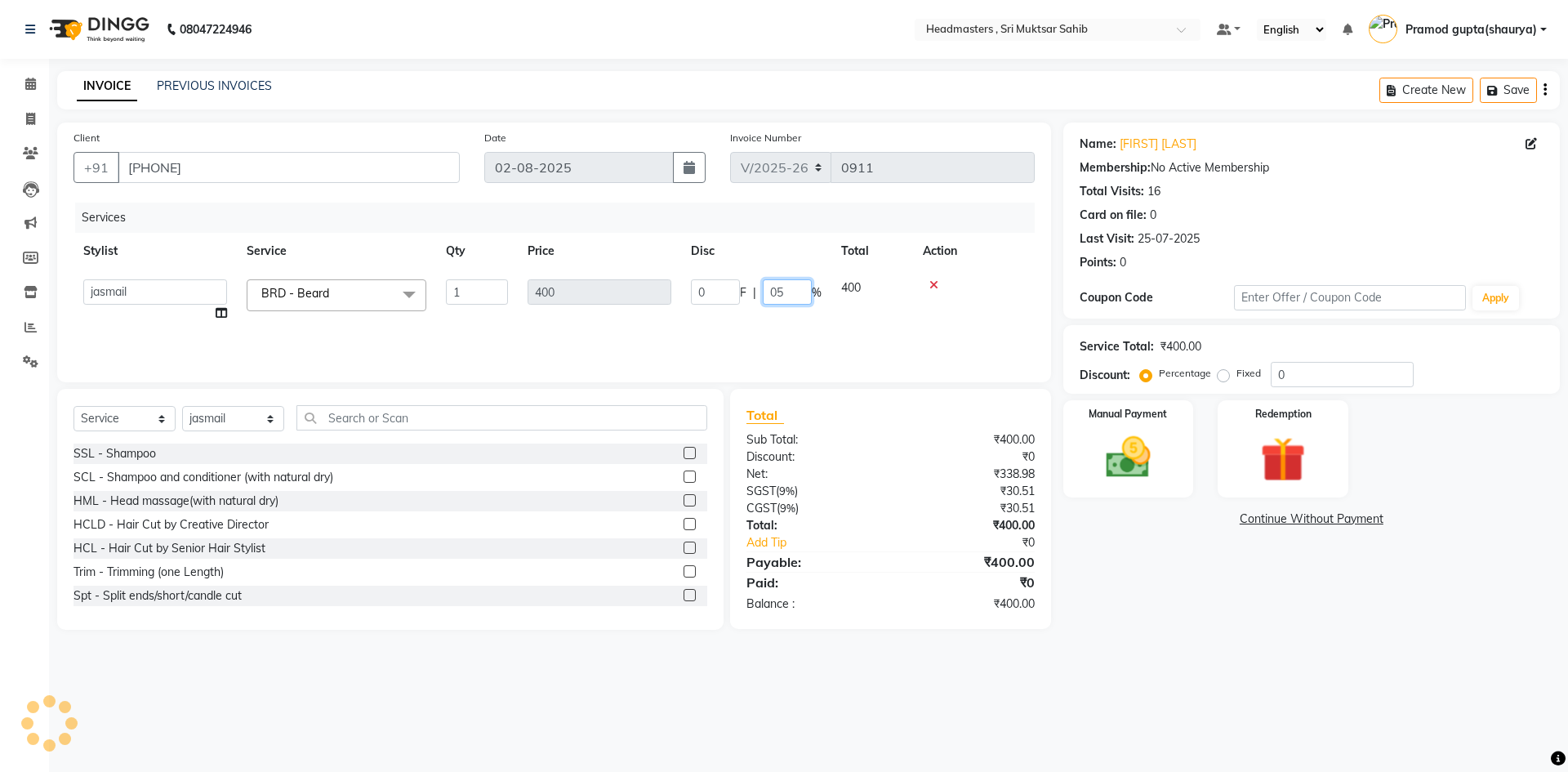 type on "050" 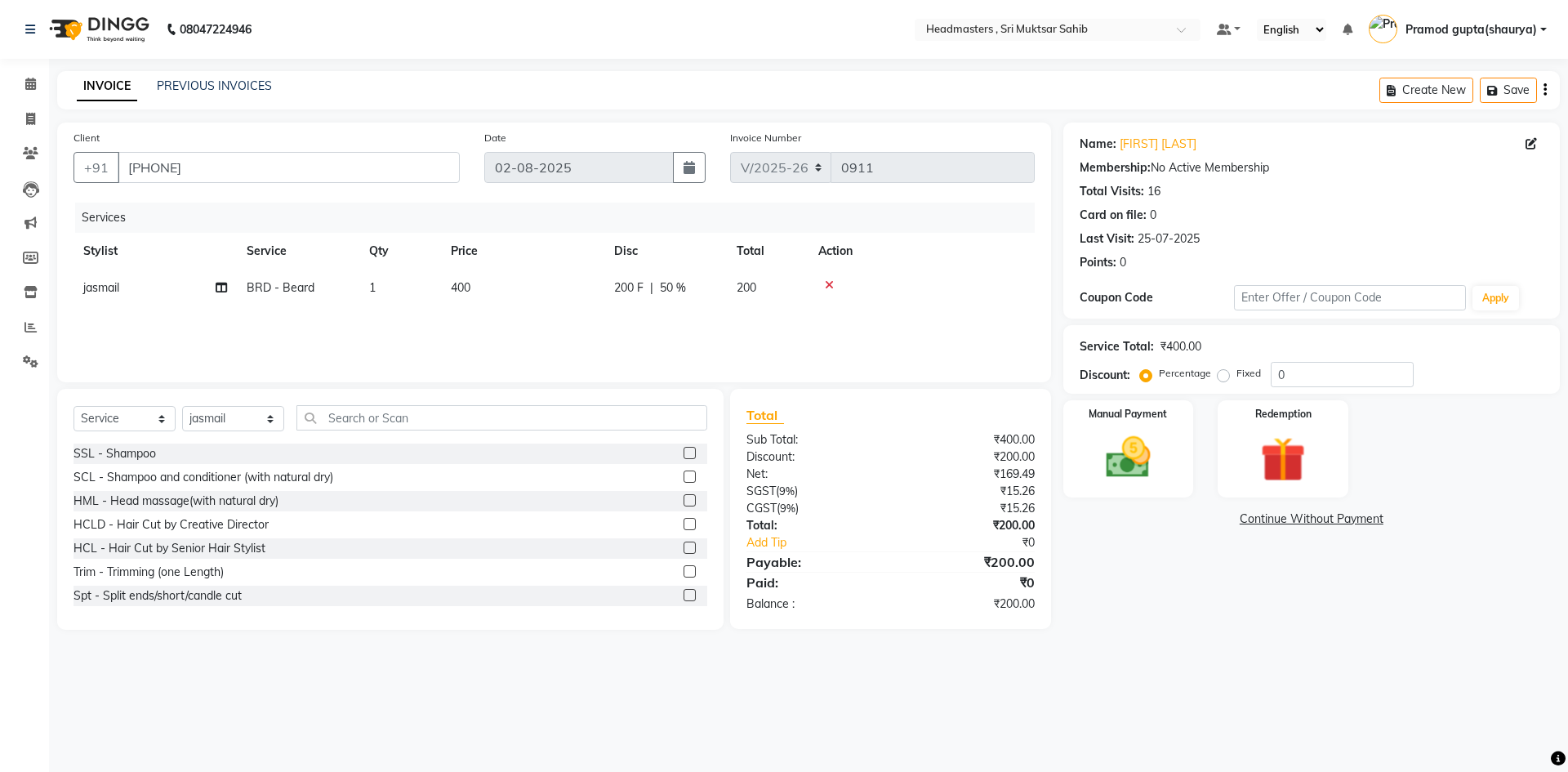 click on "Services Stylist Service Qty Price Disc Total Action jasmail BRD - Beard 1 400 200 F | 50 % 200" 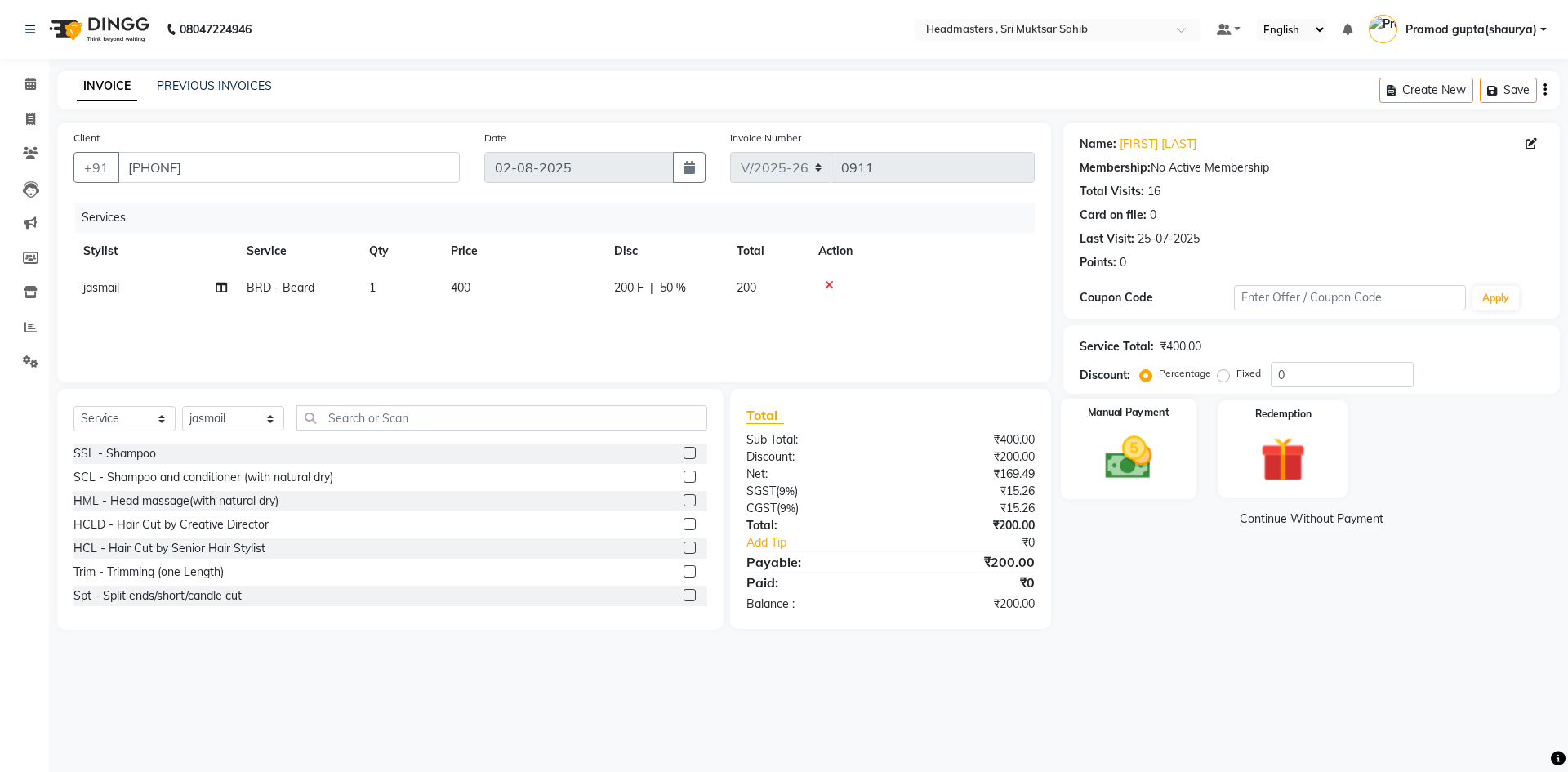 click 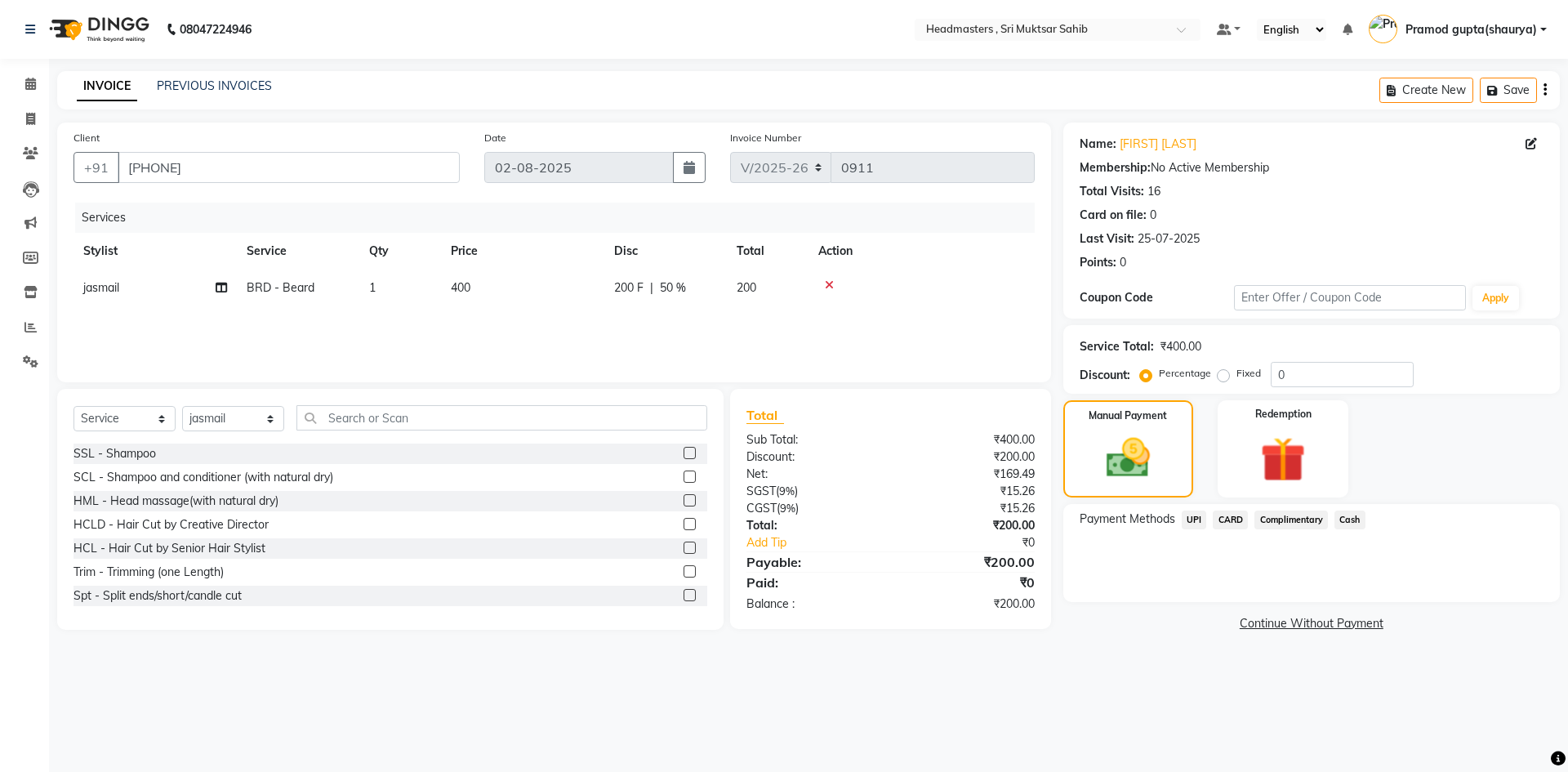 click on "UPI" 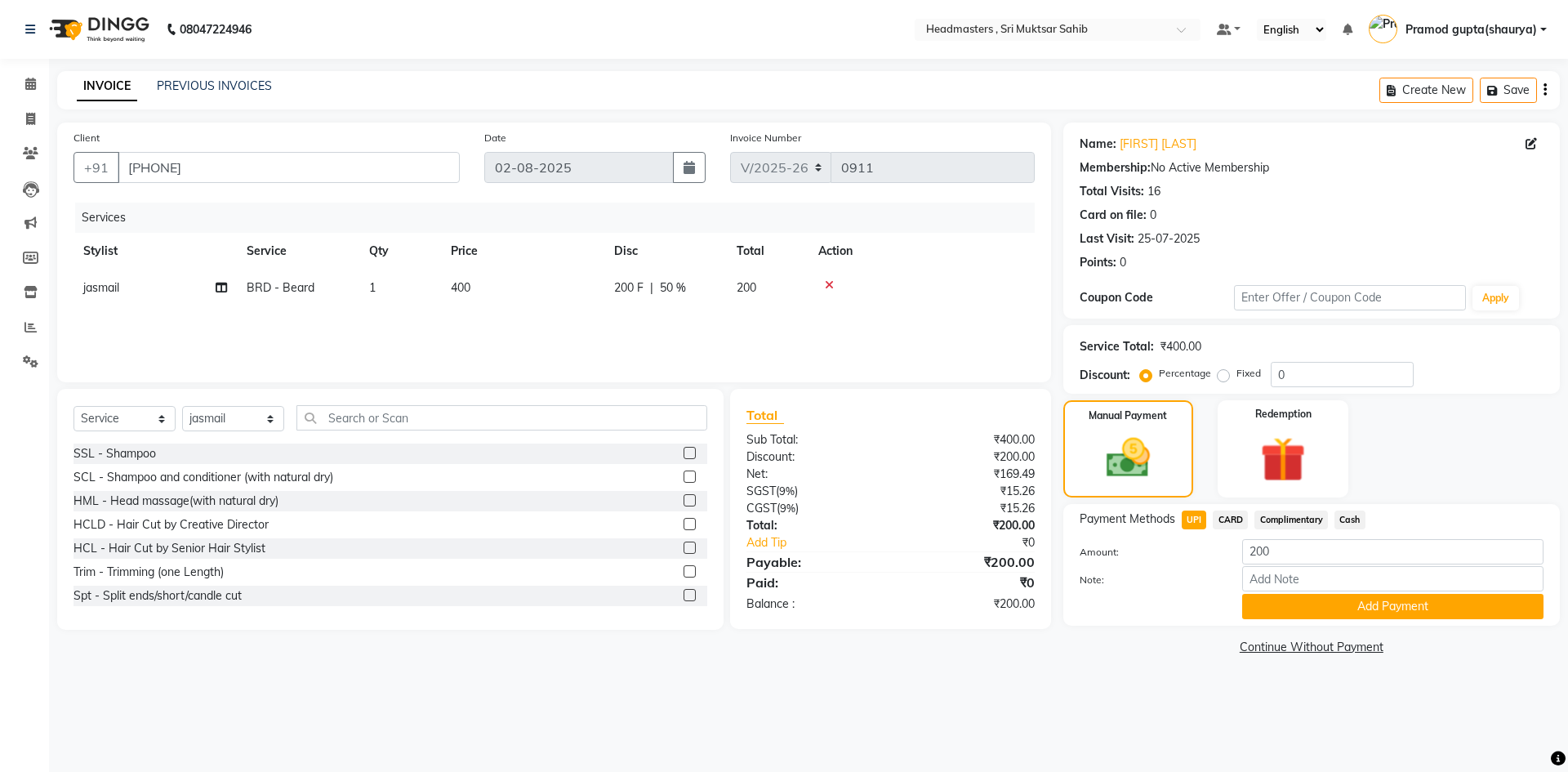 click on "UPI" 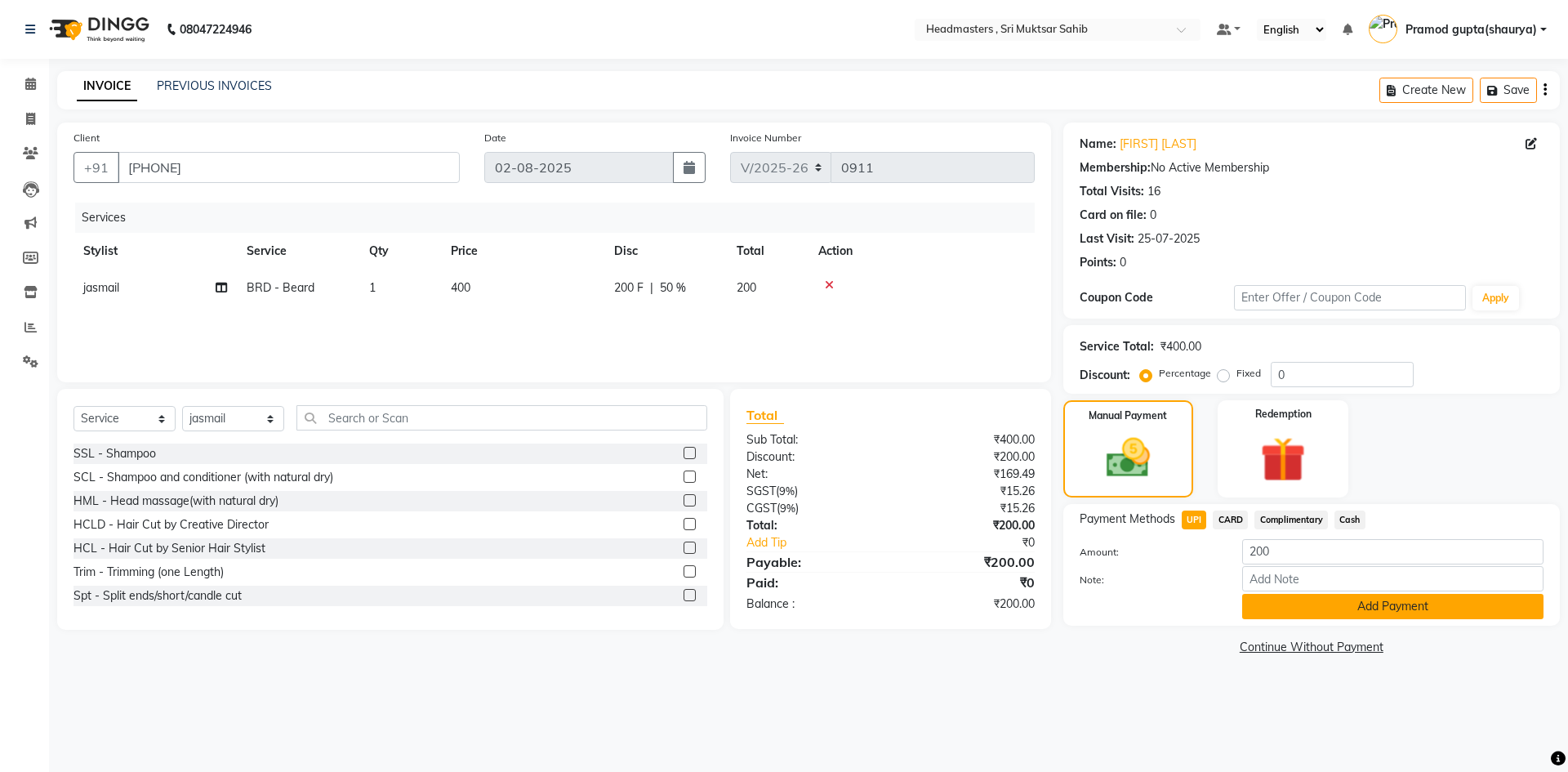 click on "Add Payment" 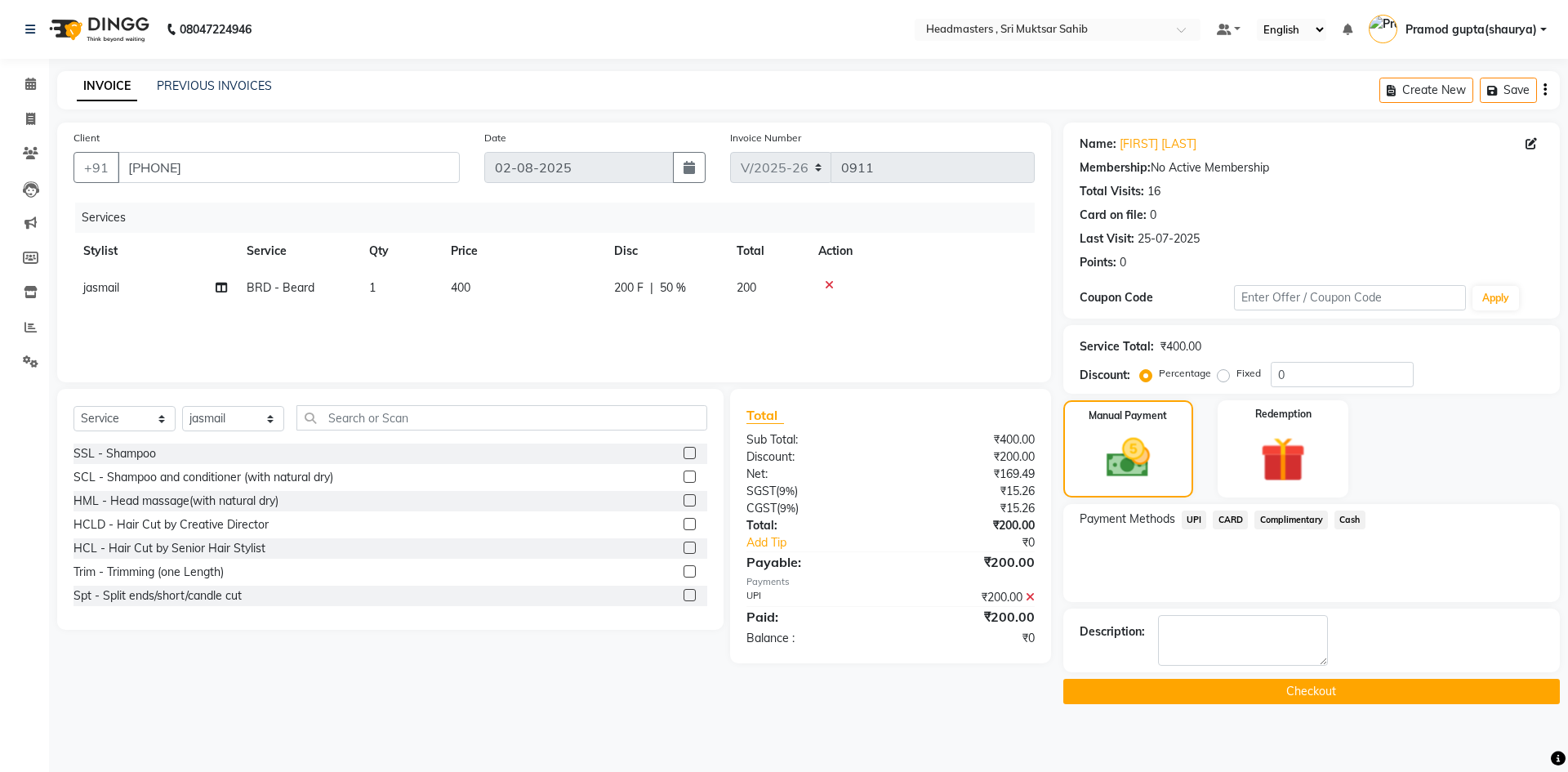 click on "Checkout" 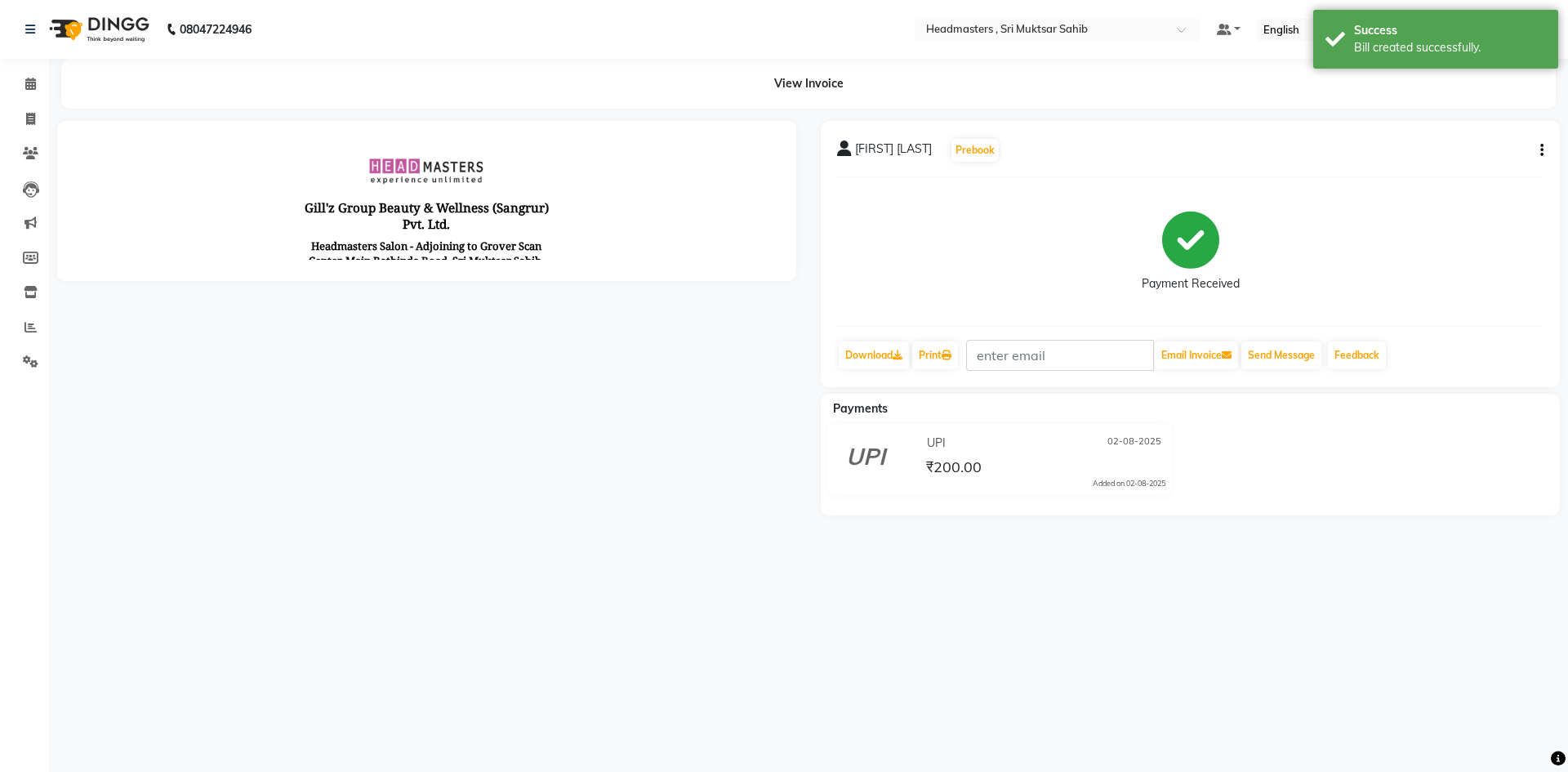 scroll, scrollTop: 0, scrollLeft: 0, axis: both 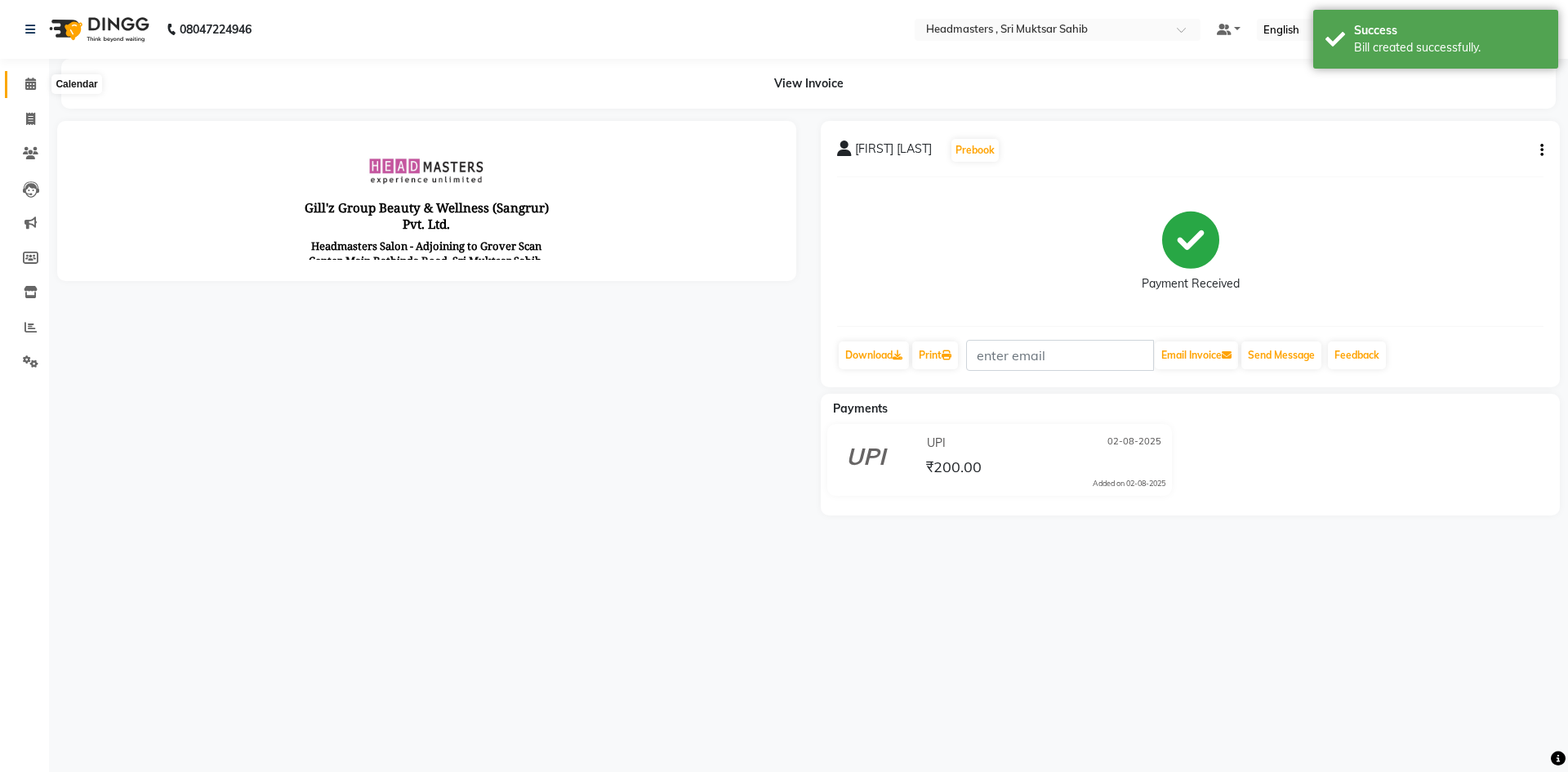 click 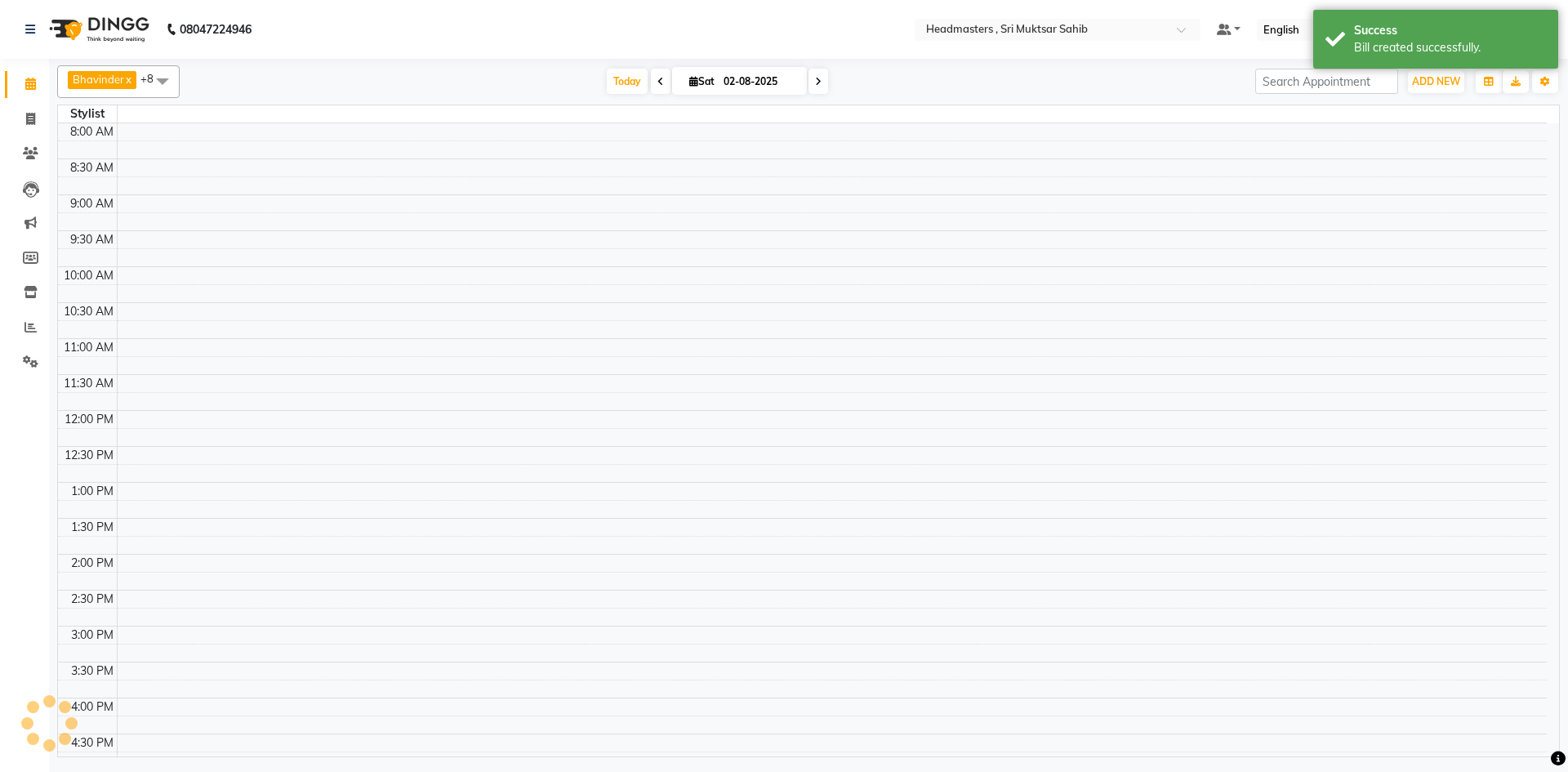 scroll, scrollTop: 0, scrollLeft: 0, axis: both 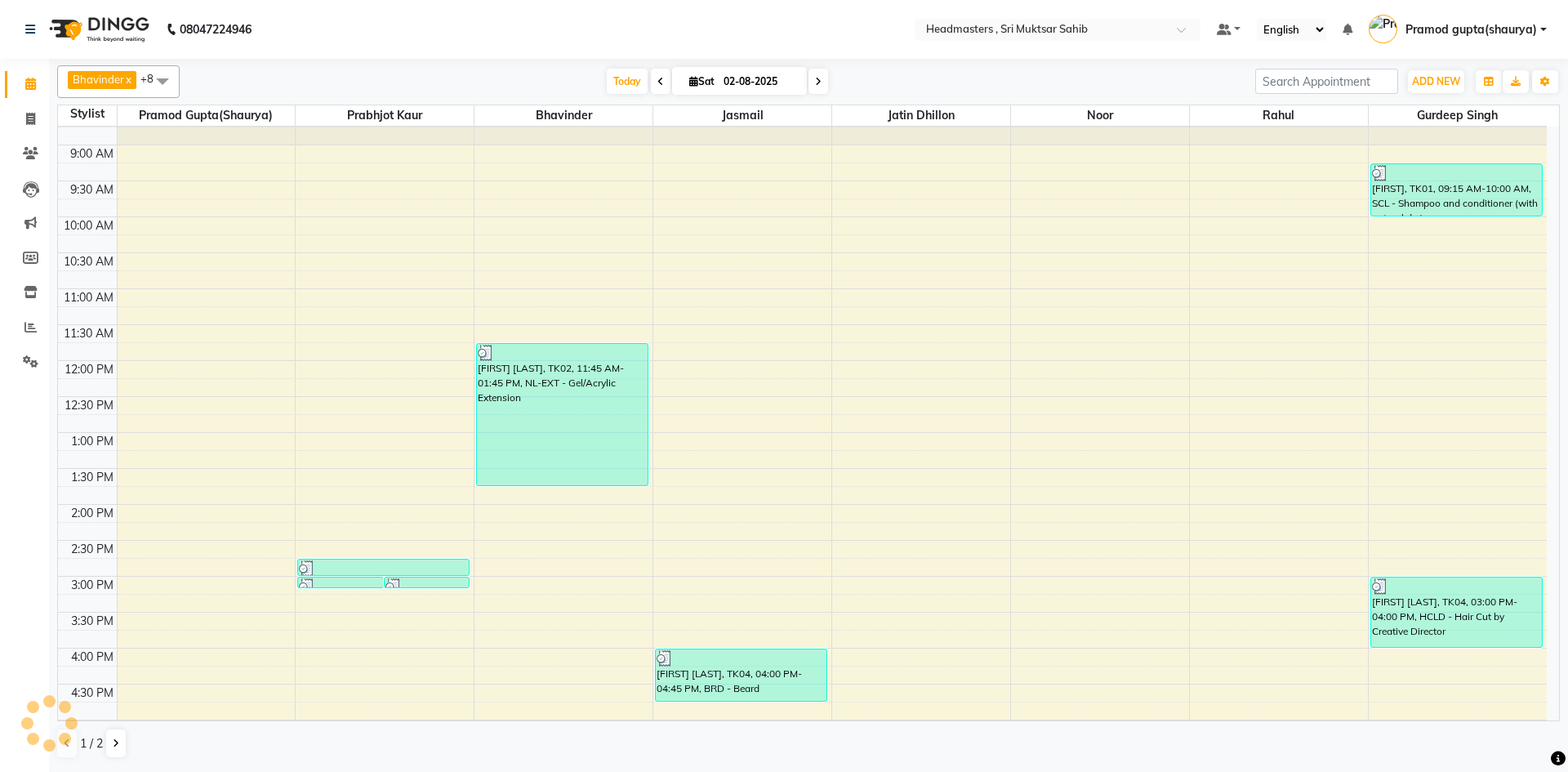 drag, startPoint x: 1567, startPoint y: 185, endPoint x: 1567, endPoint y: 172, distance: 13 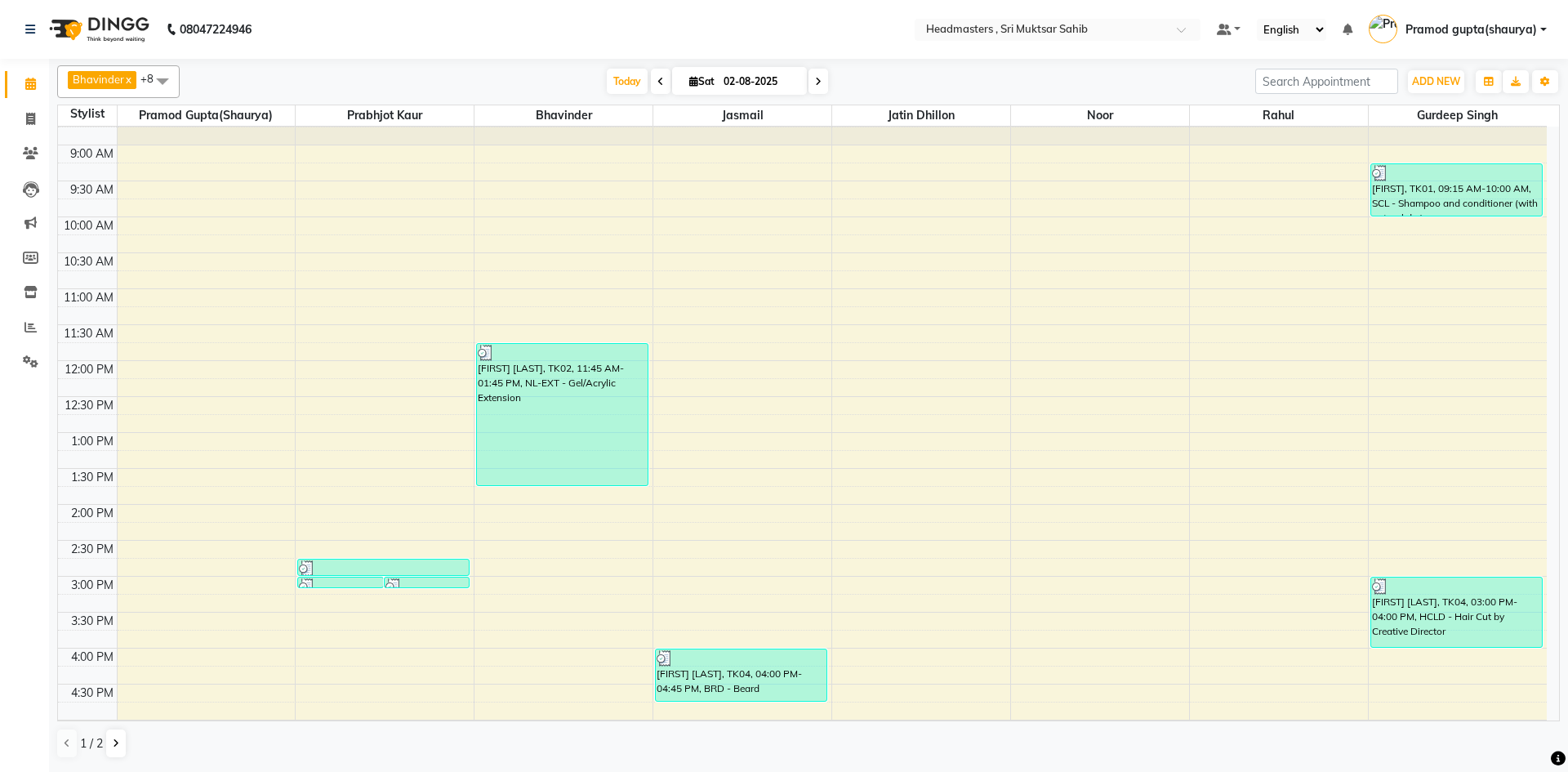 scroll, scrollTop: 0, scrollLeft: 0, axis: both 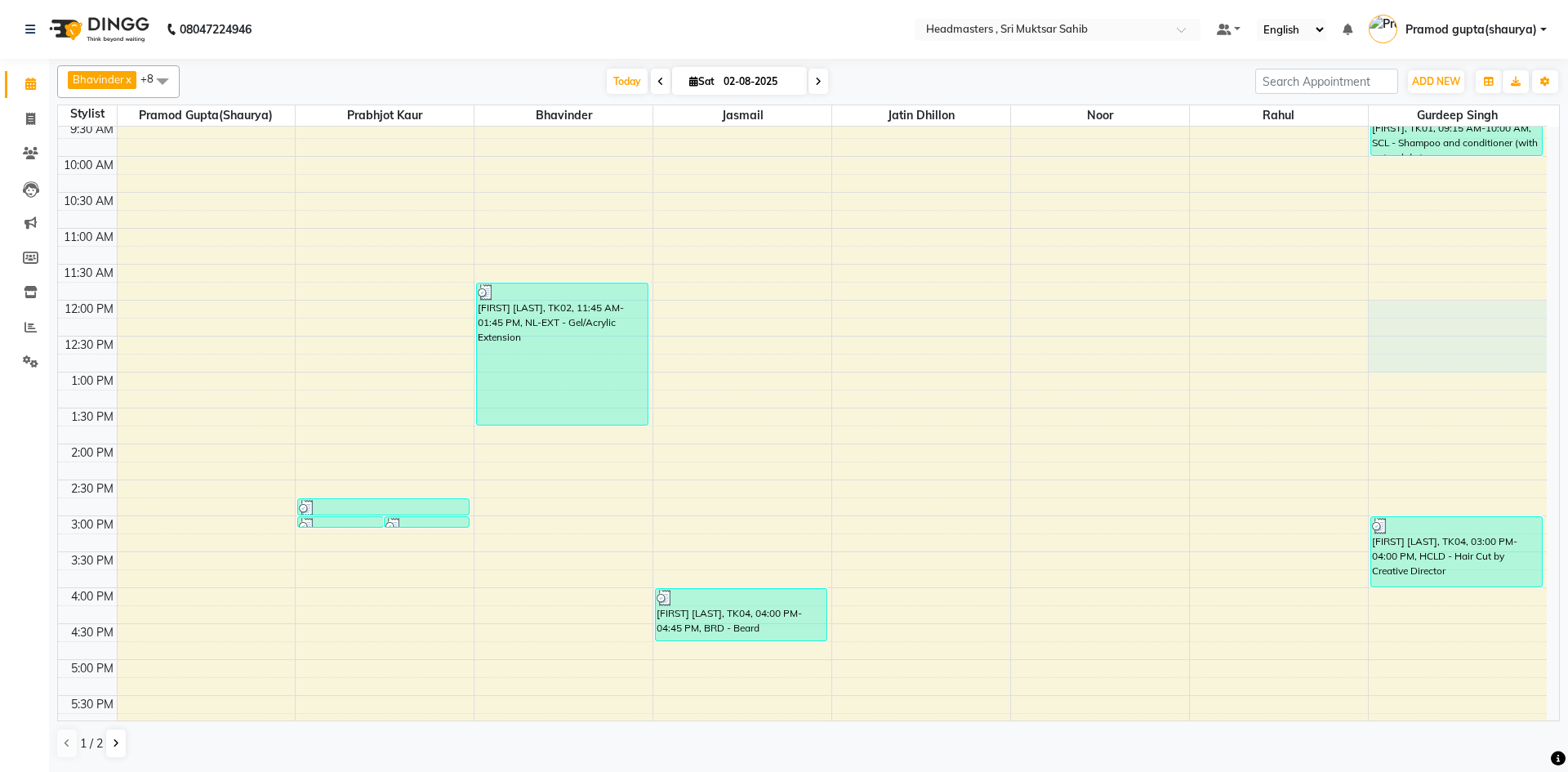 click on "8:00 AM 8:30 AM 9:00 AM 9:30 AM 10:00 AM 10:30 AM 11:00 AM 11:30 AM 12:00 PM 12:30 PM 1:00 PM 1:30 PM 2:00 PM 2:30 PM 3:00 PM 3:30 PM 4:00 PM 4:30 PM 5:00 PM 5:30 PM 6:00 PM 6:30 PM 7:00 PM 7:30 PM 8:00 PM 8:30 PM     [FIRST] [LAST], TK03, 03:00 PM-03:05 PM, TH-FH - Forehead     [FIRST] [LAST], TK03, 03:00 PM-03:05 PM, TH-UL - Upper lips     [FIRST] [LAST], TK03, 02:45 PM-03:00 PM, TH-EB - Eyebrows     [FIRST] [LAST], TK02, 11:45 AM-01:45 PM, NL-EXT - Gel/Acrylic Extension     [FIRST] [LAST], TK04, 04:00 PM-04:45 PM, BRD - Beard     [FIRST] [LAST], TK06, 06:30 PM-07:15 PM, BRD - Beard     [FIRST], TK01, 09:15 AM-10:00 AM, SCL - Shampoo and conditioner (with natural dry)     [FIRST] [LAST], TK04, 03:00 PM-04:00 PM, HCLD - Hair Cut by Creative Director" at bounding box center [802, 480] 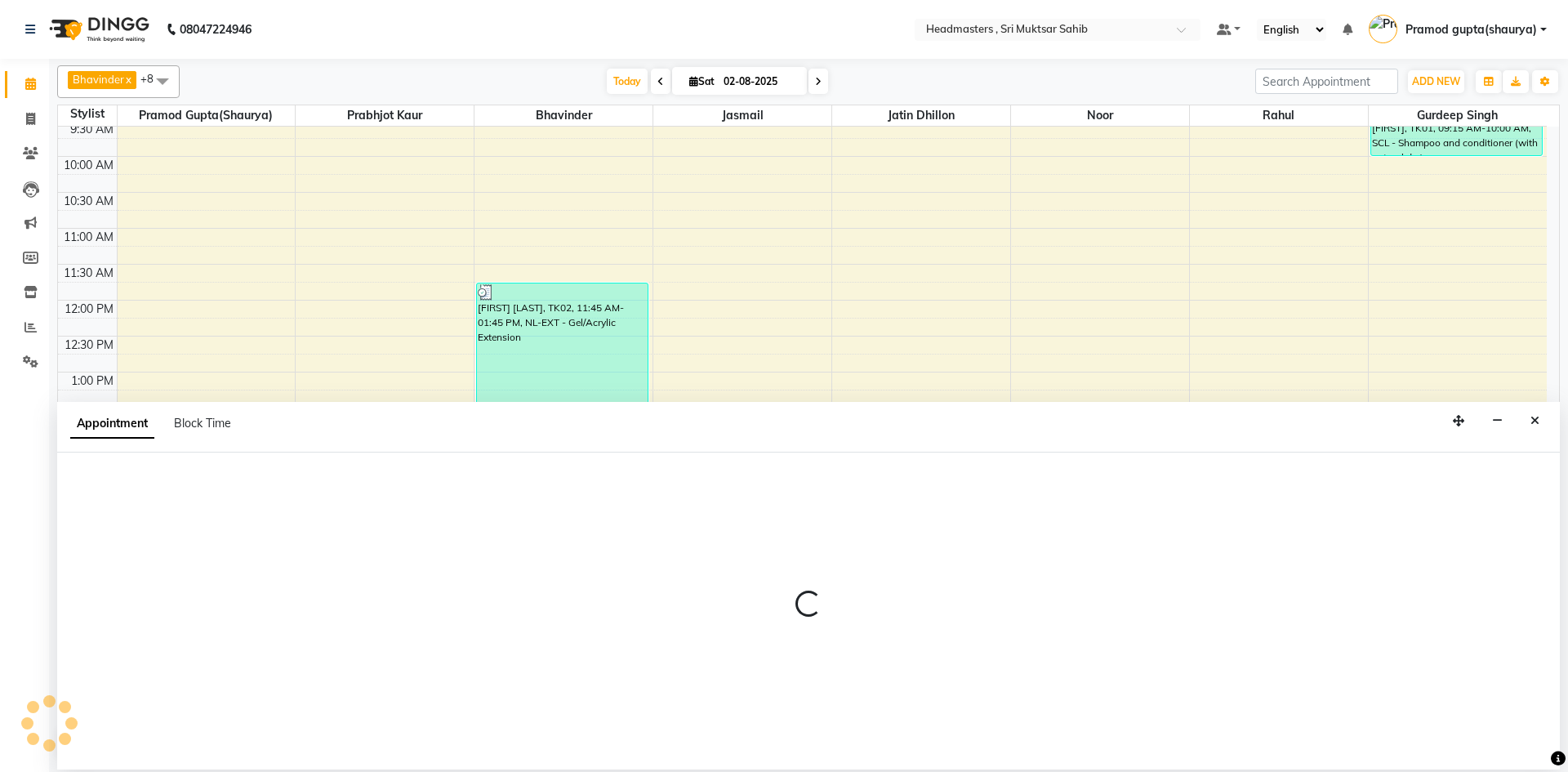 select on "86642" 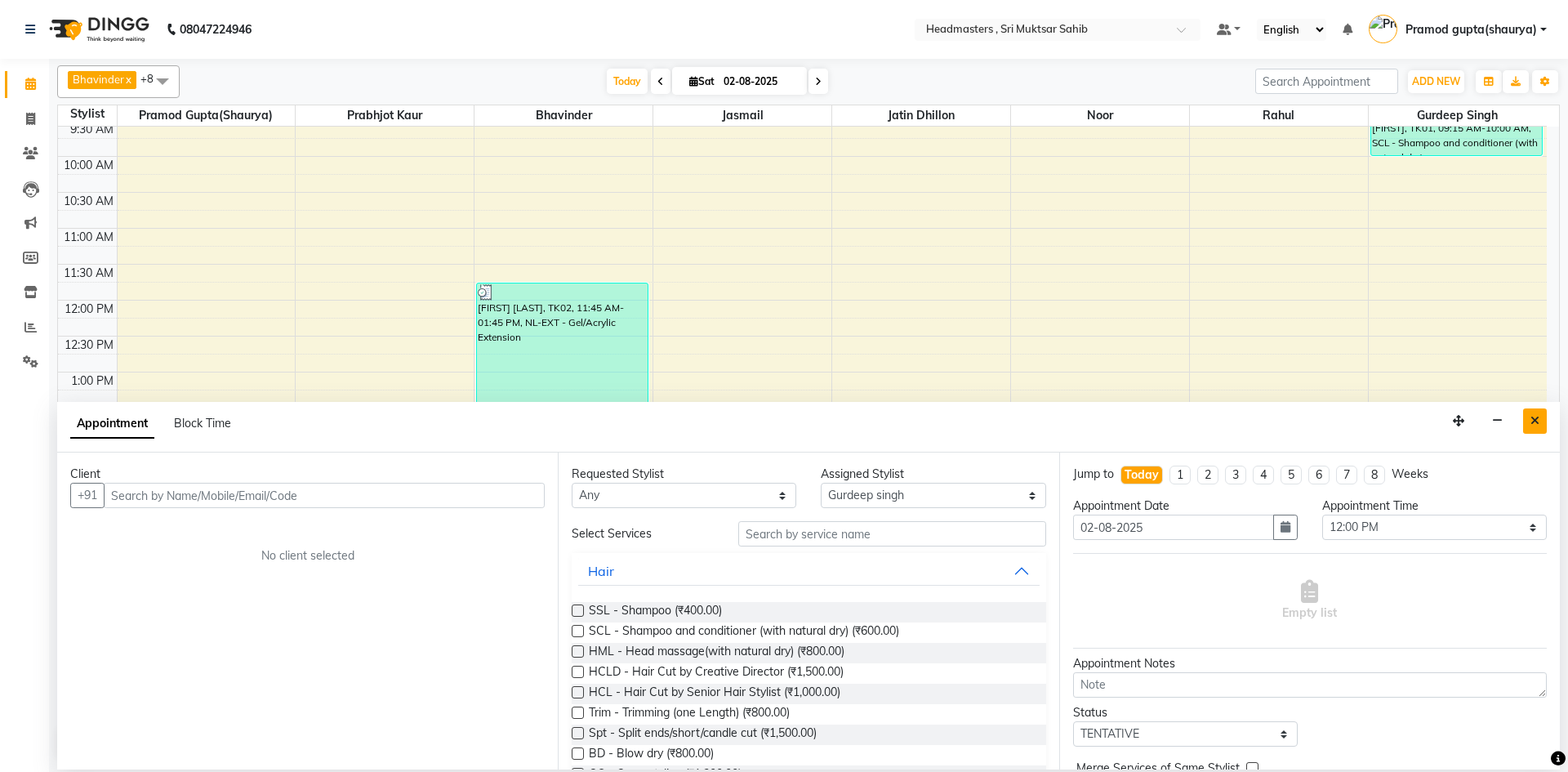click at bounding box center (1535, 421) 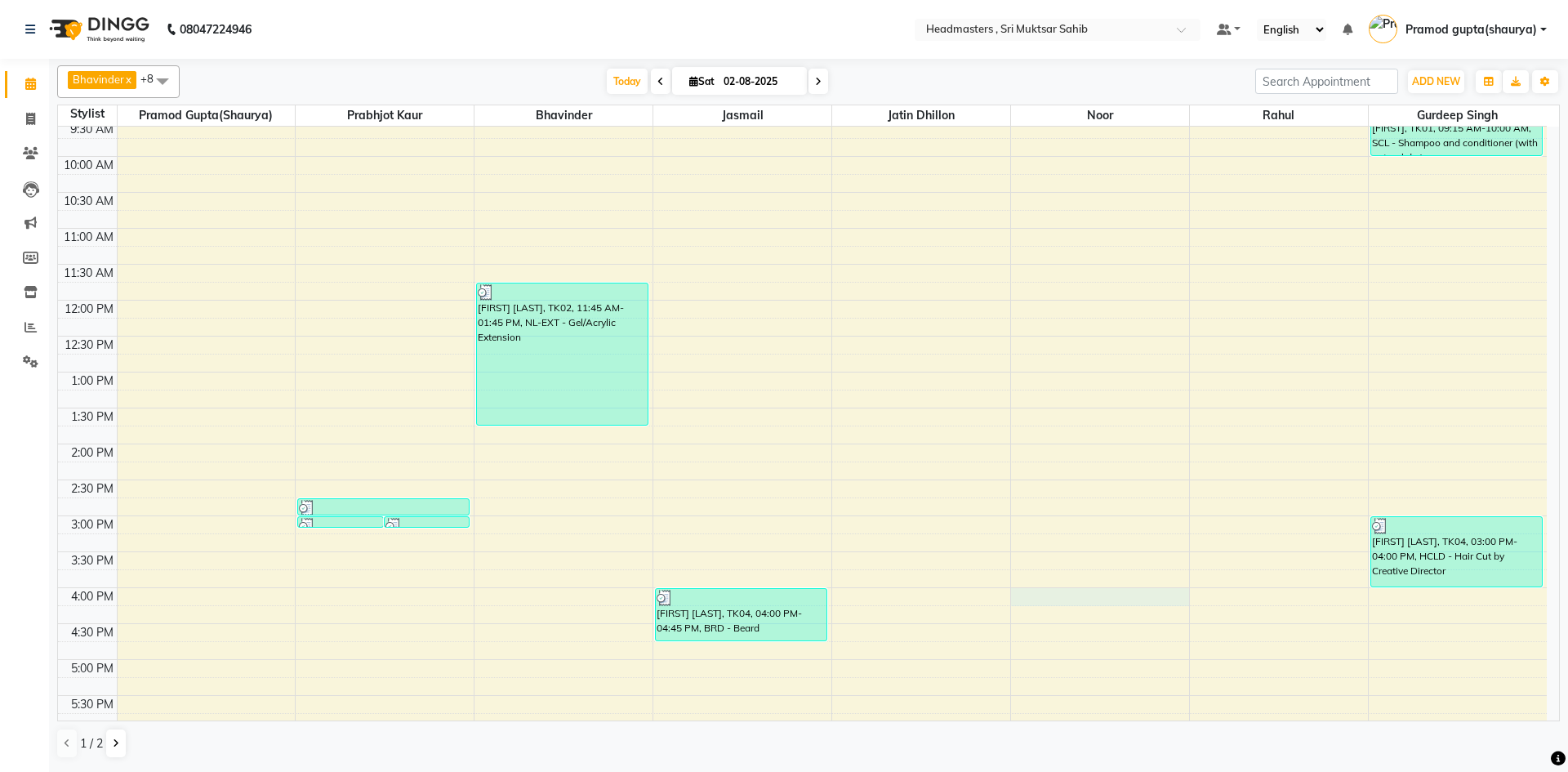 click on "8:00 AM 8:30 AM 9:00 AM 9:30 AM 10:00 AM 10:30 AM 11:00 AM 11:30 AM 12:00 PM 12:30 PM 1:00 PM 1:30 PM 2:00 PM 2:30 PM 3:00 PM 3:30 PM 4:00 PM 4:30 PM 5:00 PM 5:30 PM 6:00 PM 6:30 PM 7:00 PM 7:30 PM 8:00 PM 8:30 PM     [FIRST] [LAST], TK03, 03:00 PM-03:05 PM, TH-FH - Forehead     [FIRST] [LAST], TK03, 03:00 PM-03:05 PM, TH-UL - Upper lips     [FIRST] [LAST], TK03, 02:45 PM-03:00 PM, TH-EB - Eyebrows     [FIRST] [LAST], TK02, 11:45 AM-01:45 PM, NL-EXT - Gel/Acrylic Extension     [FIRST] [LAST], TK04, 04:00 PM-04:45 PM, BRD - Beard     [FIRST] [LAST], TK06, 06:30 PM-07:15 PM, BRD - Beard     [FIRST], TK01, 09:15 AM-10:00 AM, SCL - Shampoo and conditioner (with natural dry)     [FIRST] [LAST], TK04, 03:00 PM-04:00 PM, HCLD - Hair Cut by Creative Director" at bounding box center [802, 480] 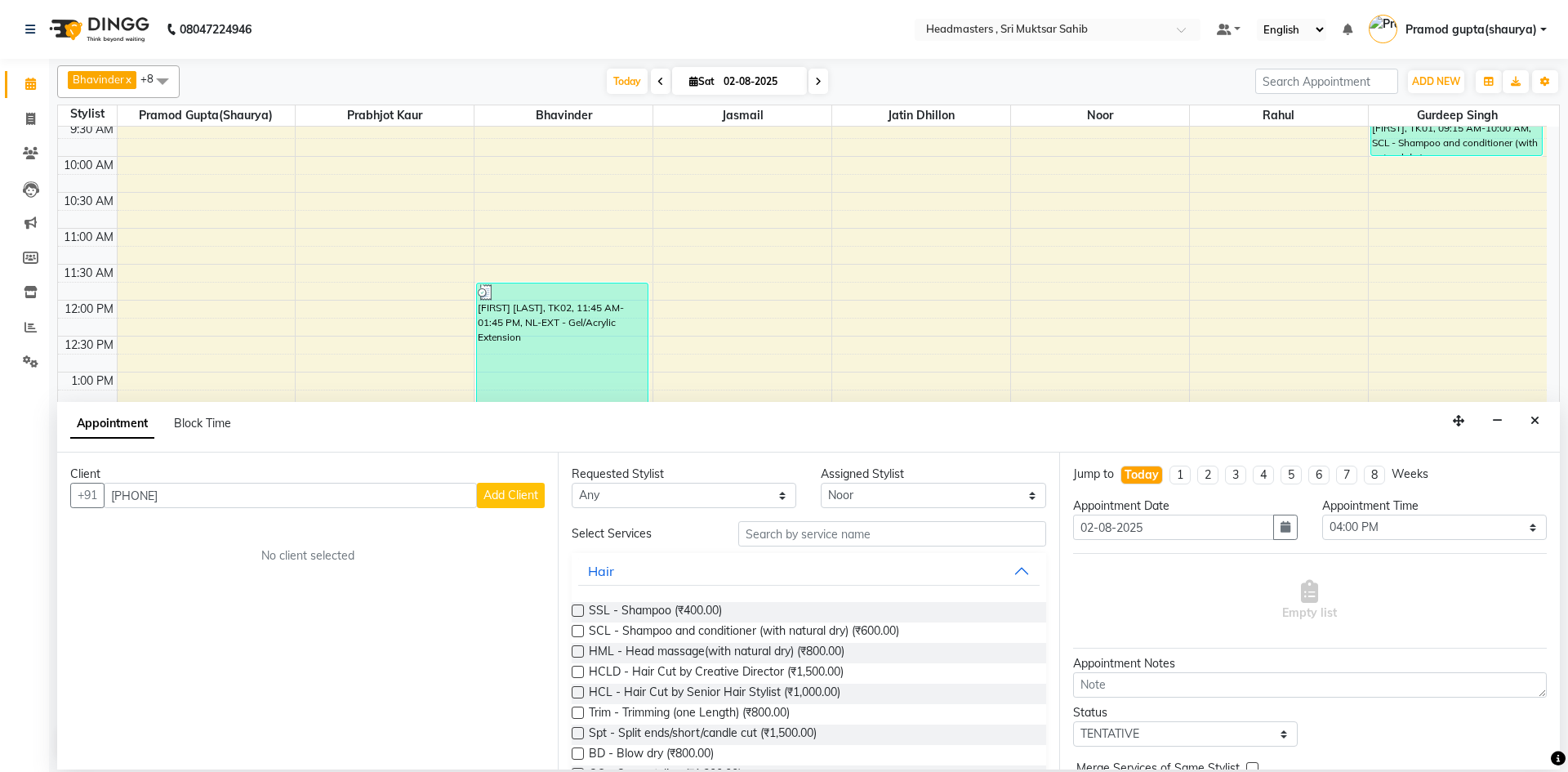 type on "[PHONE]" 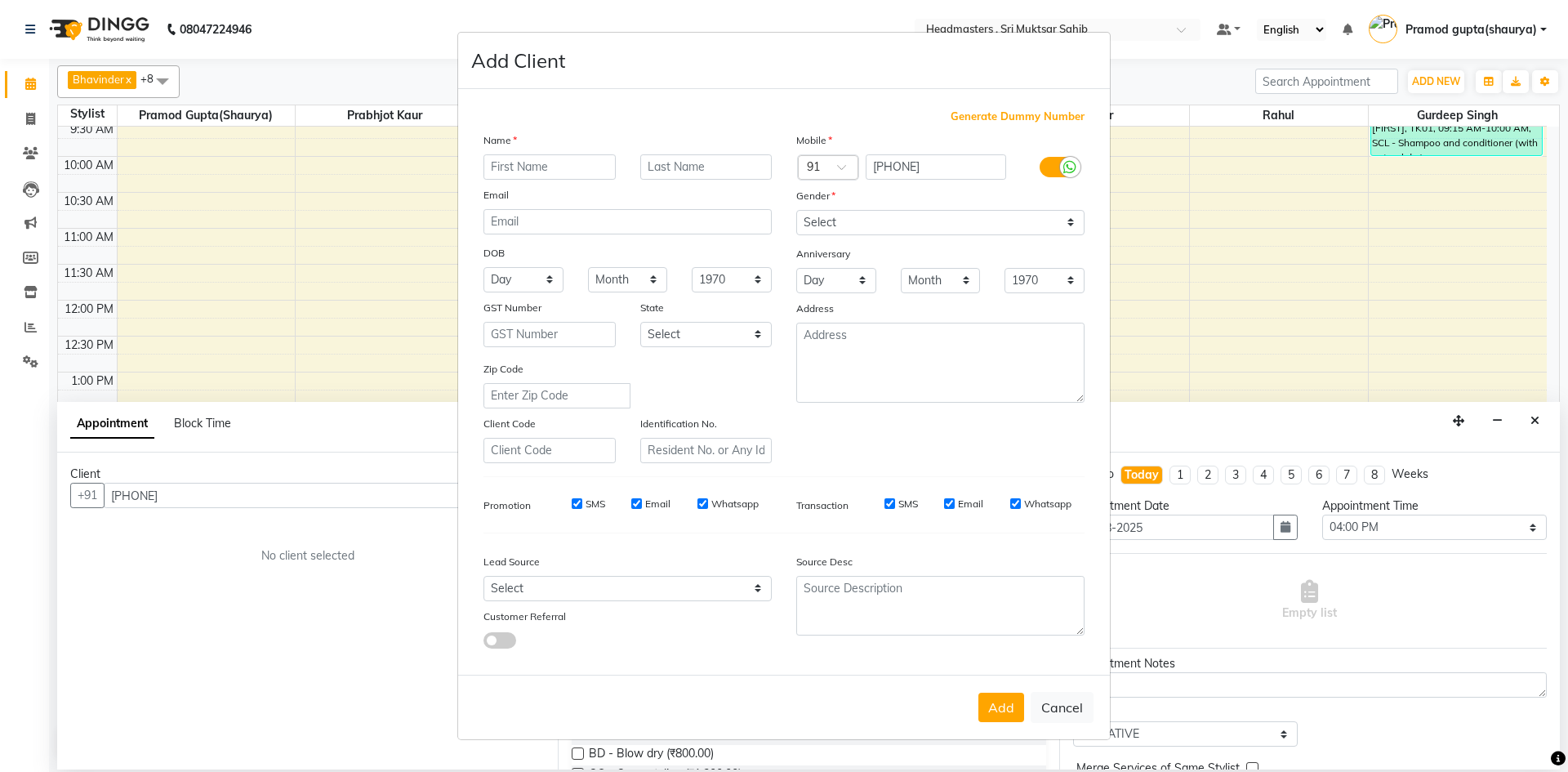 click at bounding box center (550, 167) 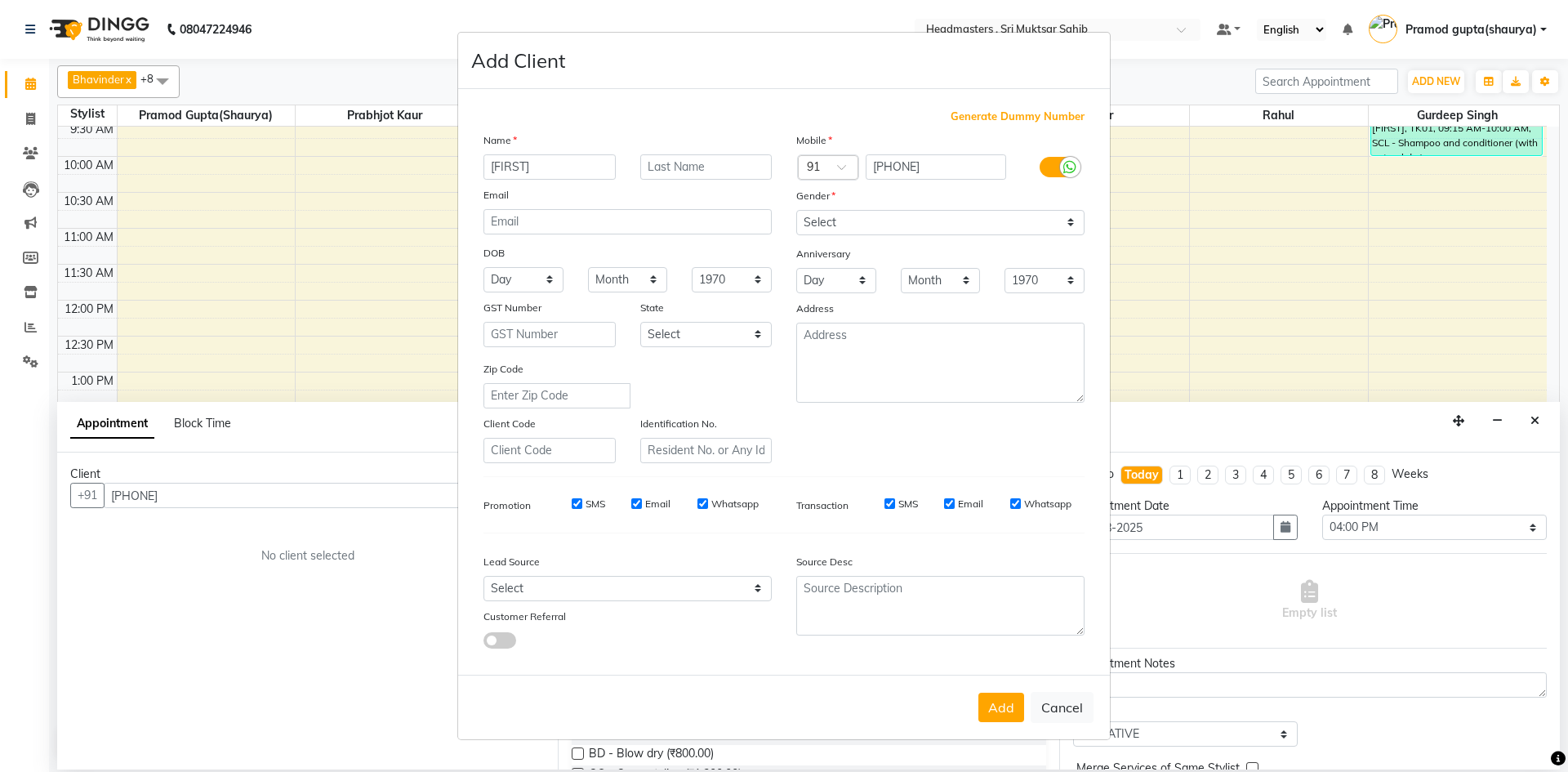 type on "[FIRST]" 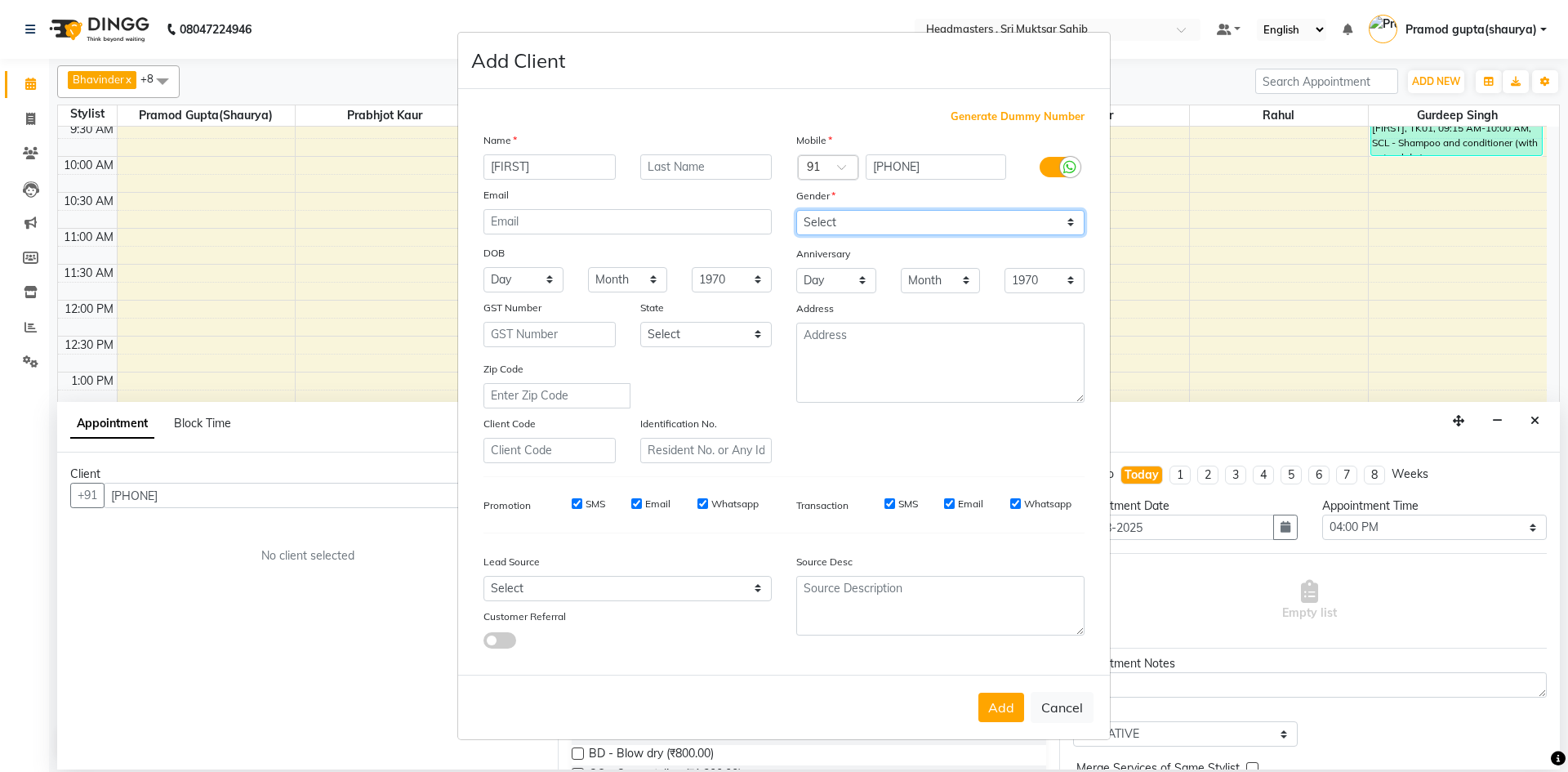 click on "Select Male Female Other Prefer Not To Say" at bounding box center (940, 222) 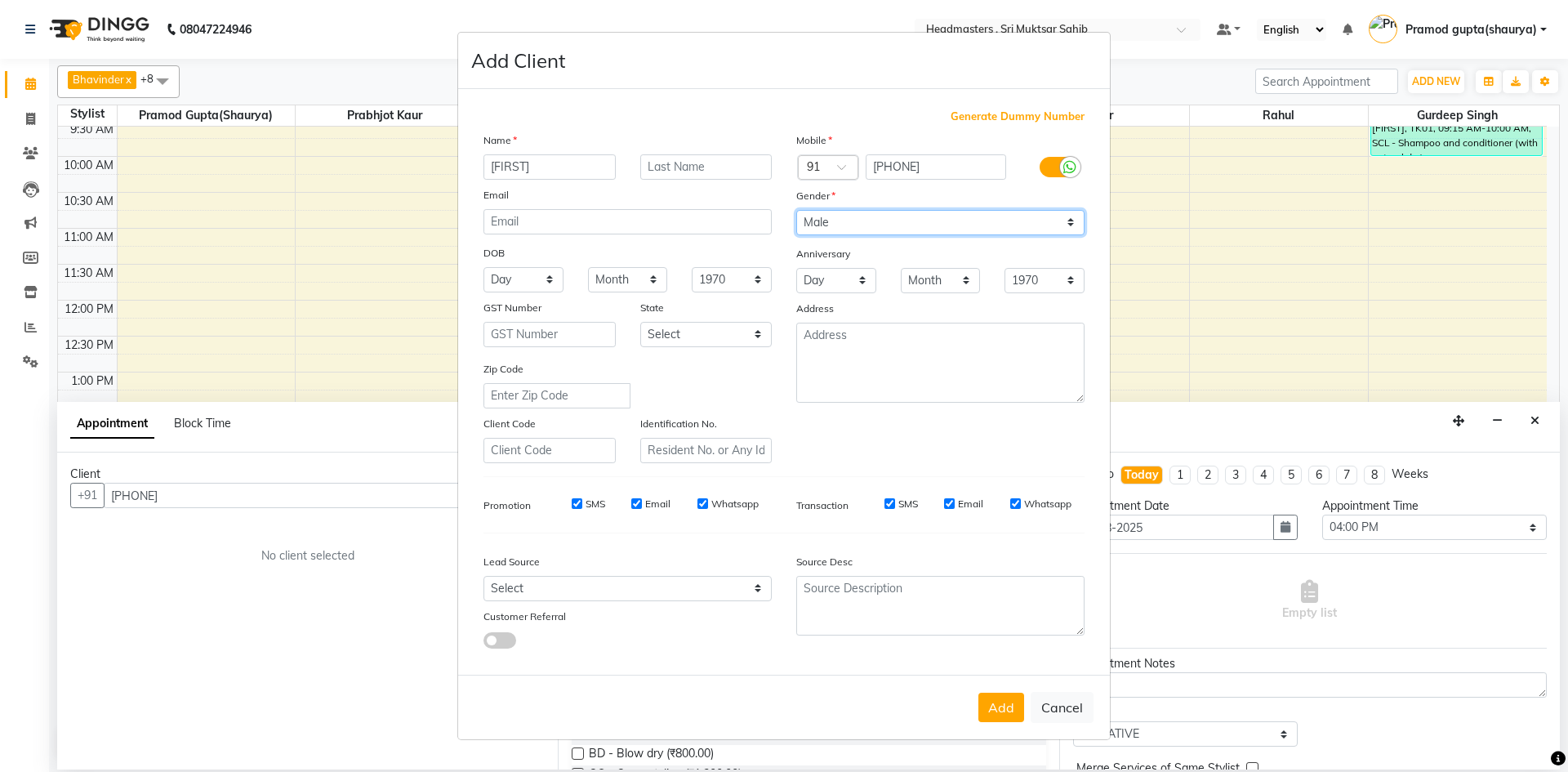 click on "Select Male Female Other Prefer Not To Say" at bounding box center [940, 222] 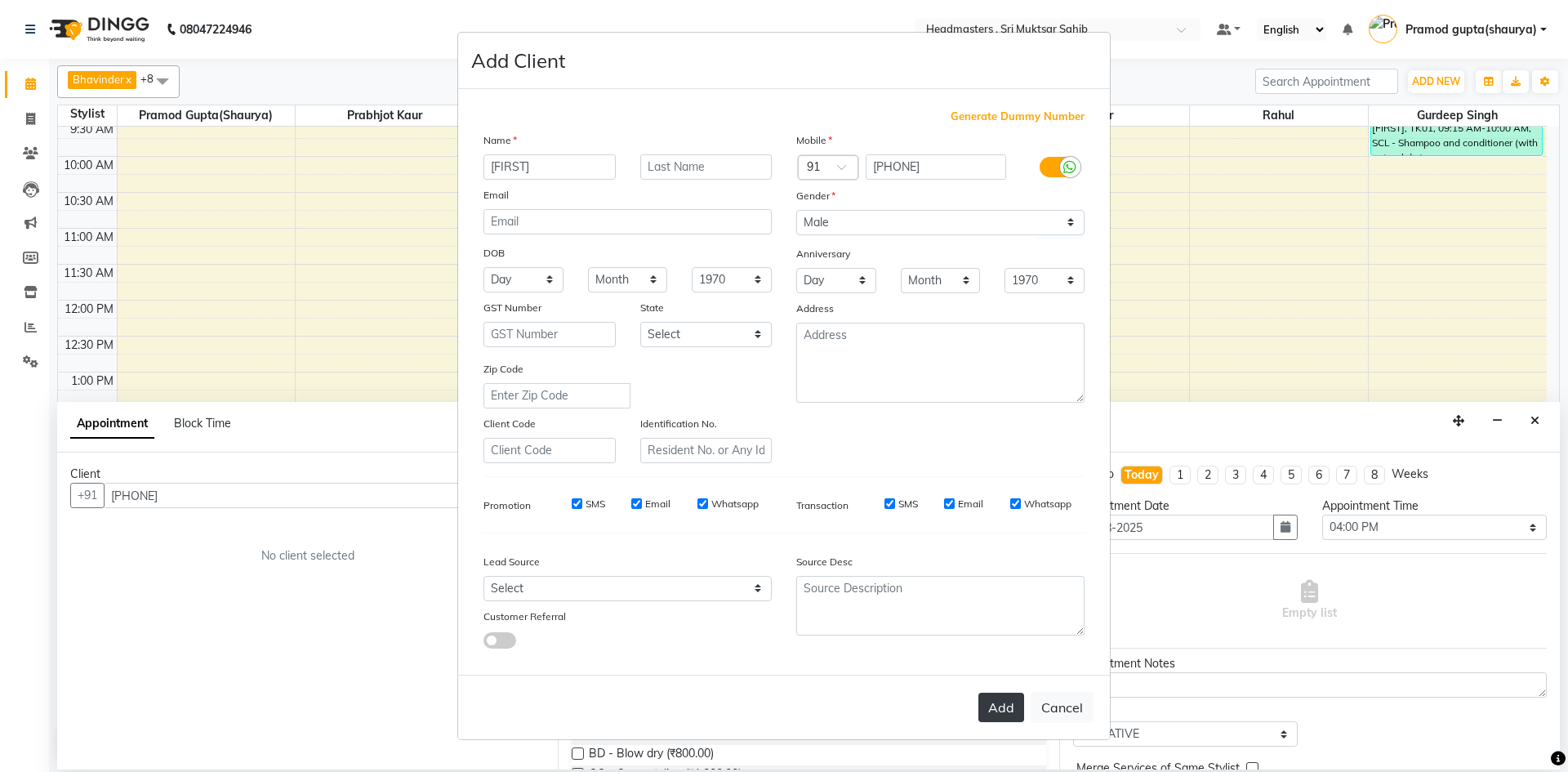 click on "Add" at bounding box center [1001, 707] 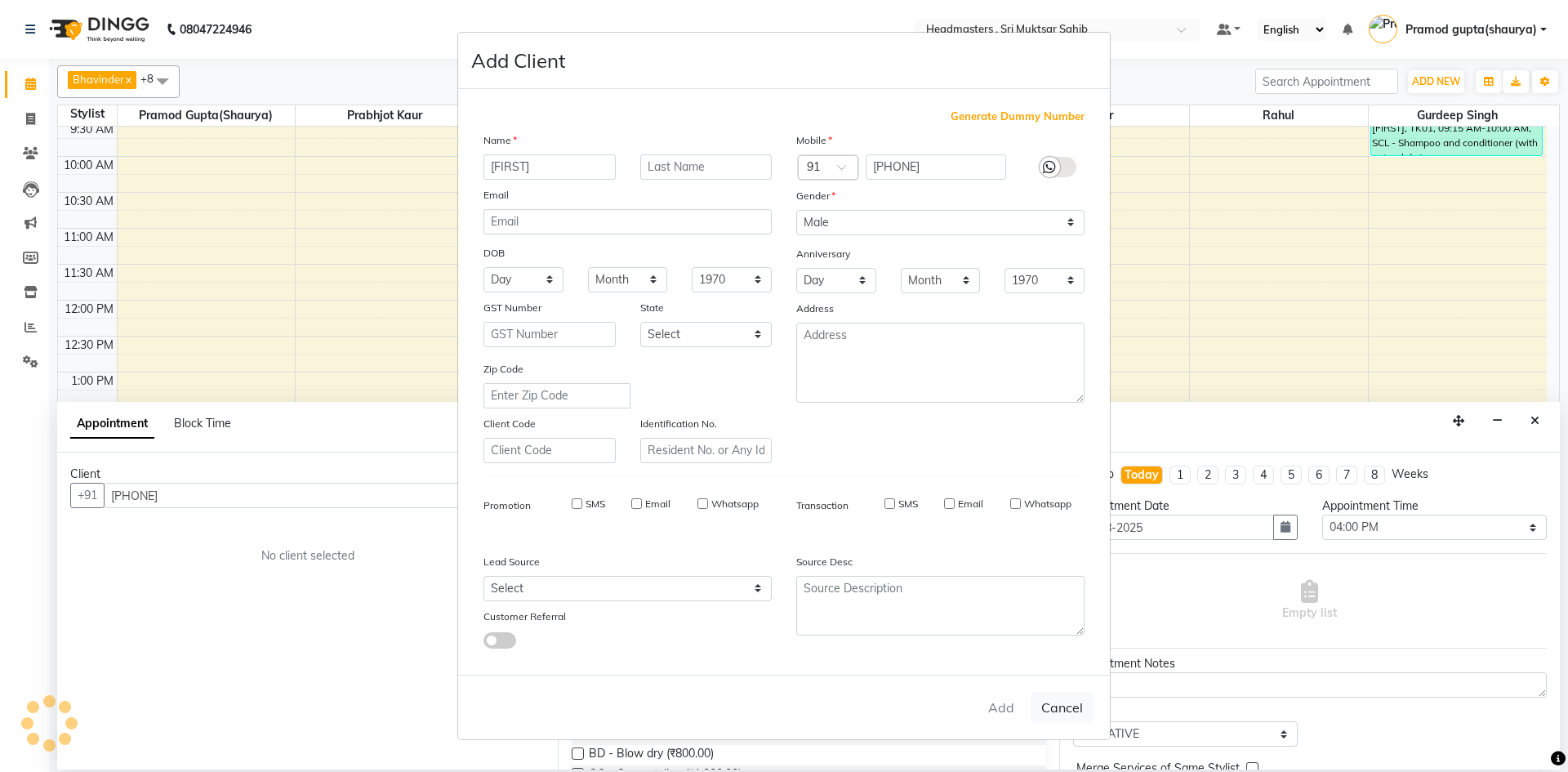 type 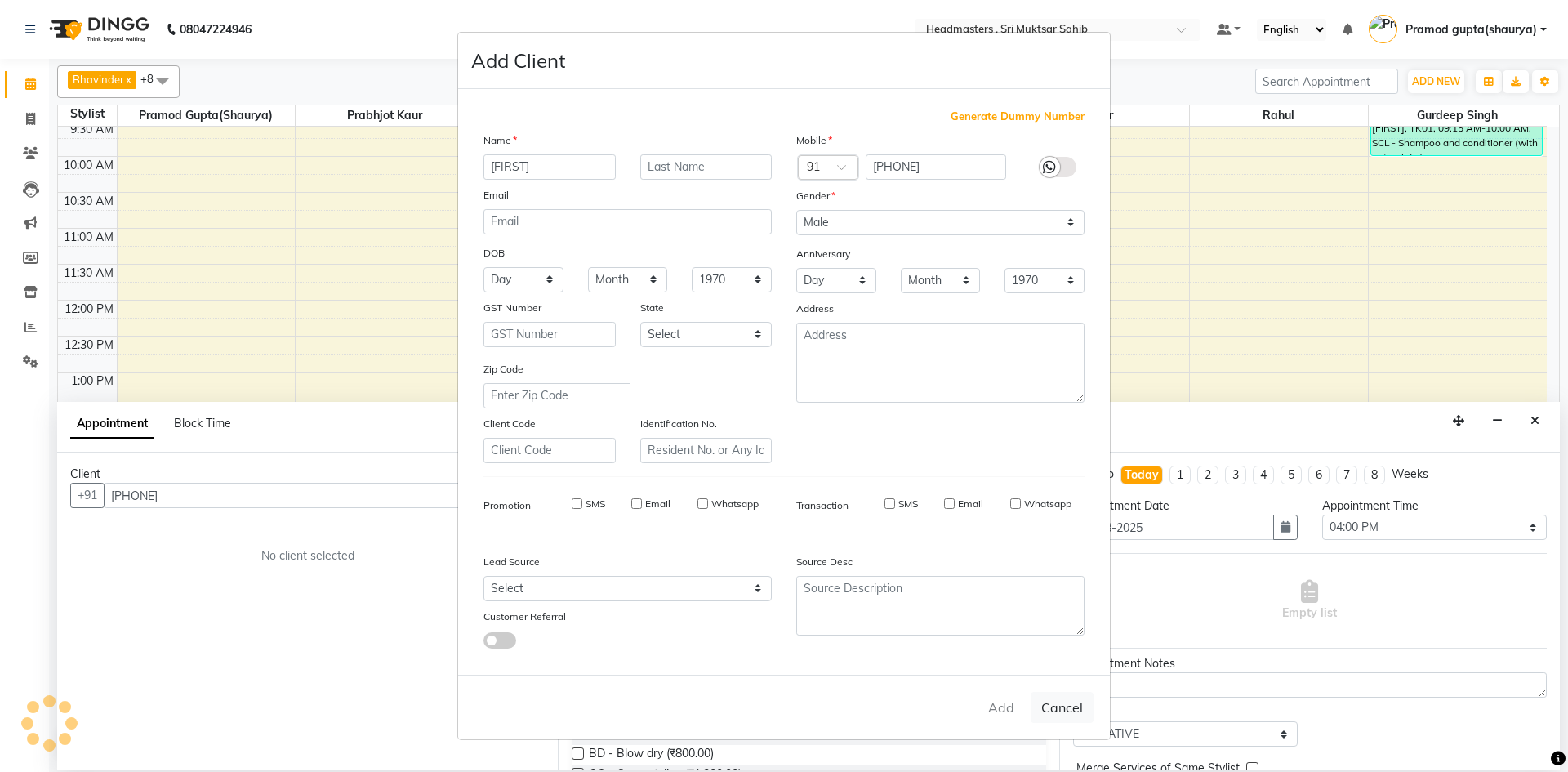 select 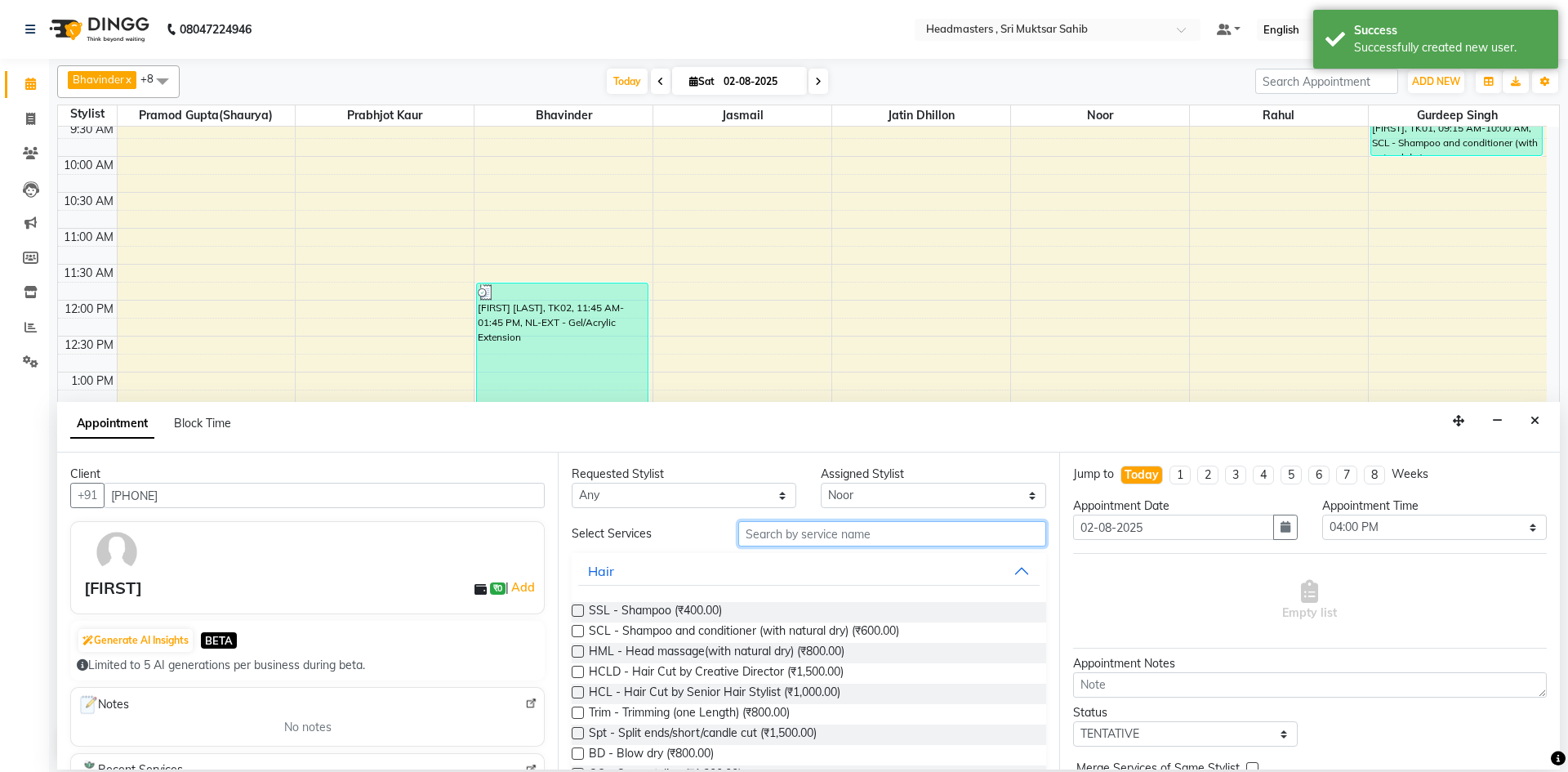 click at bounding box center (892, 533) 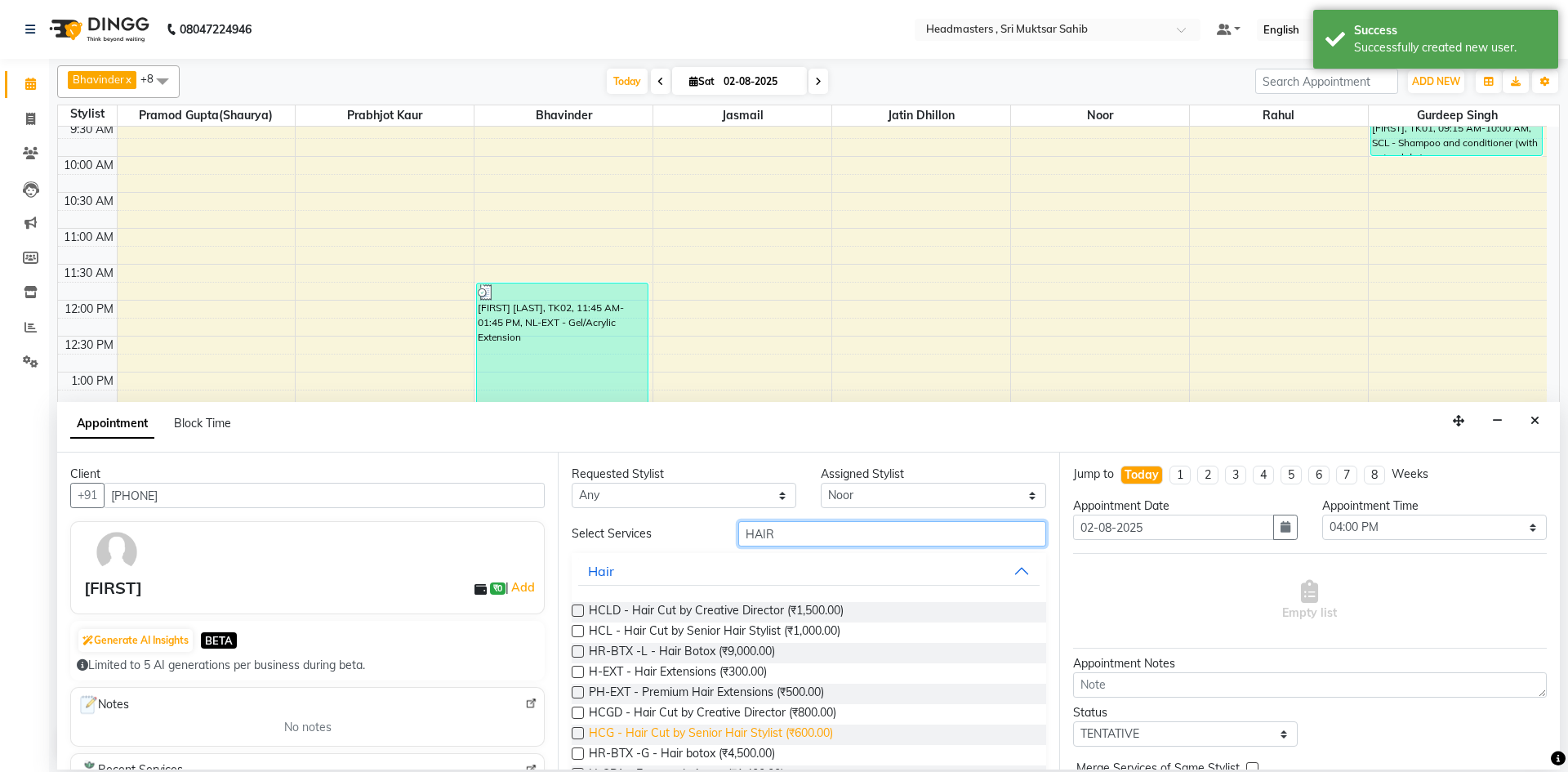 type on "HAIR" 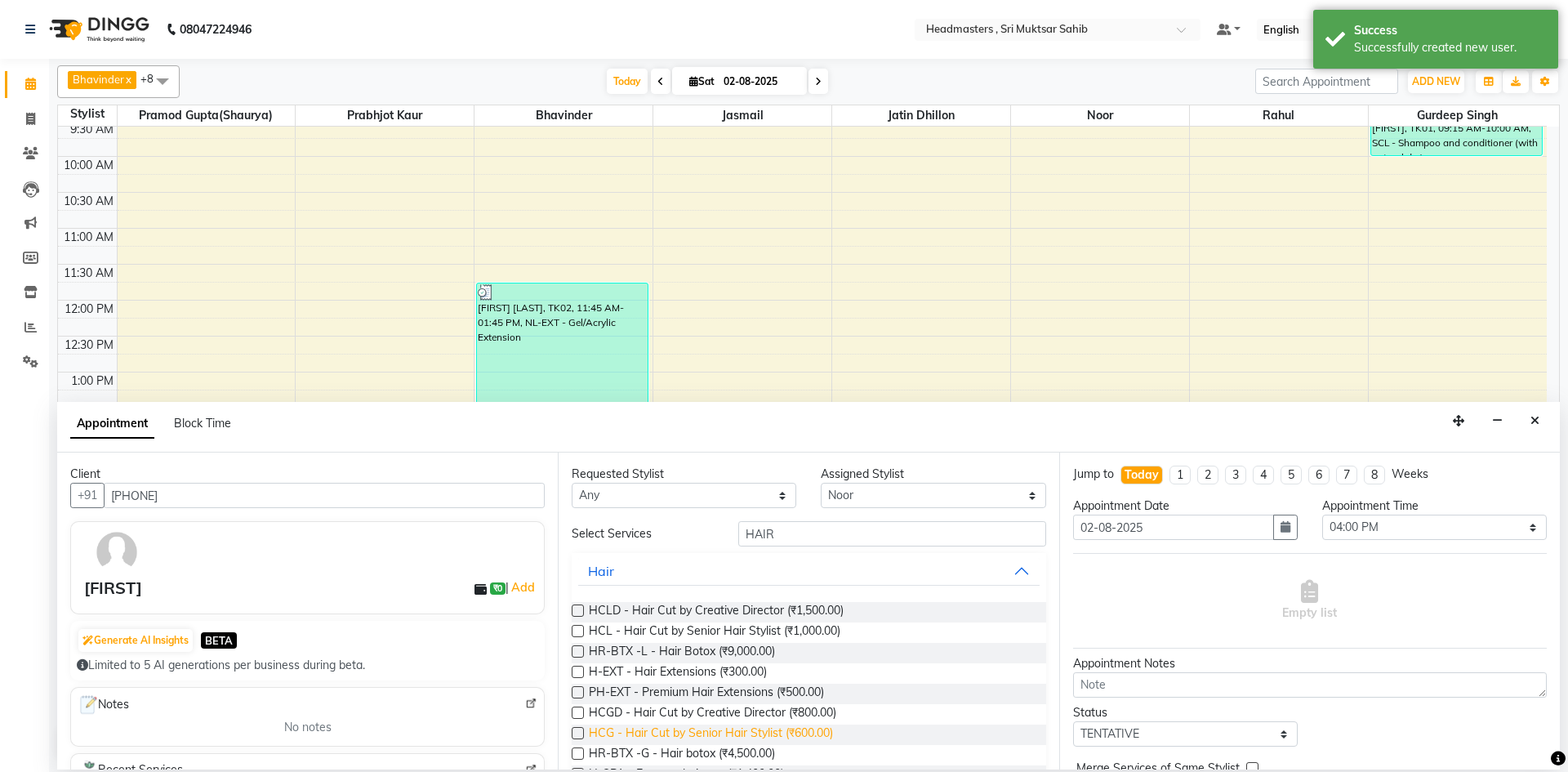 click on "HCG - Hair Cut by Senior Hair Stylist (₹600.00)" at bounding box center [710, 734] 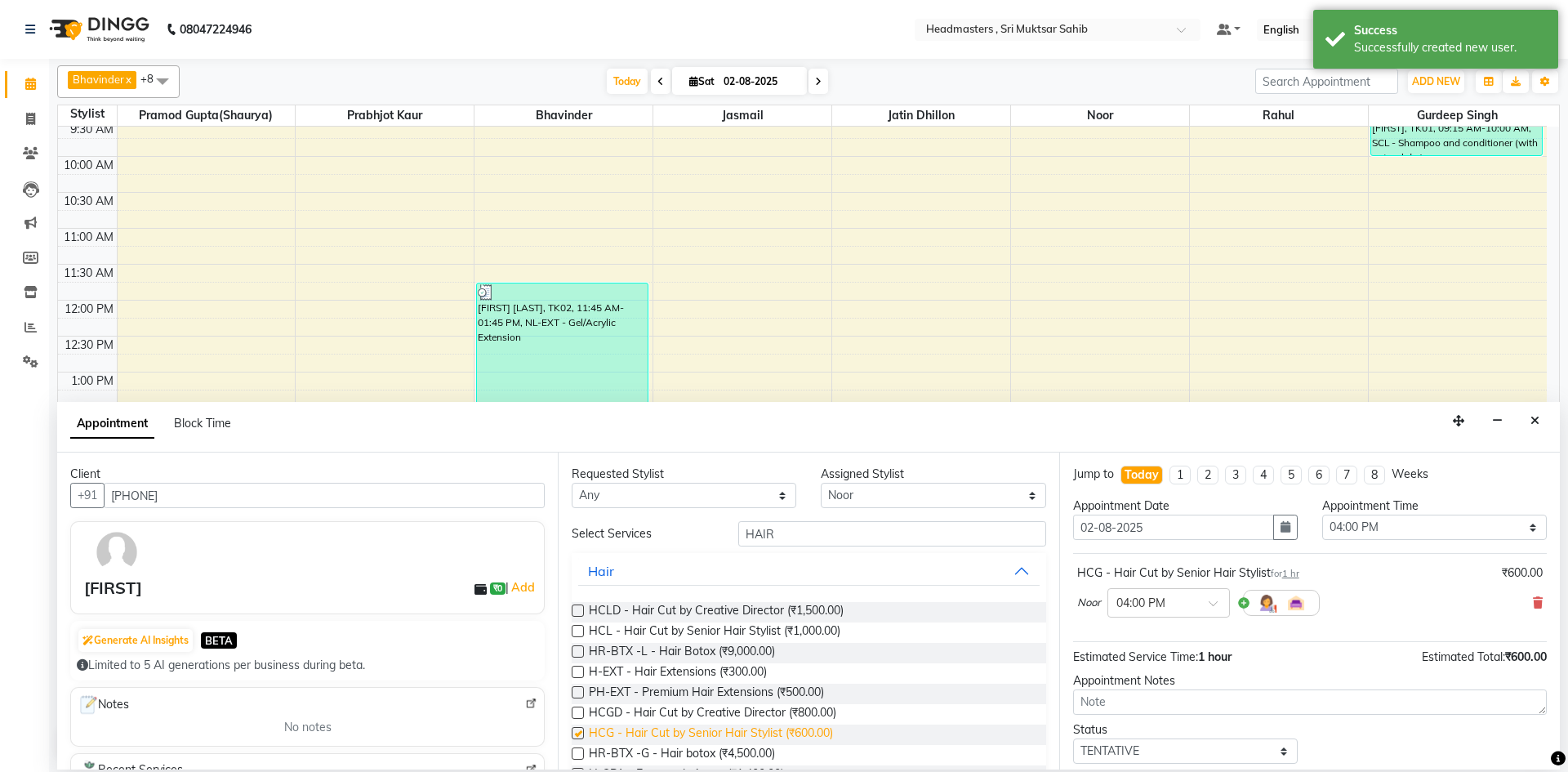 checkbox on "false" 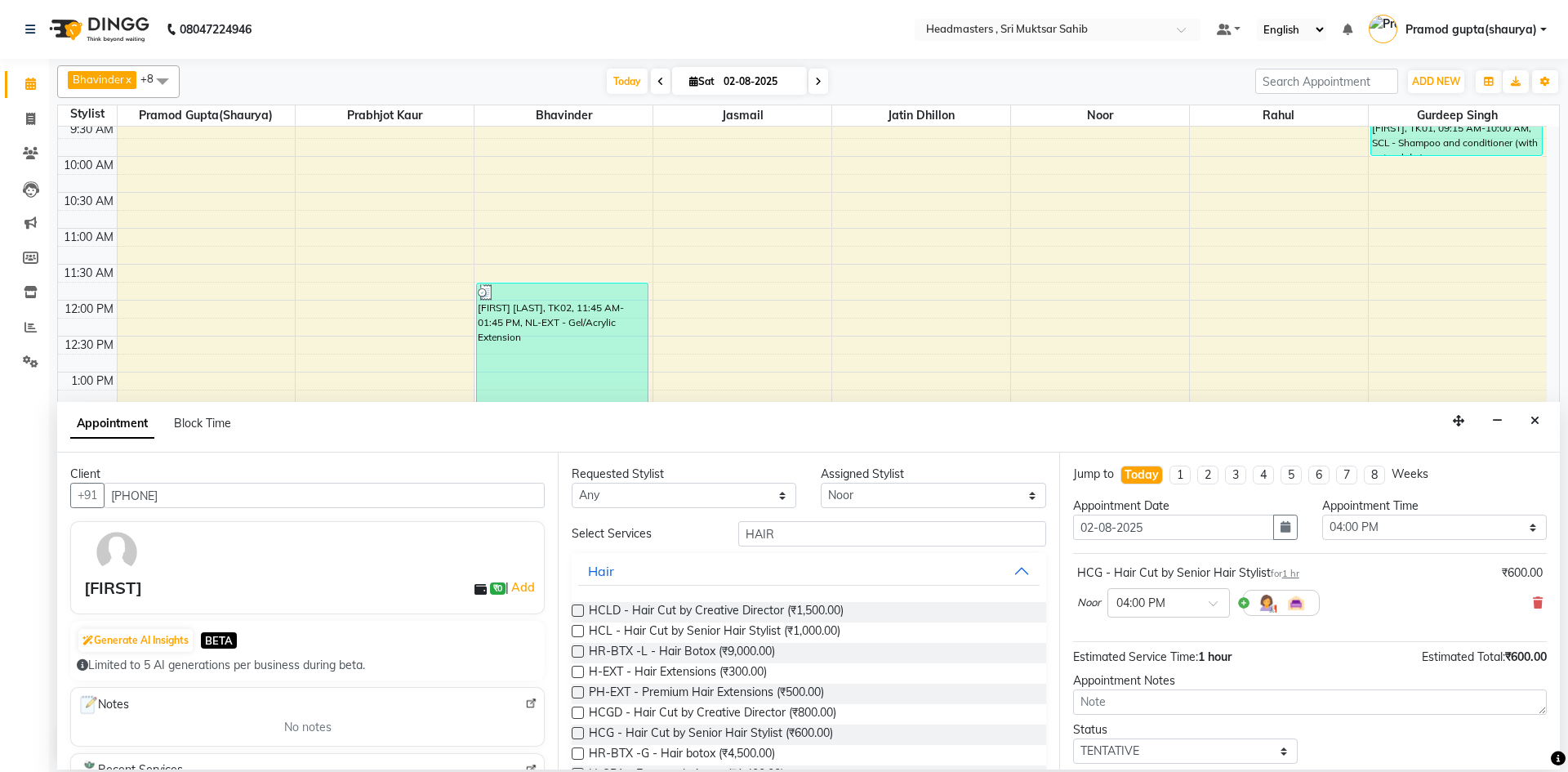 scroll, scrollTop: 70, scrollLeft: 0, axis: vertical 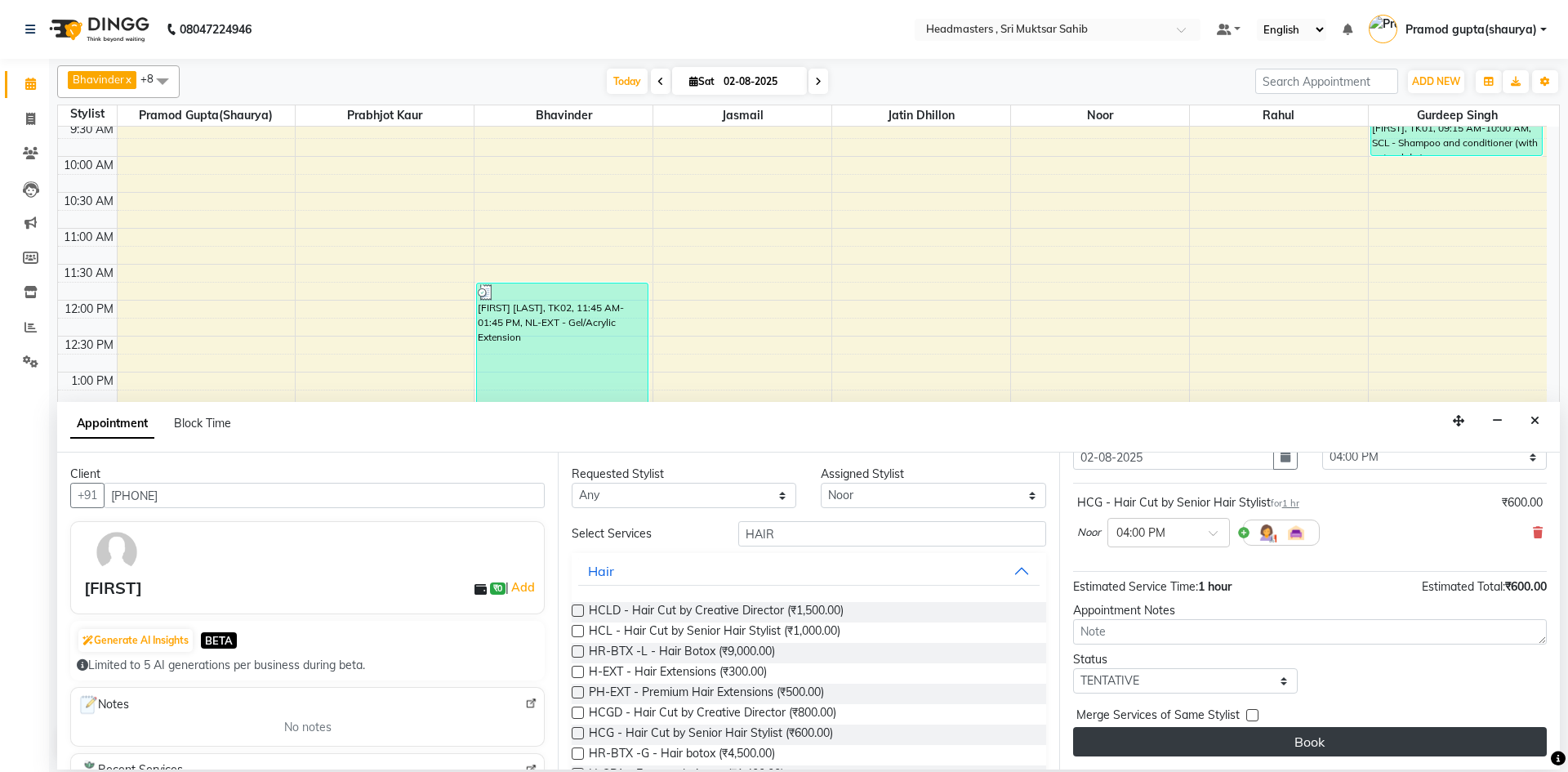 click on "Book" at bounding box center (1310, 742) 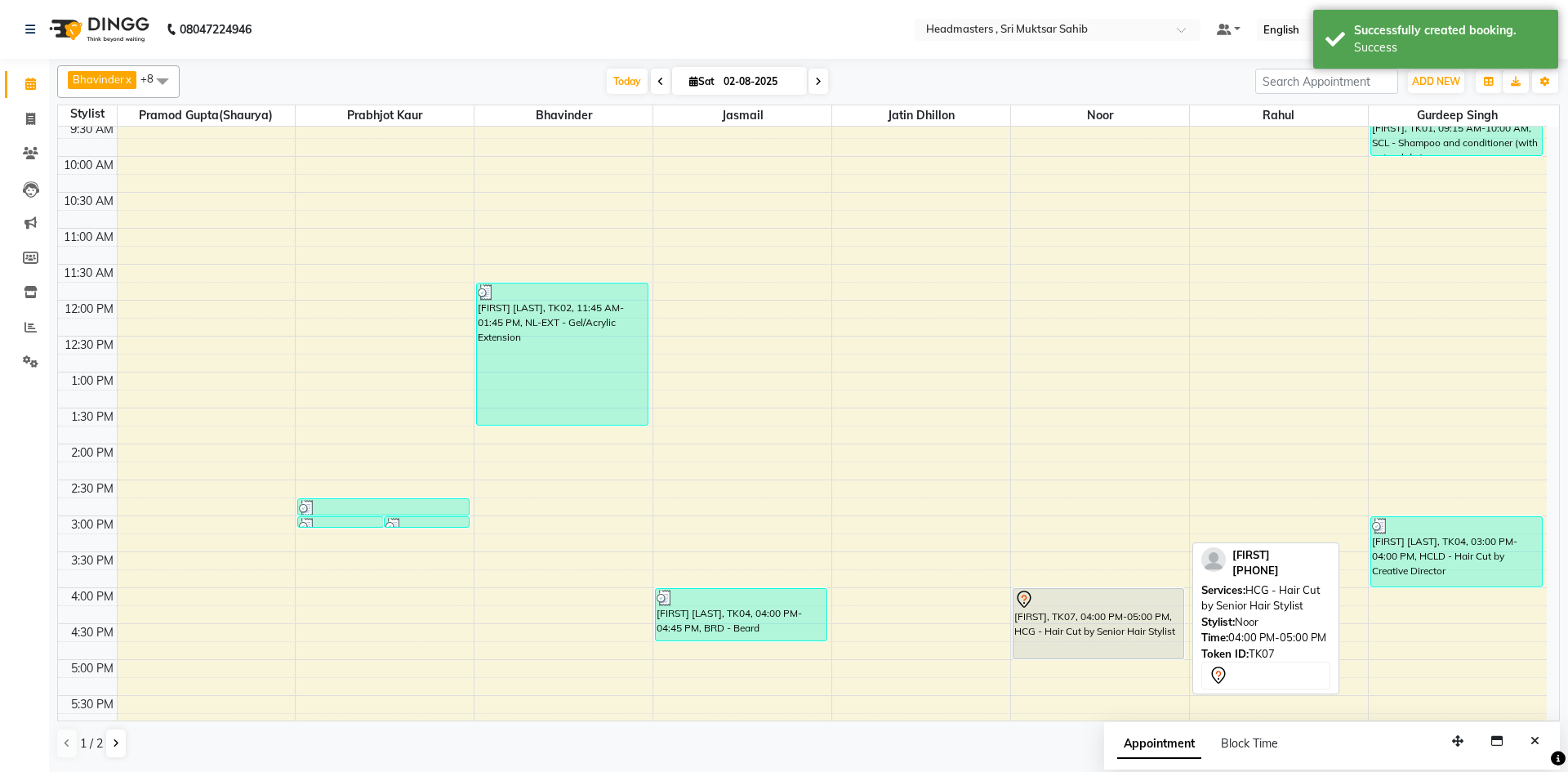 click on "[FIRST], TK07, 04:00 PM-05:00 PM, HCG - Hair Cut by Senior Hair Stylist" at bounding box center [1098, 623] 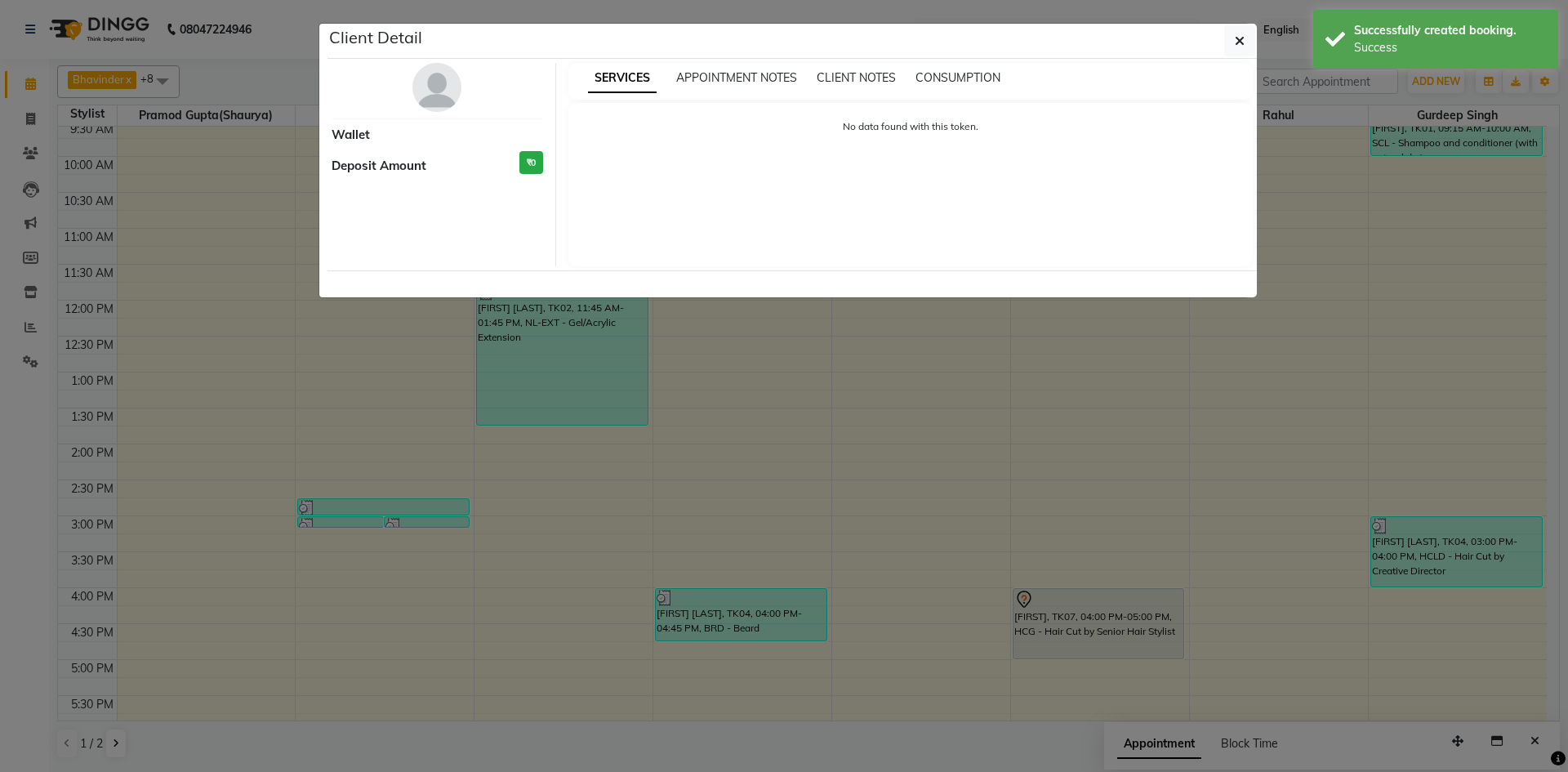 select on "7" 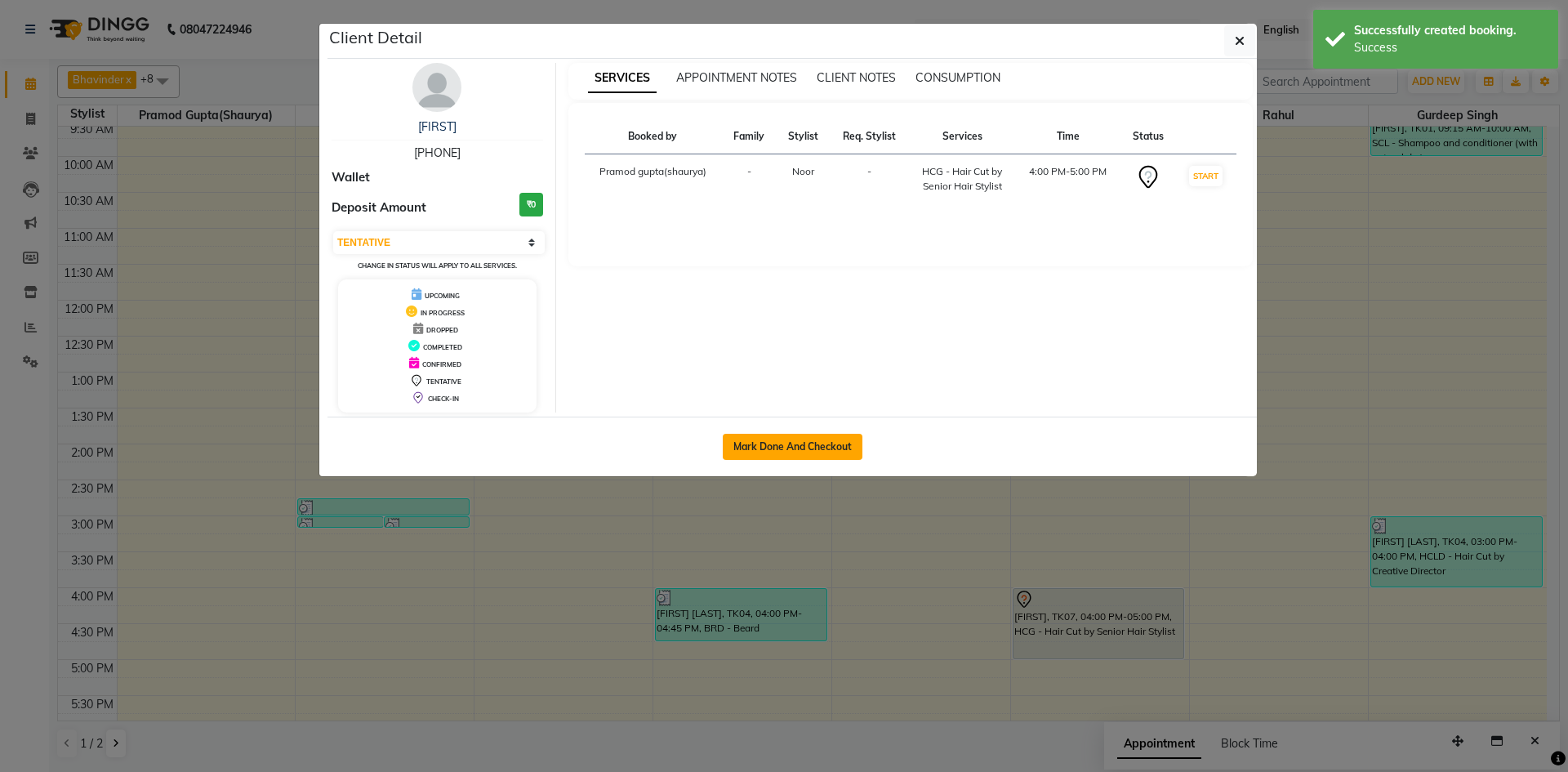 click on "Mark Done And Checkout" 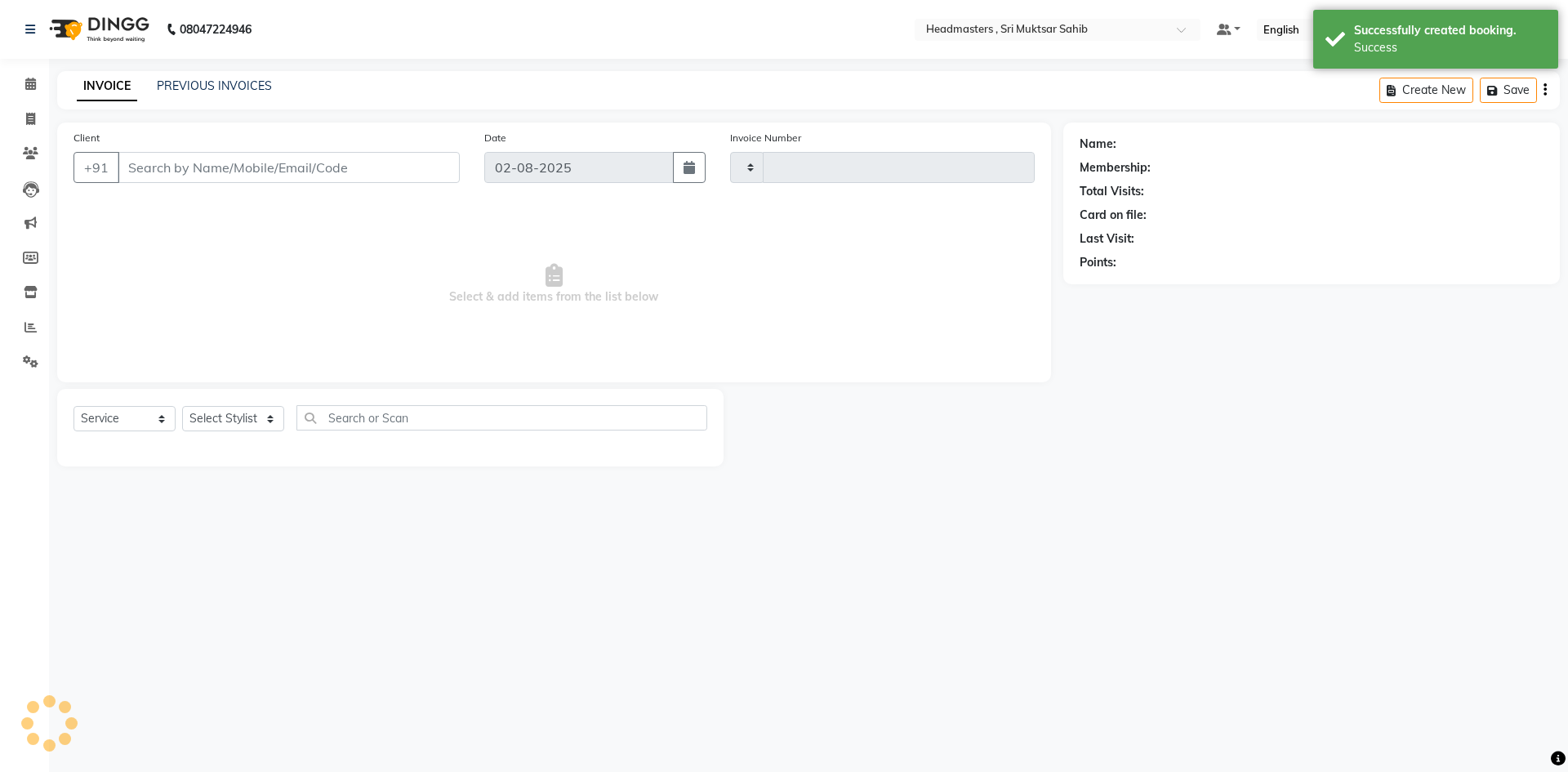 select on "3" 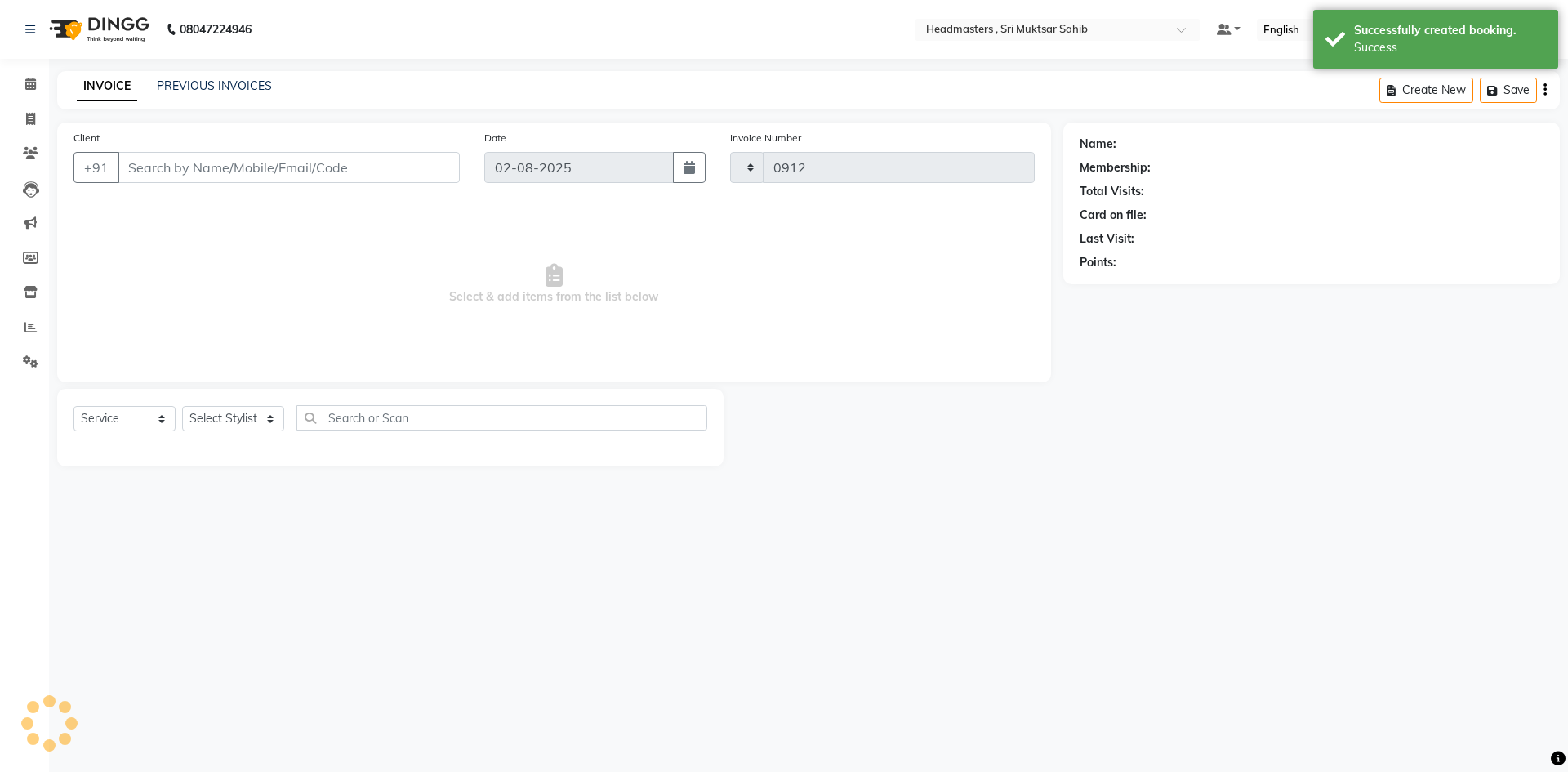 select on "8566" 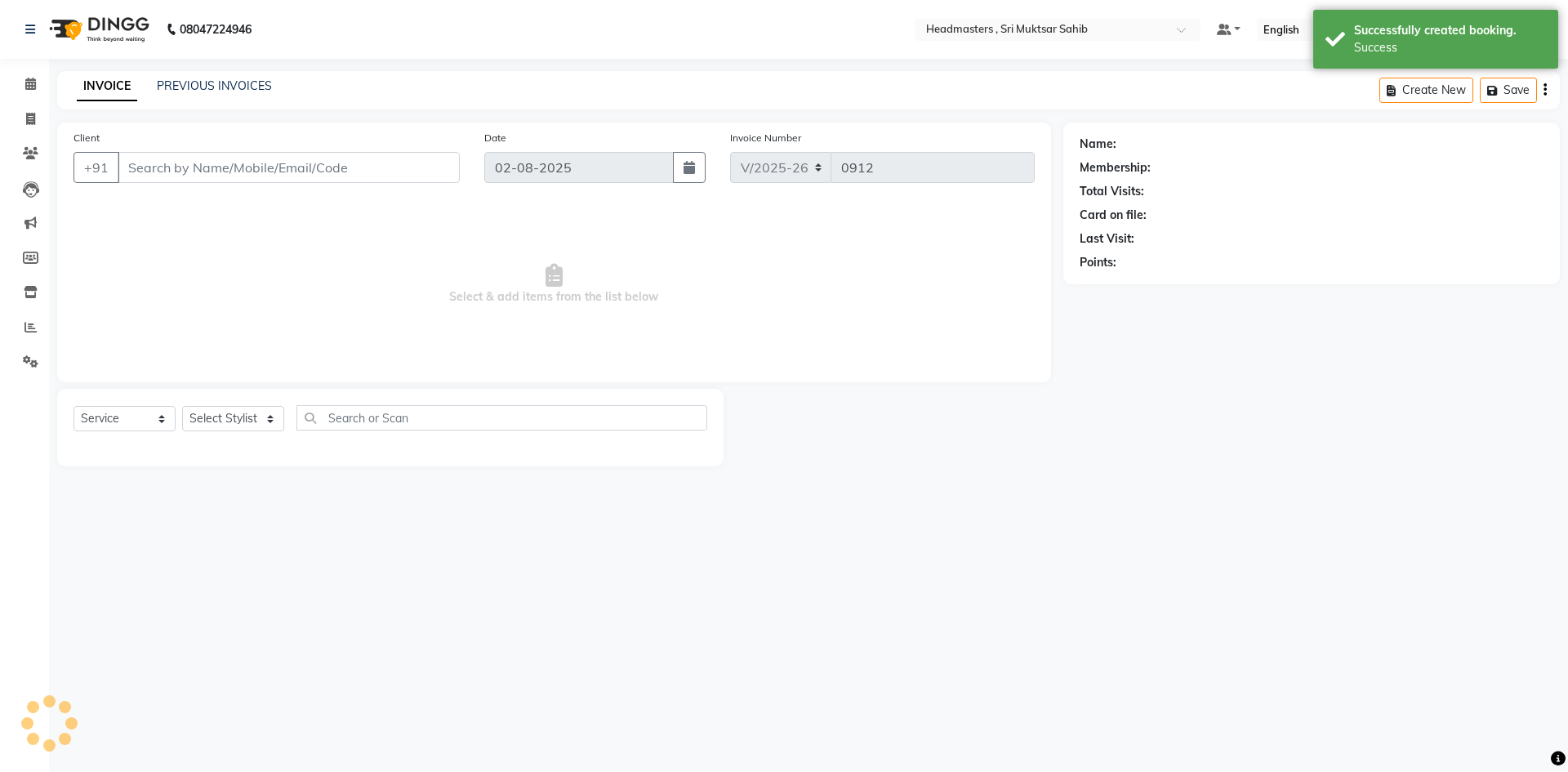 type on "[PHONE]" 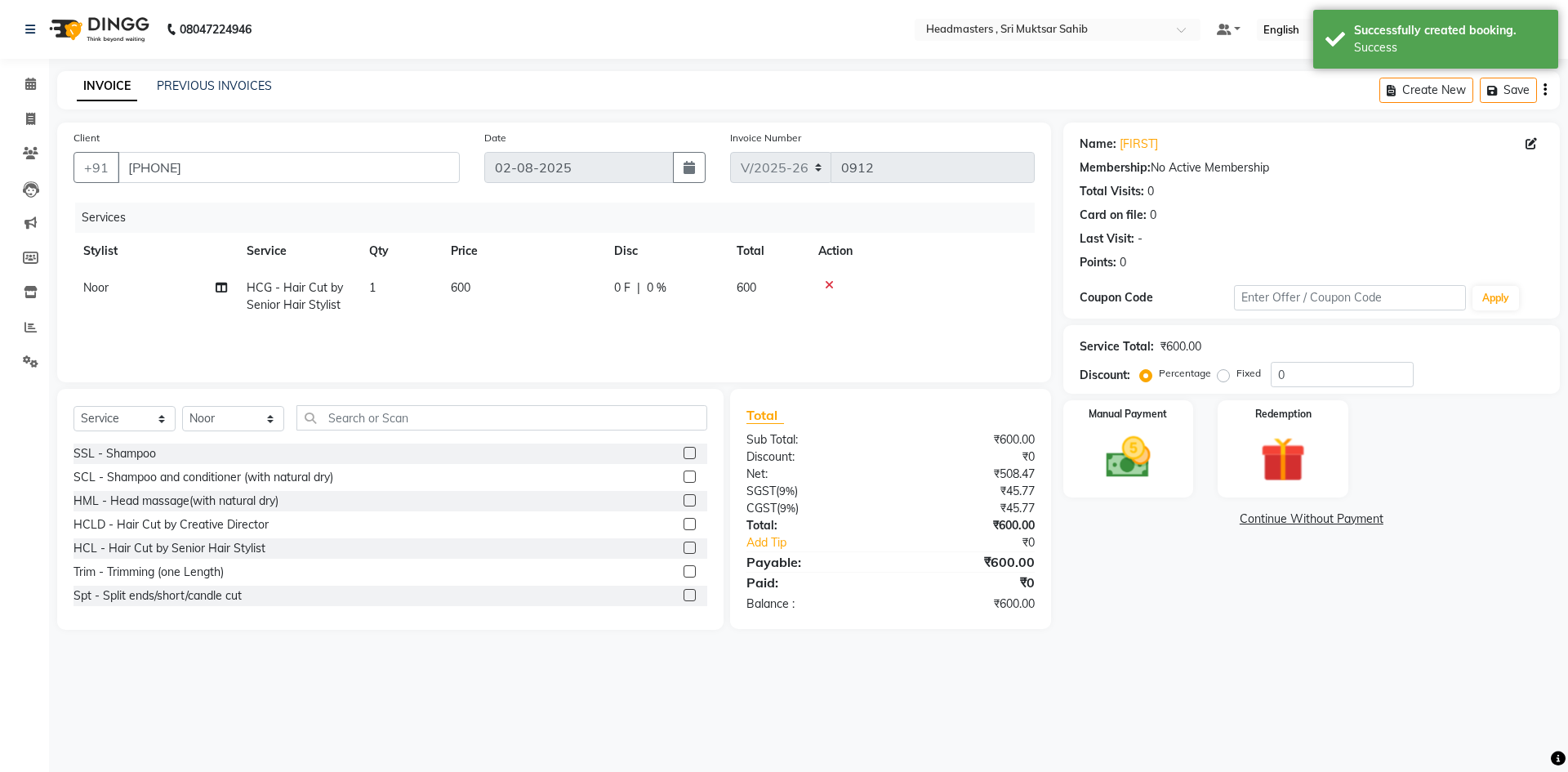 click on "0 %" 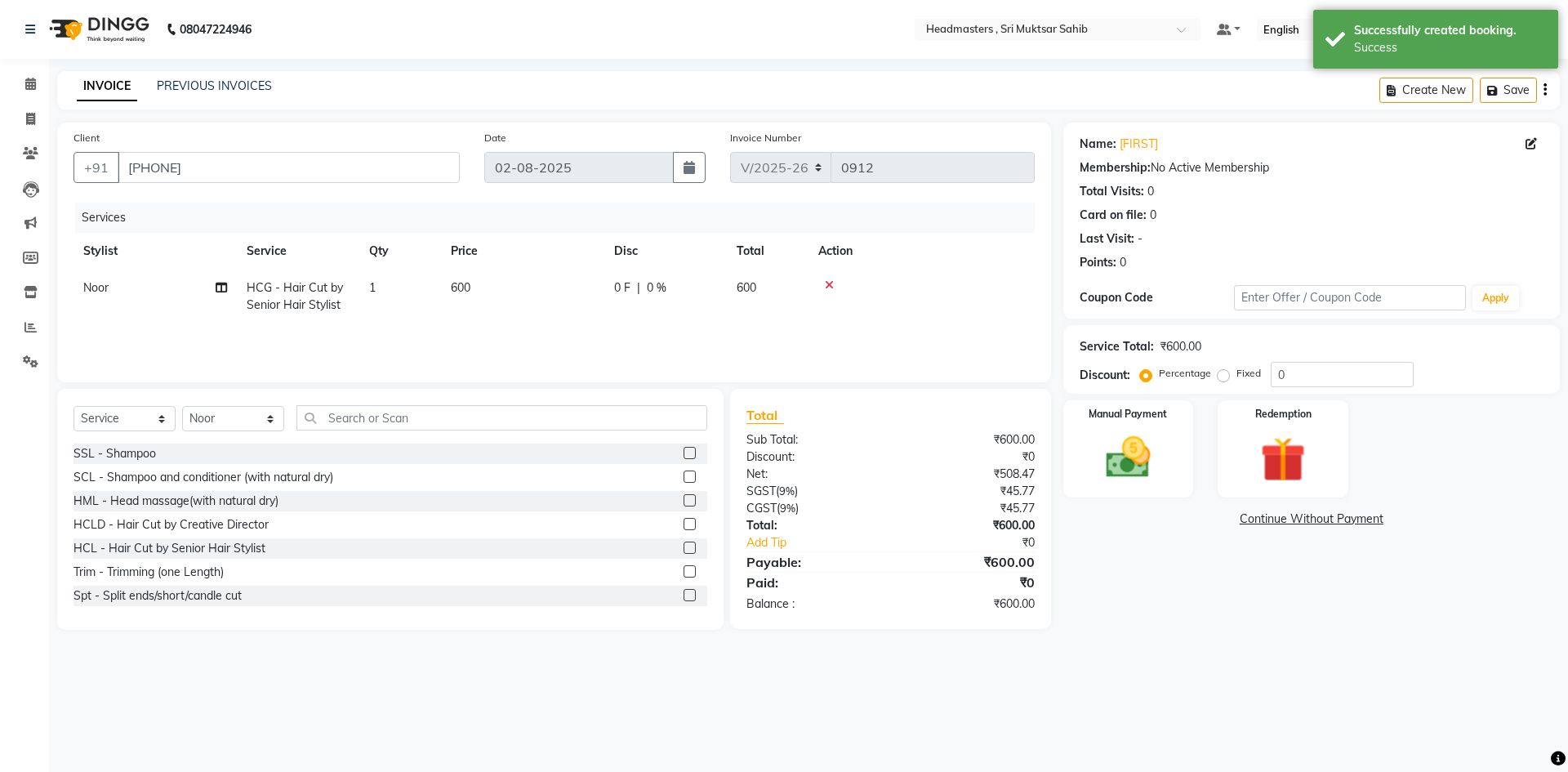 select on "85427" 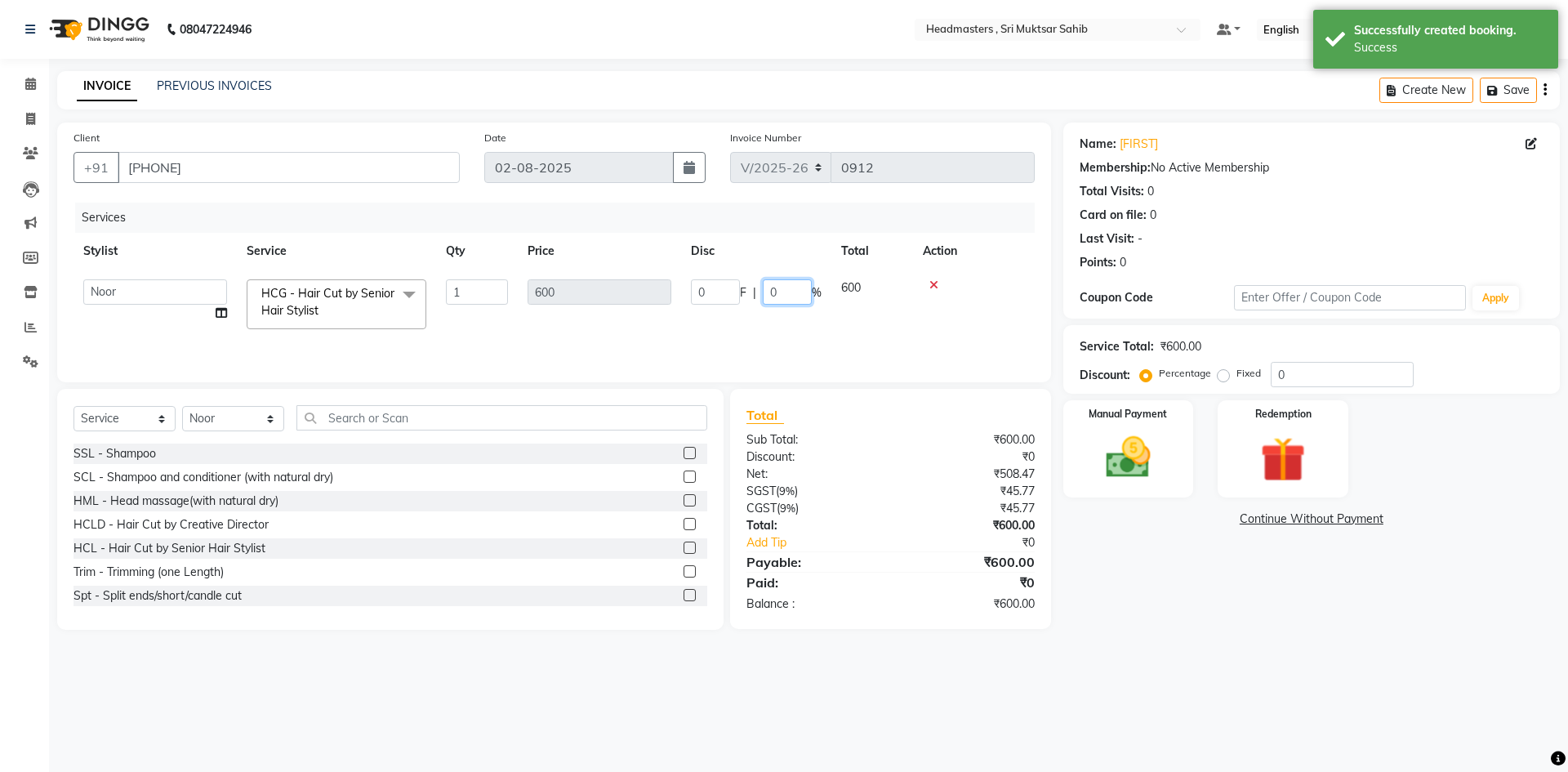click on "0" 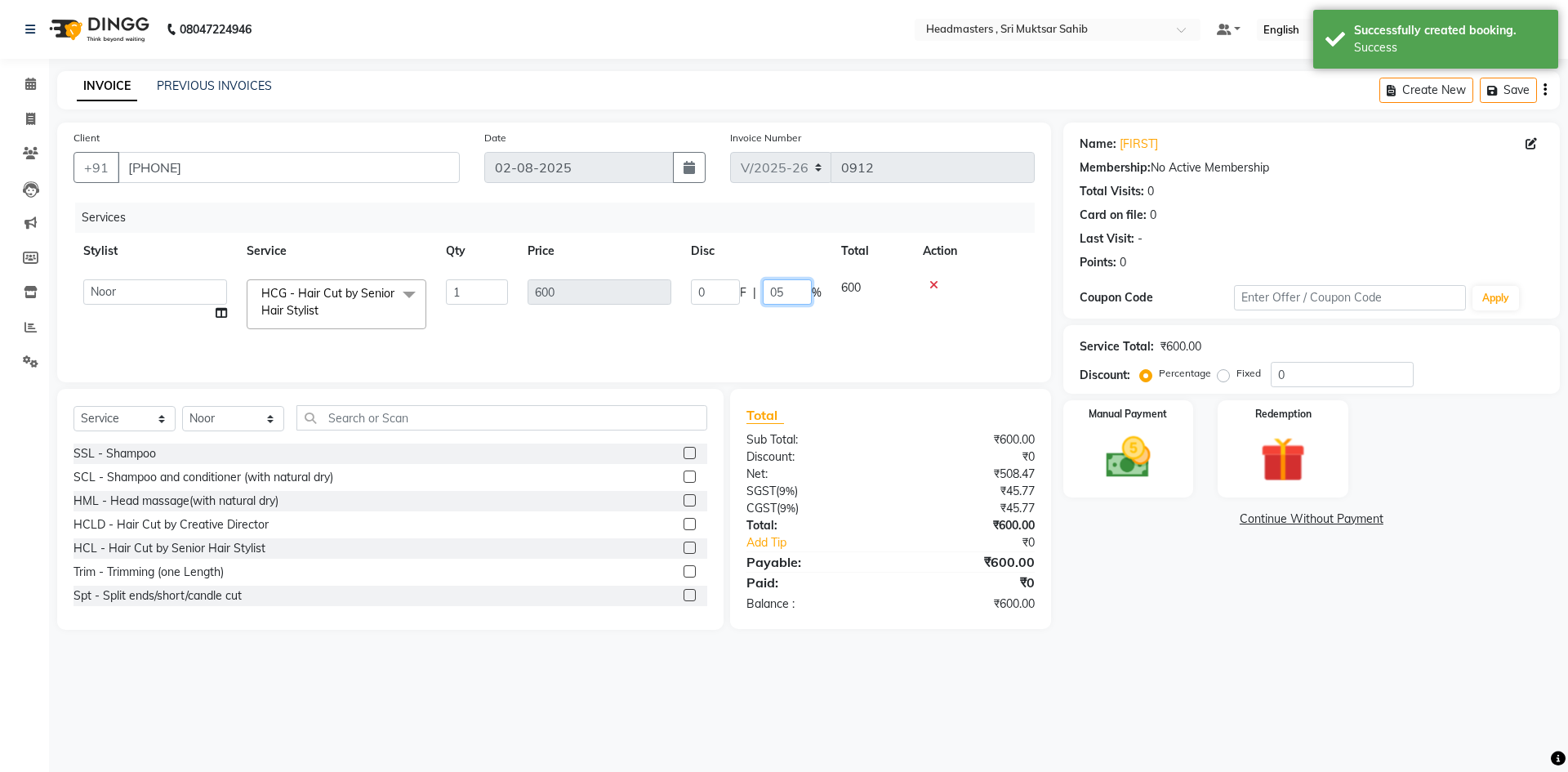 type on "050" 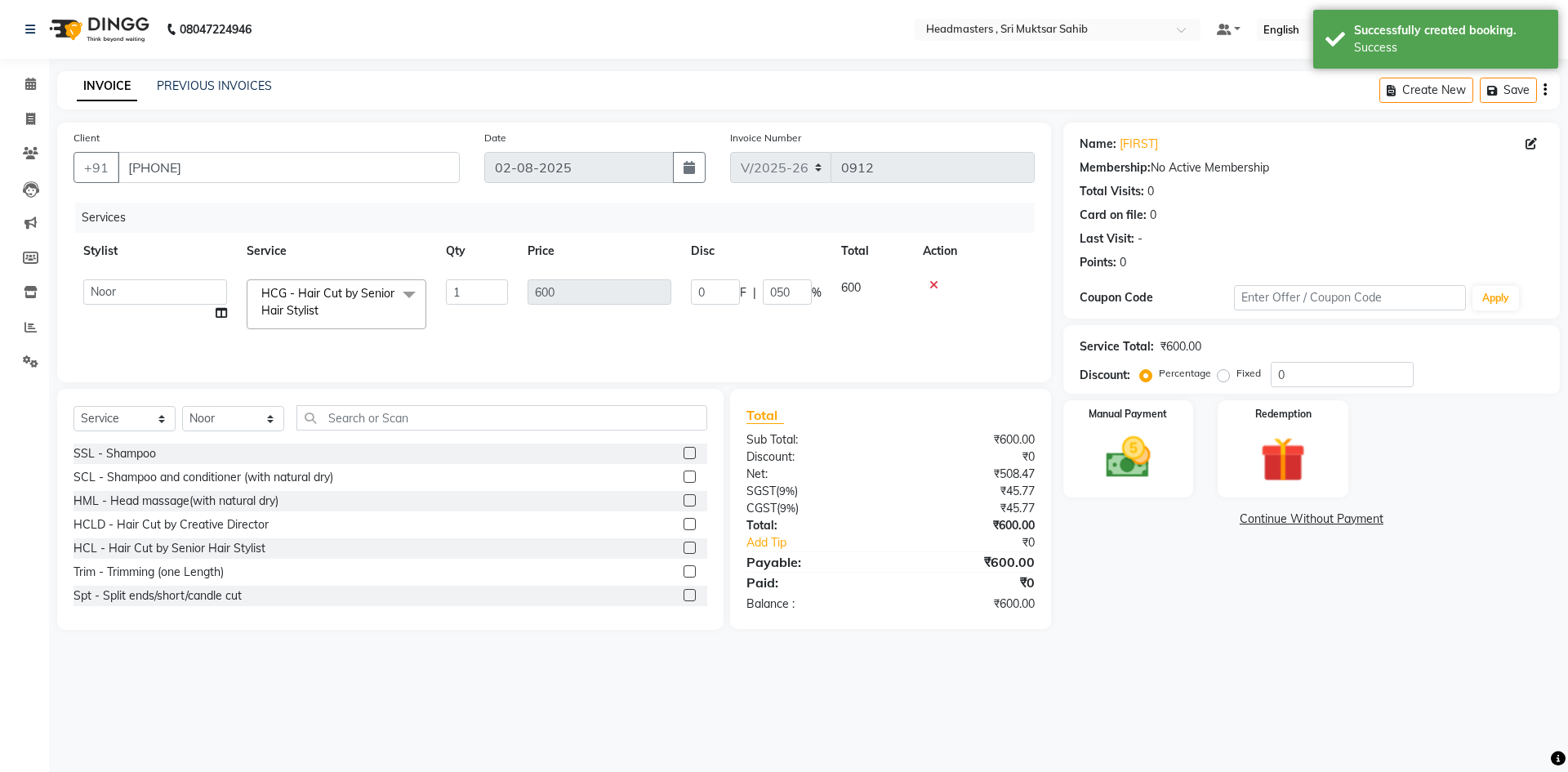 click on "[FIRST]   [FIRST]   jasmail   jatin dhillon   Noor   Prabhjot kaur   Pramod gupta(shaurya)   Rahul   Sewak singh  HCG - Hair Cut by Senior Hair Stylist  x SSL - Shampoo SCL - Shampoo and conditioner (with natural dry) HML - Head massage(with natural dry) HCLD - Hair Cut by Creative Director HCL - Hair Cut by Senior Hair Stylist Trim - Trimming (one Length) Spt - Split ends/short/candle cut BD - Blow dry OS - Open styling GL-igora - Igora Global GL-essensity - Essensity Global Hlts-L - Highlights Bal - Balayage Chunks - Chunks CR - Color removal CRF - Color refresh Stk - Per streak RT-IG - Igora Root Touchup(one inch only) RT-ES - Essensity Root Touchup(one inch only) Reb - Rebonding ST - Straight therapy Krt-L - Keratin Krt-BB -L - Keratin Blow Out HR-BTX -L - Hair Botox NanoP -L - Nanoplastia K-Bond -L - Kerabond H-EXT - Hair Extensions PH-EXT - Premium Hair Extensions CEXT - Clip on Extensions SSM - Shampoo HS - Styling HCGD - Hair Cut by Creative Director HCG - Hair Cut by Senior Hair Stylist 1 0" 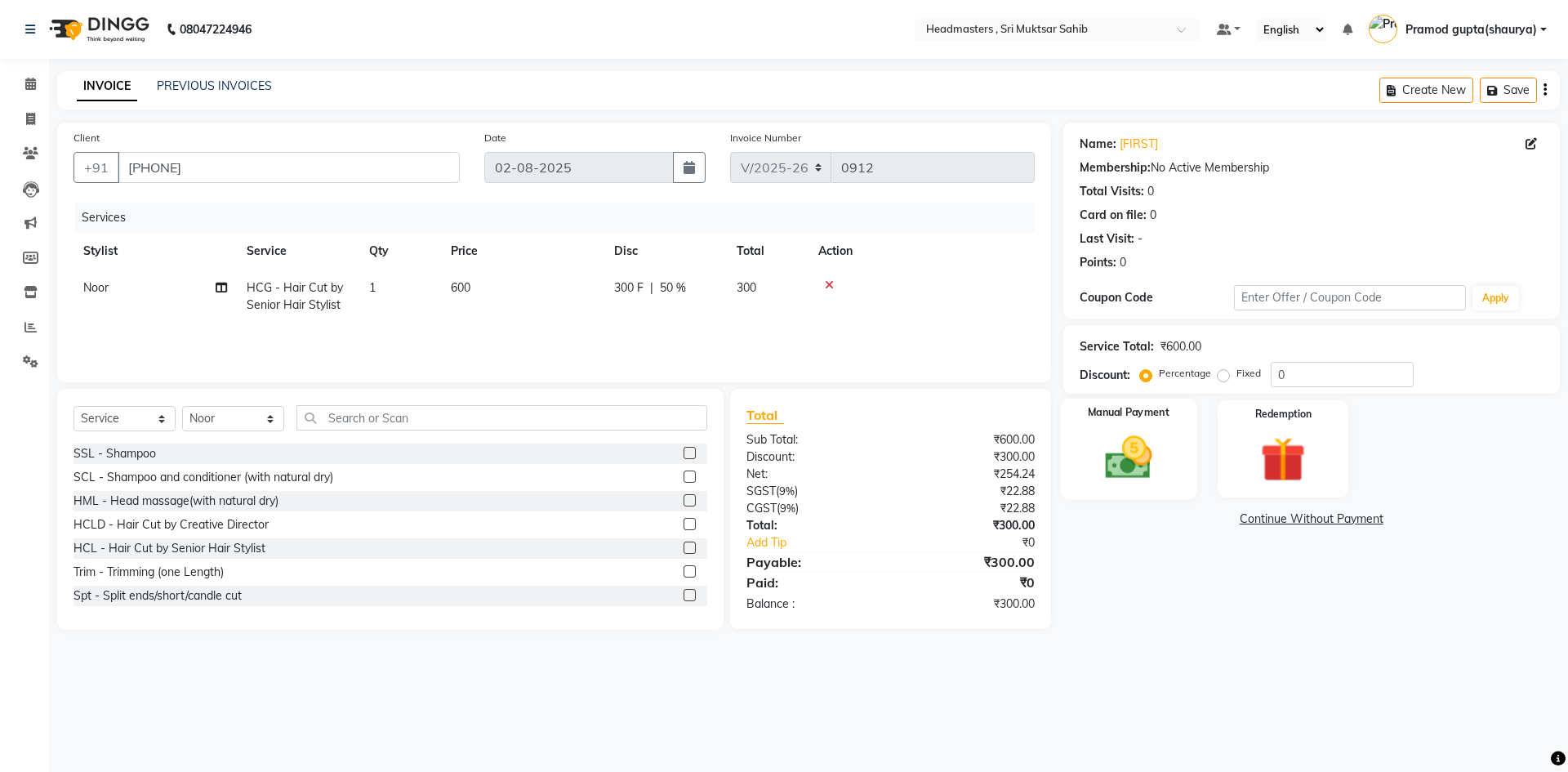 click 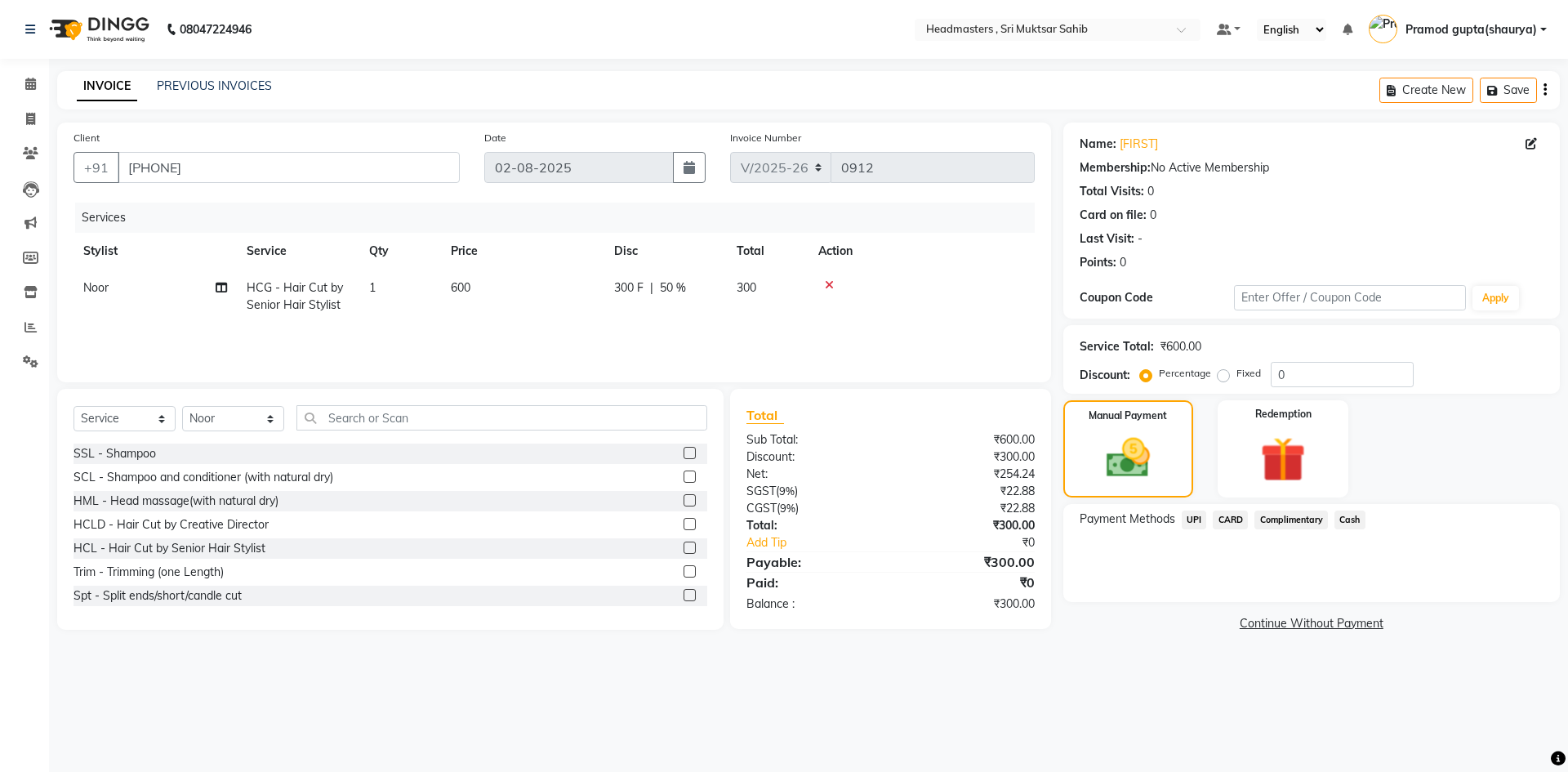 click on "UPI" 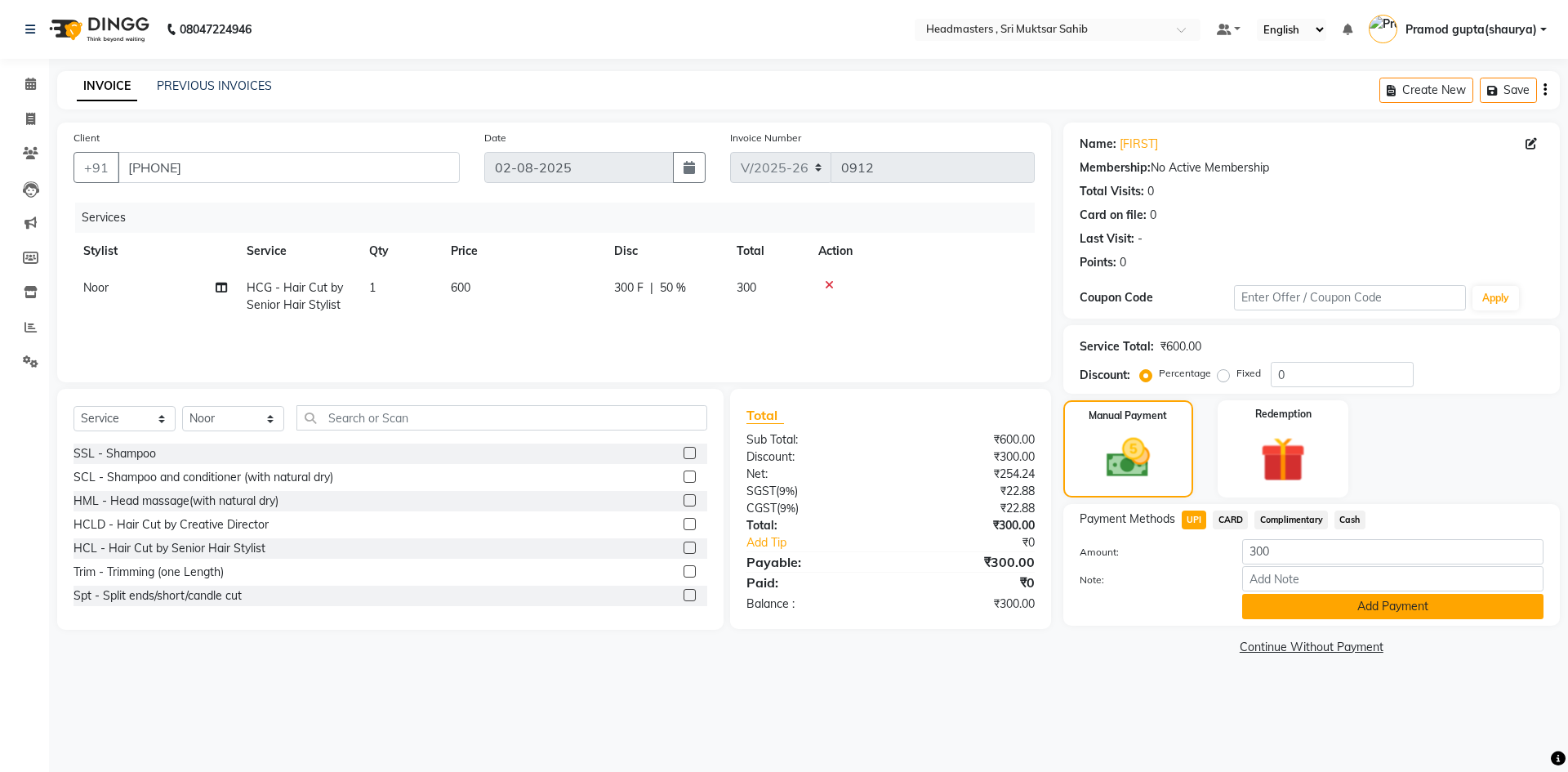 click on "Add Payment" 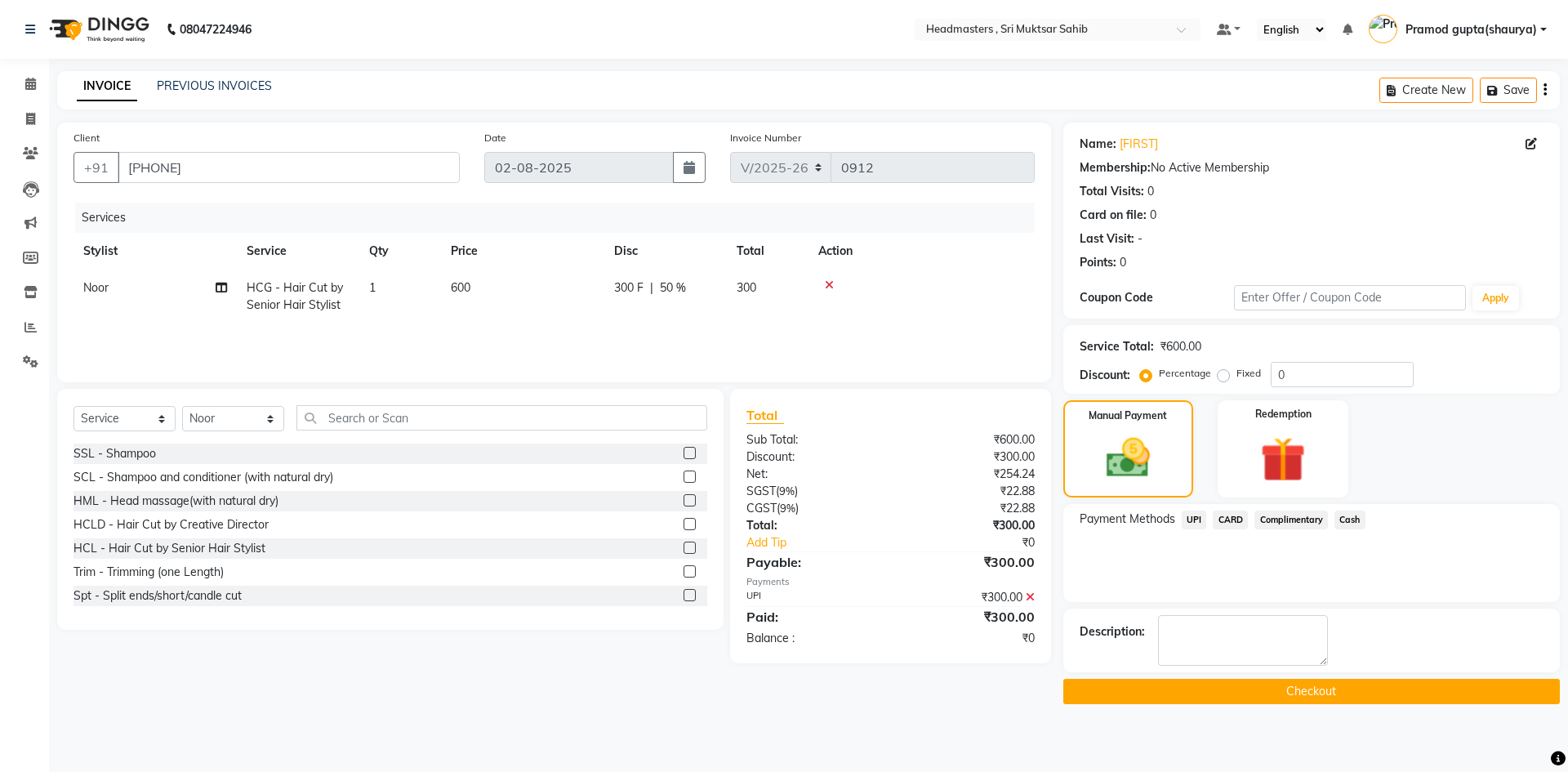 click on "Checkout" 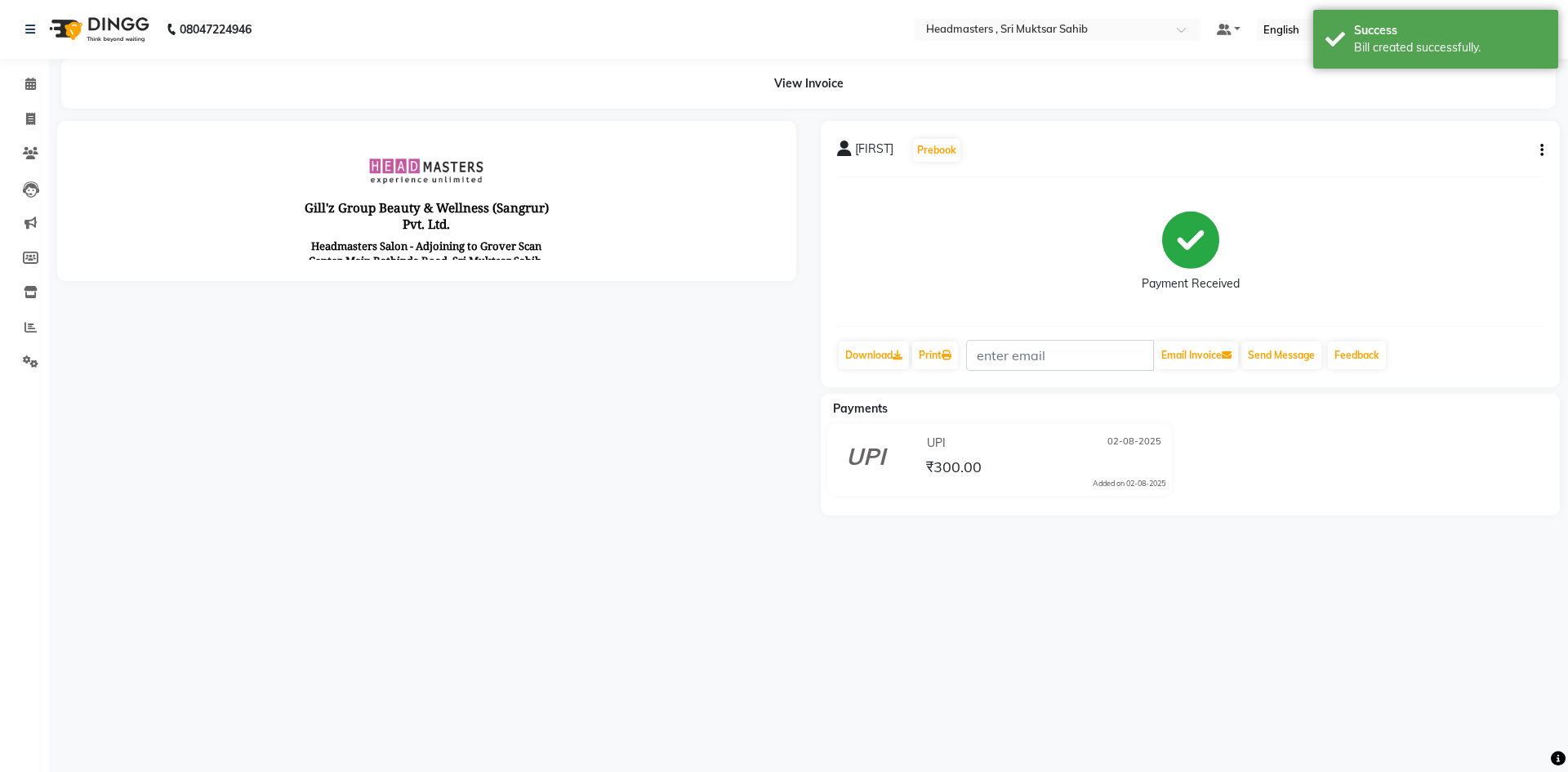 scroll, scrollTop: 0, scrollLeft: 0, axis: both 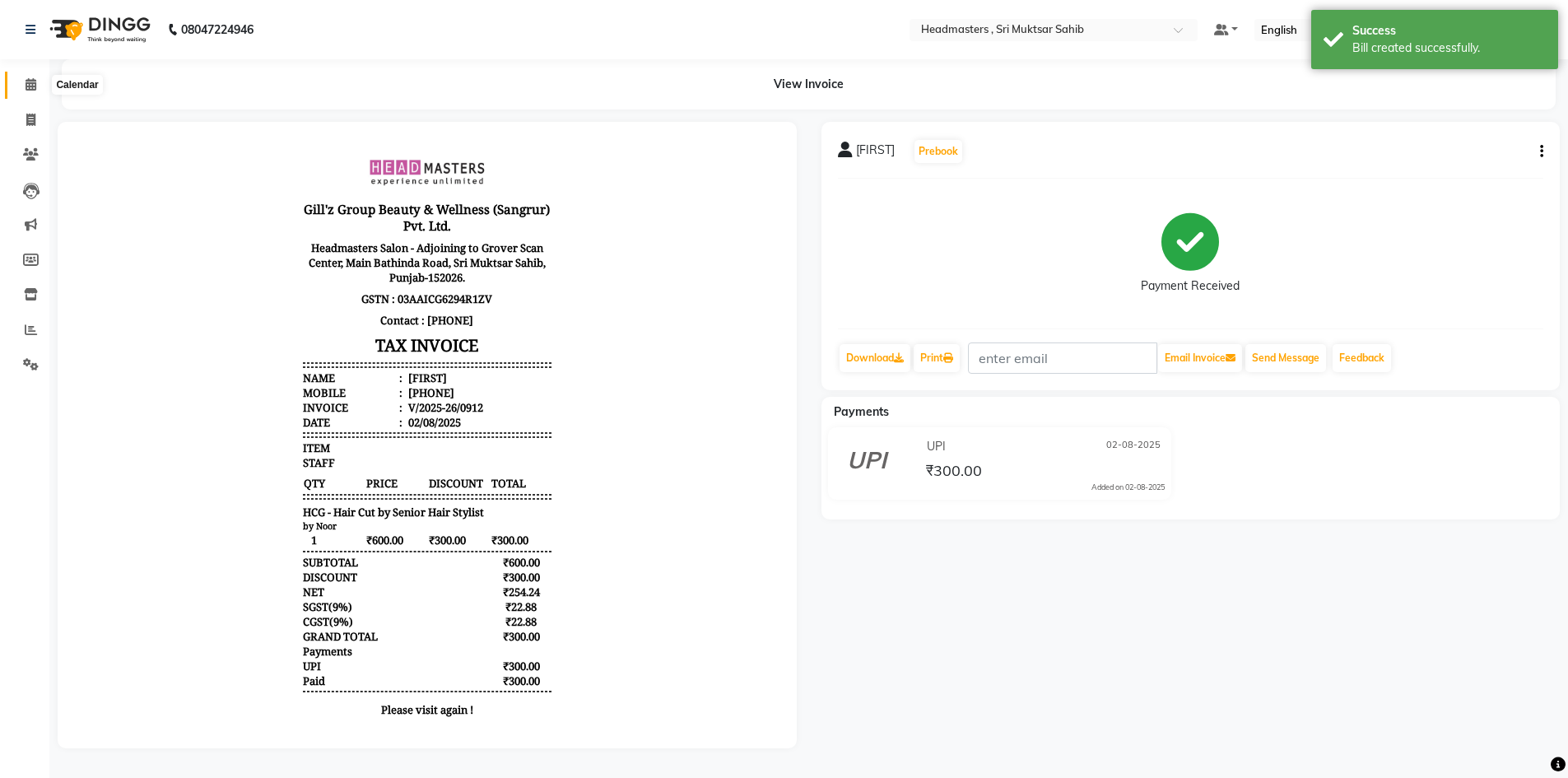 click 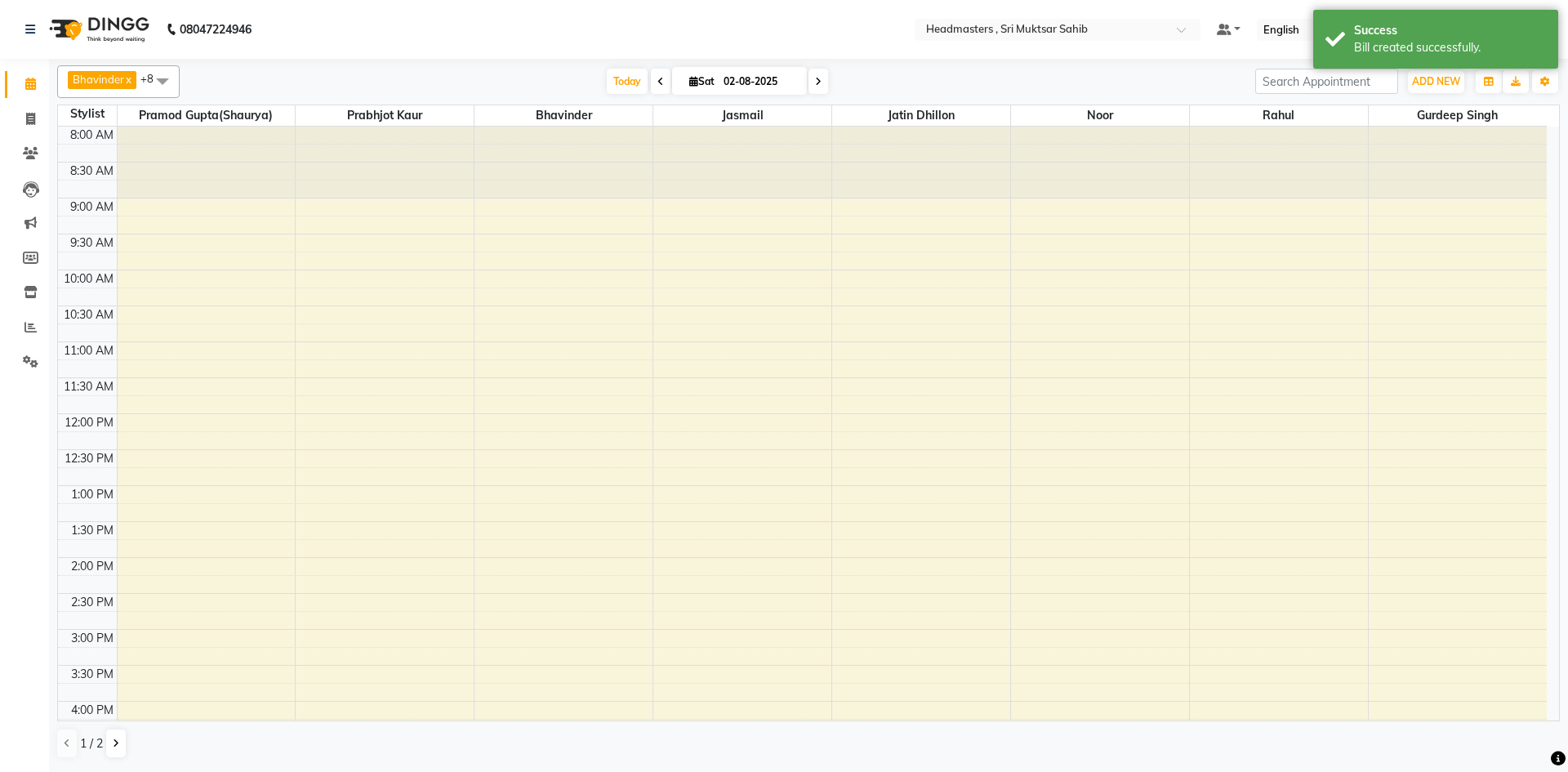 scroll, scrollTop: 309, scrollLeft: 0, axis: vertical 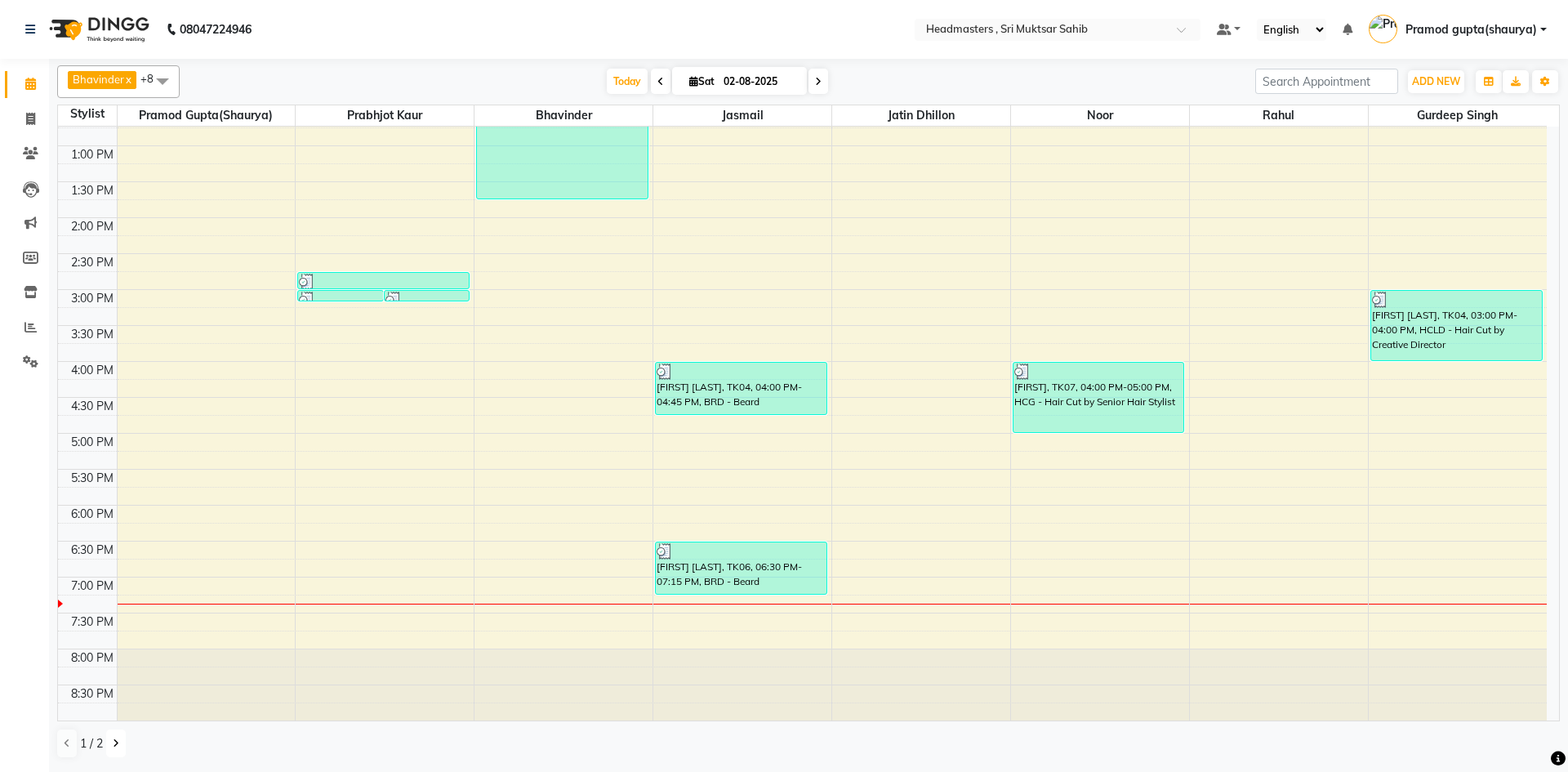 click at bounding box center [116, 743] 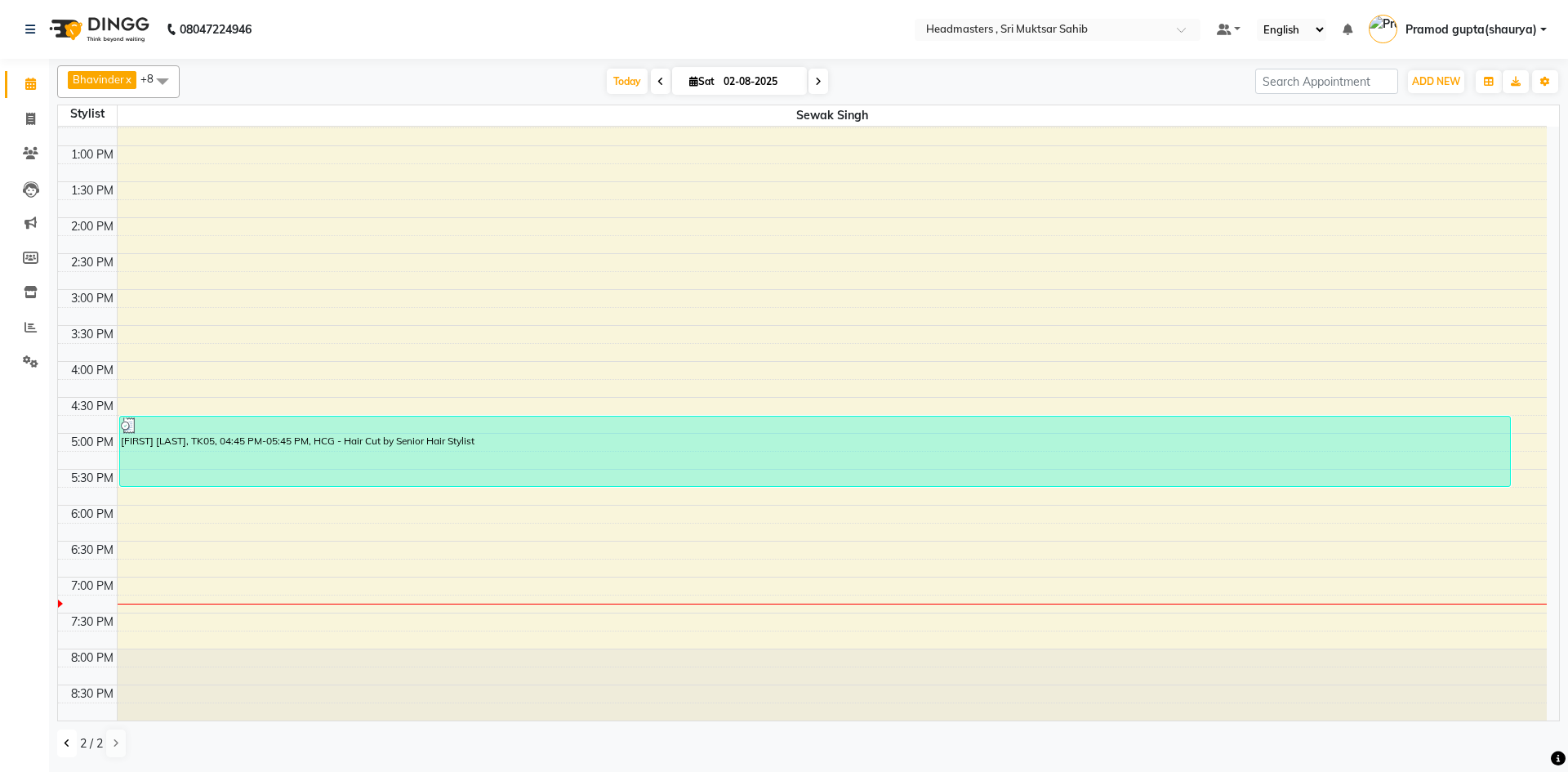 click at bounding box center [67, 743] 